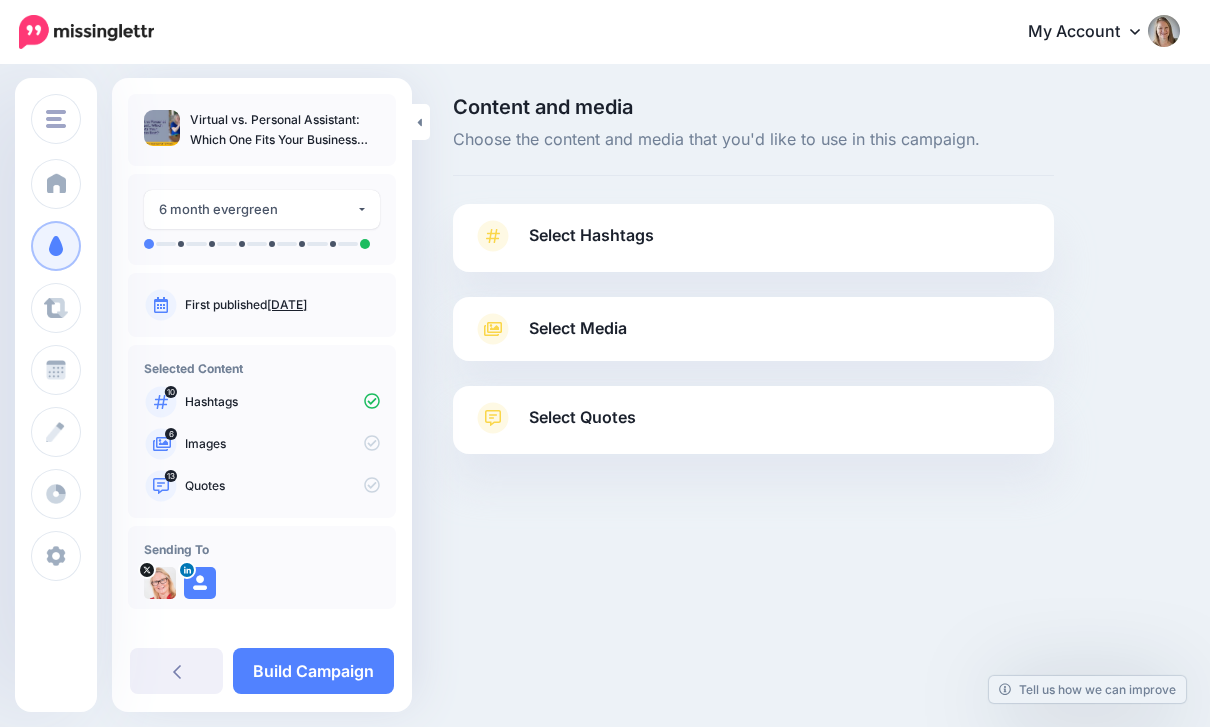 scroll, scrollTop: 0, scrollLeft: 0, axis: both 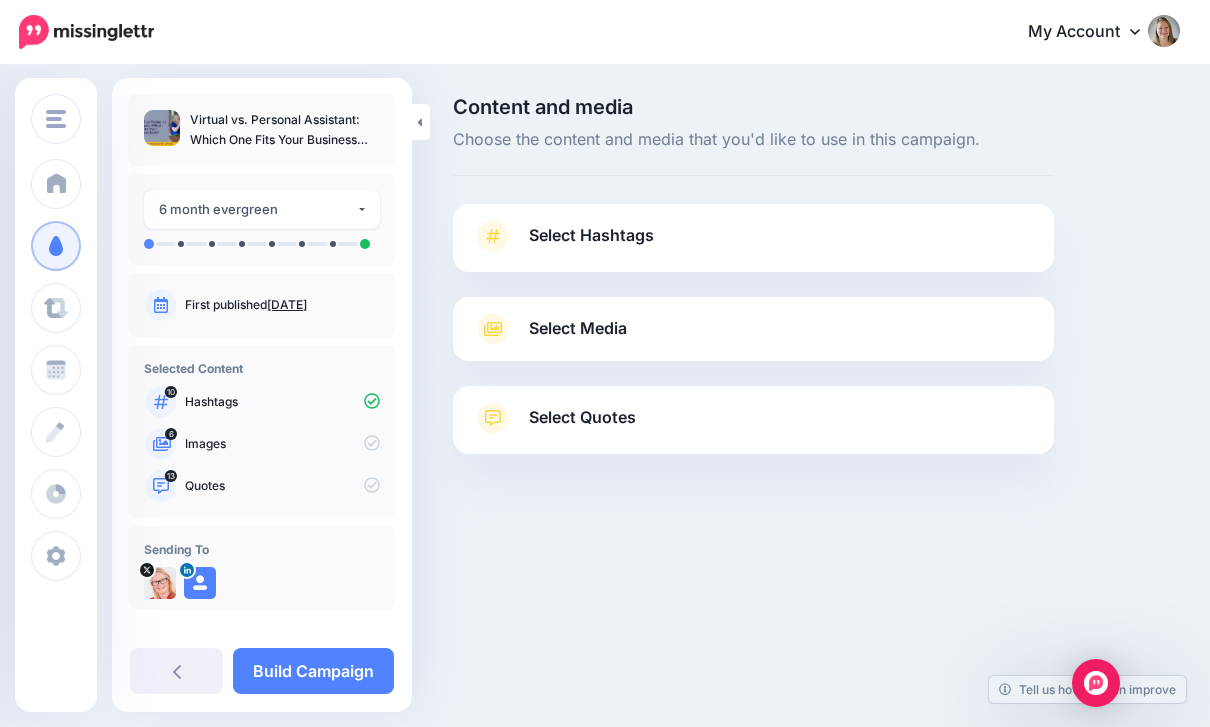 click on "Select Hashtags" at bounding box center (591, 235) 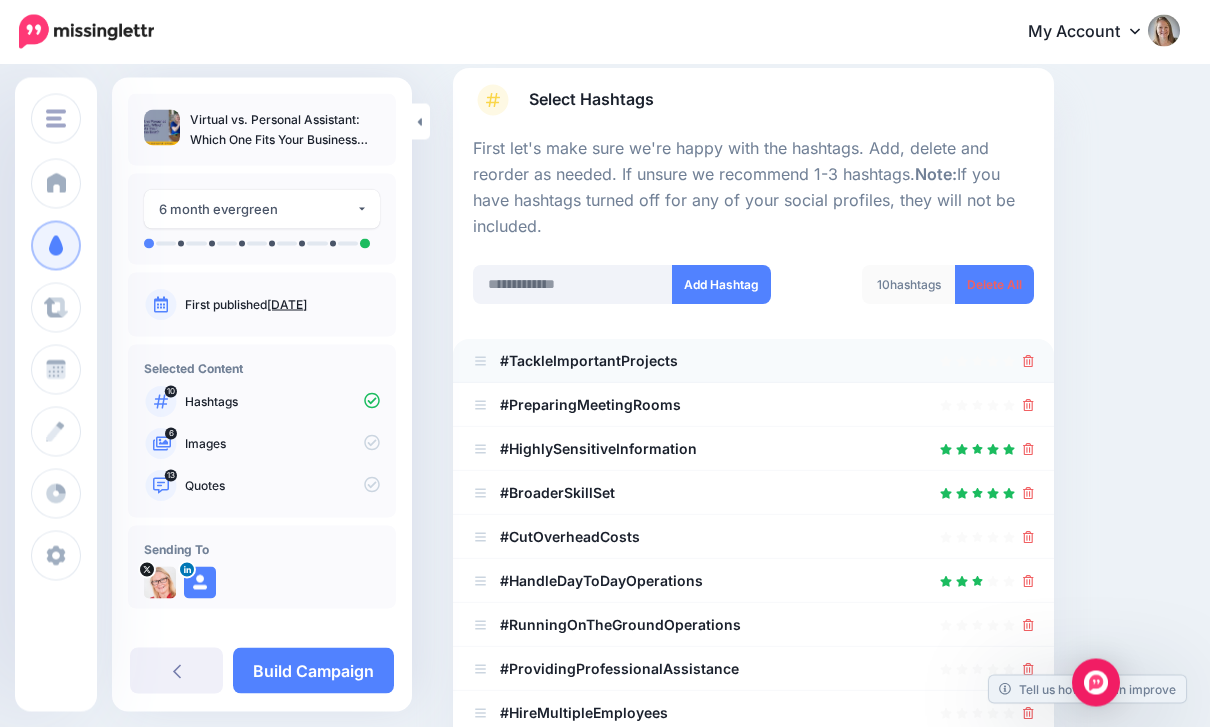 scroll, scrollTop: 170, scrollLeft: 0, axis: vertical 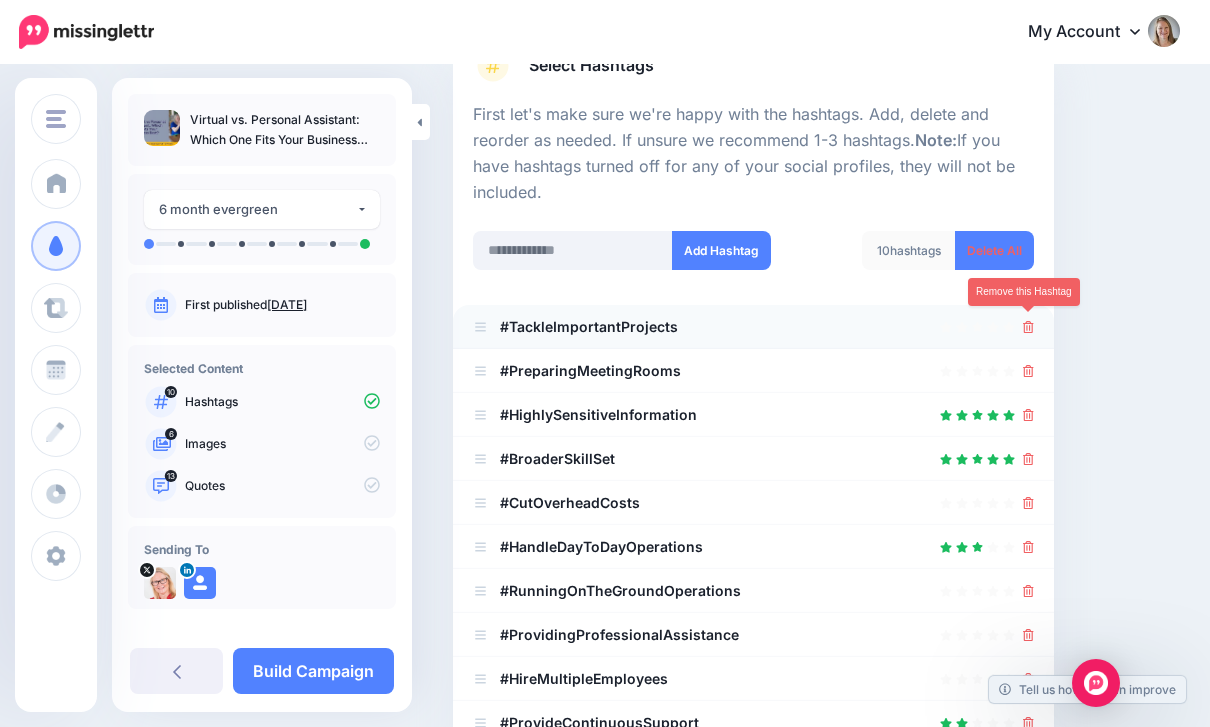 click 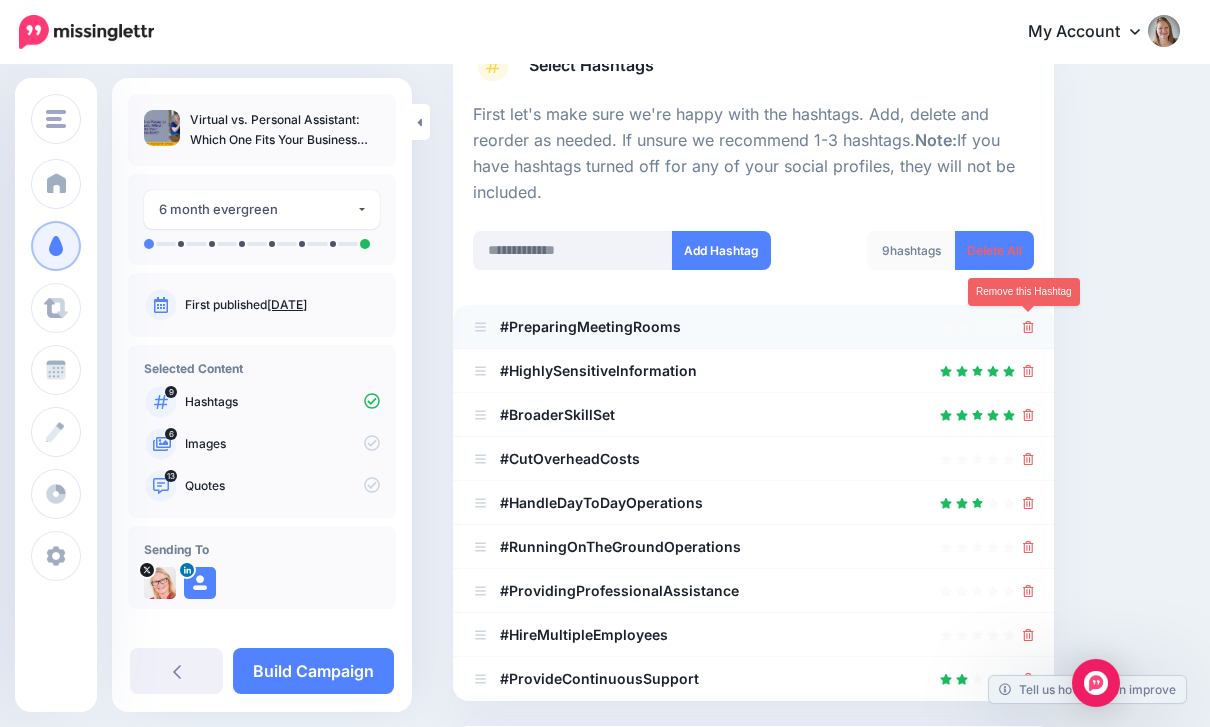 click 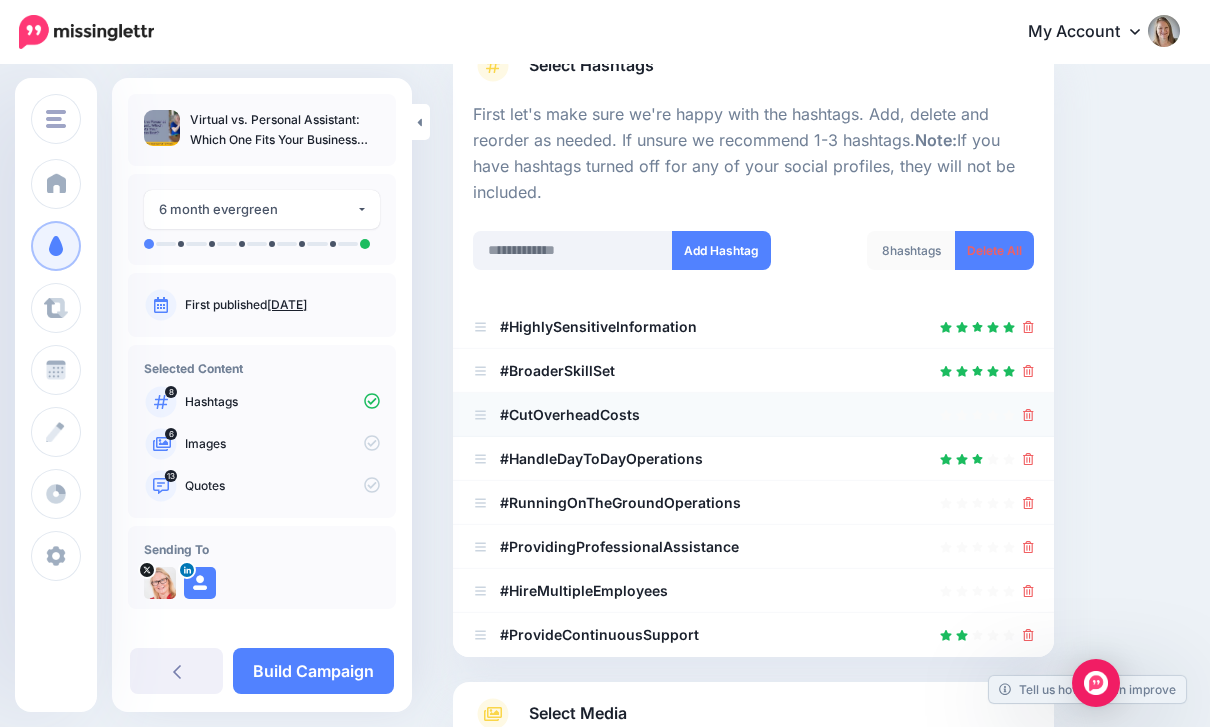 click at bounding box center (753, 415) 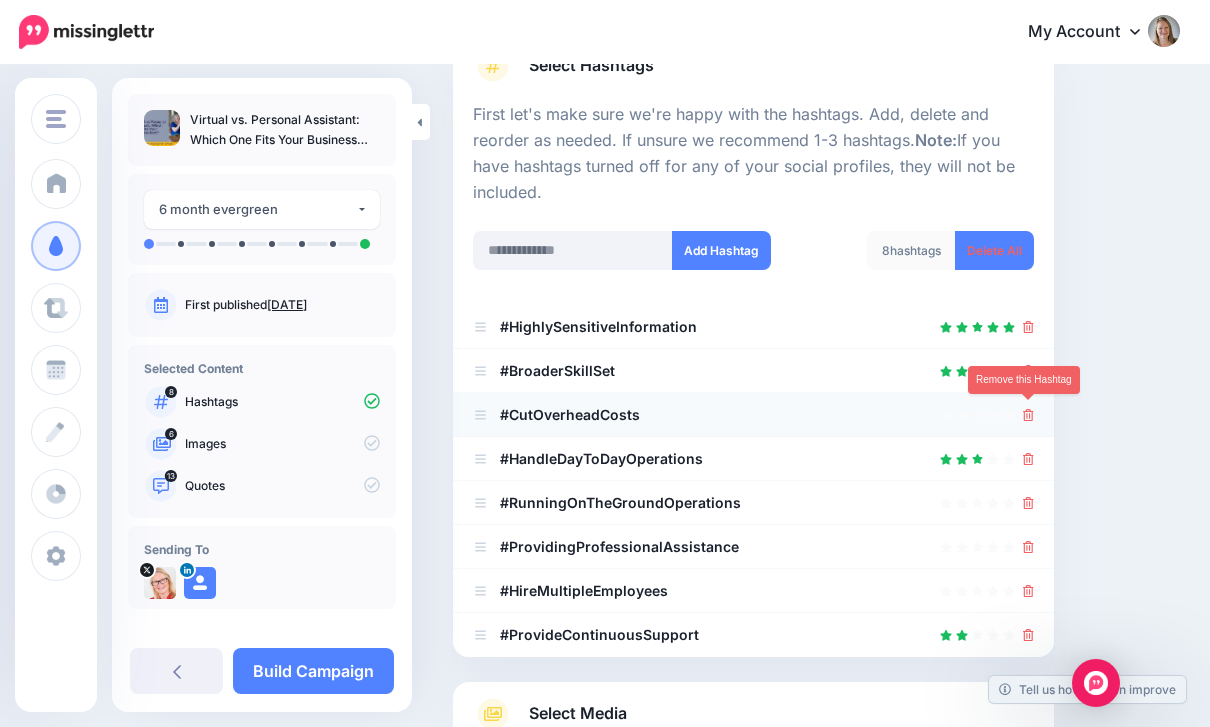 click 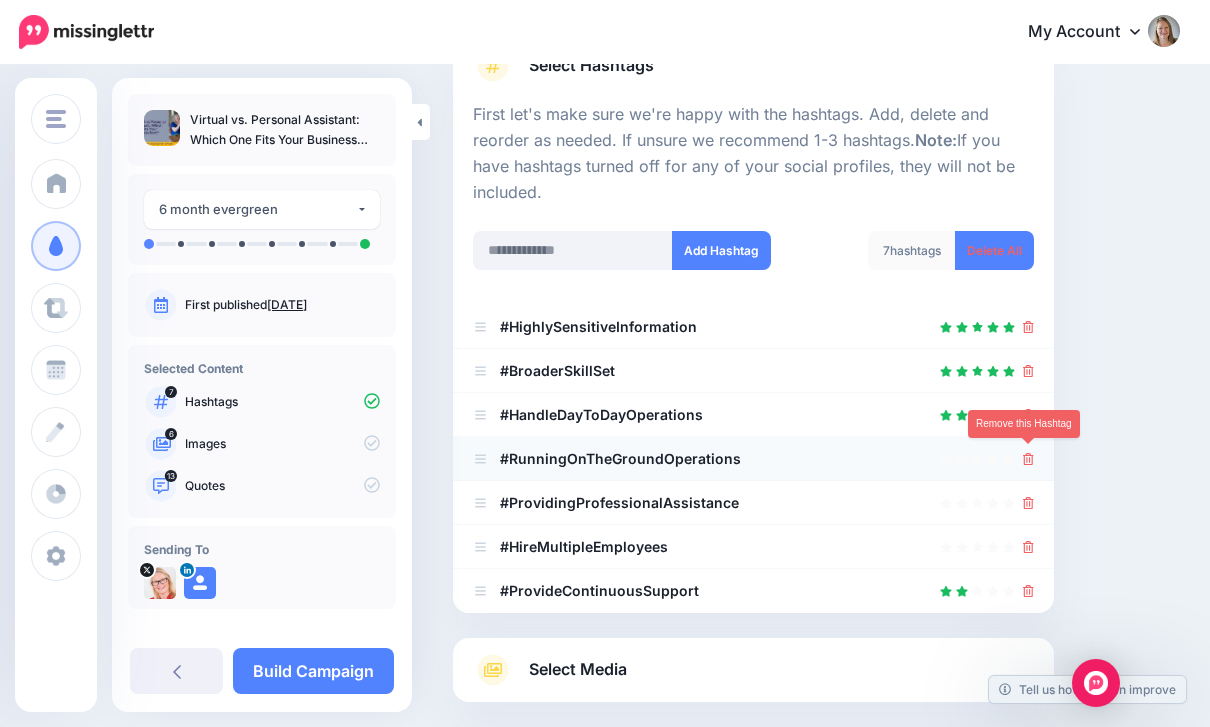 click 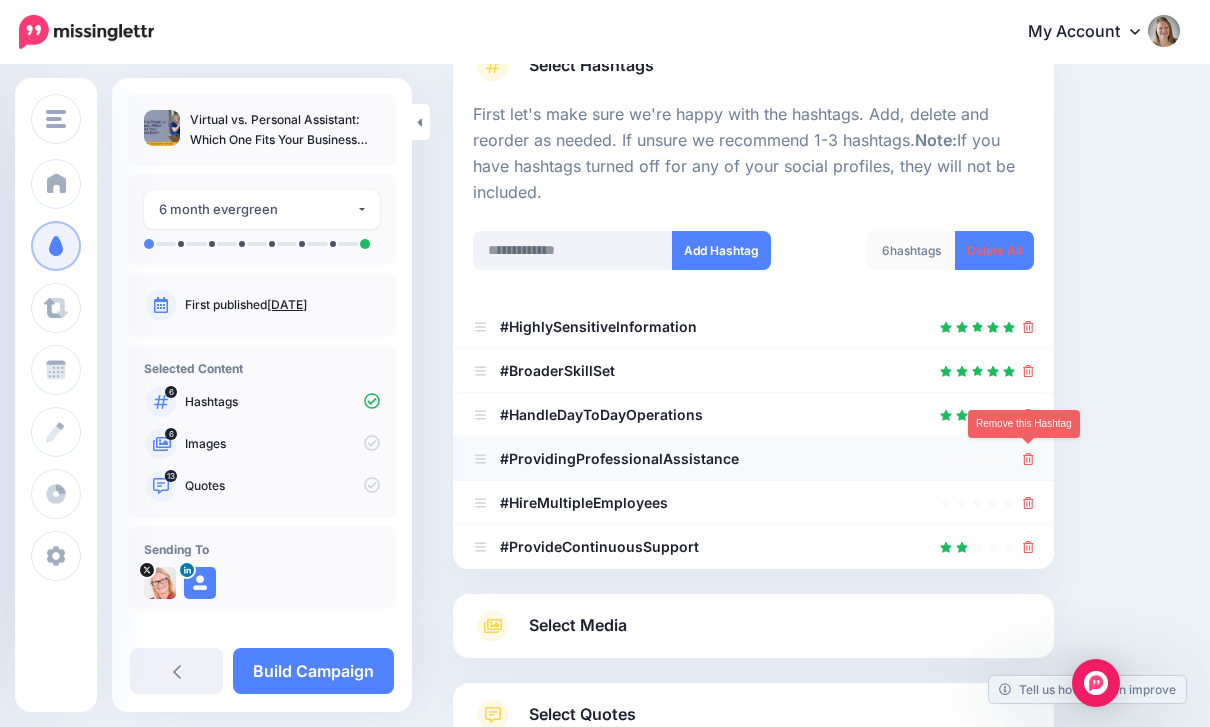 click 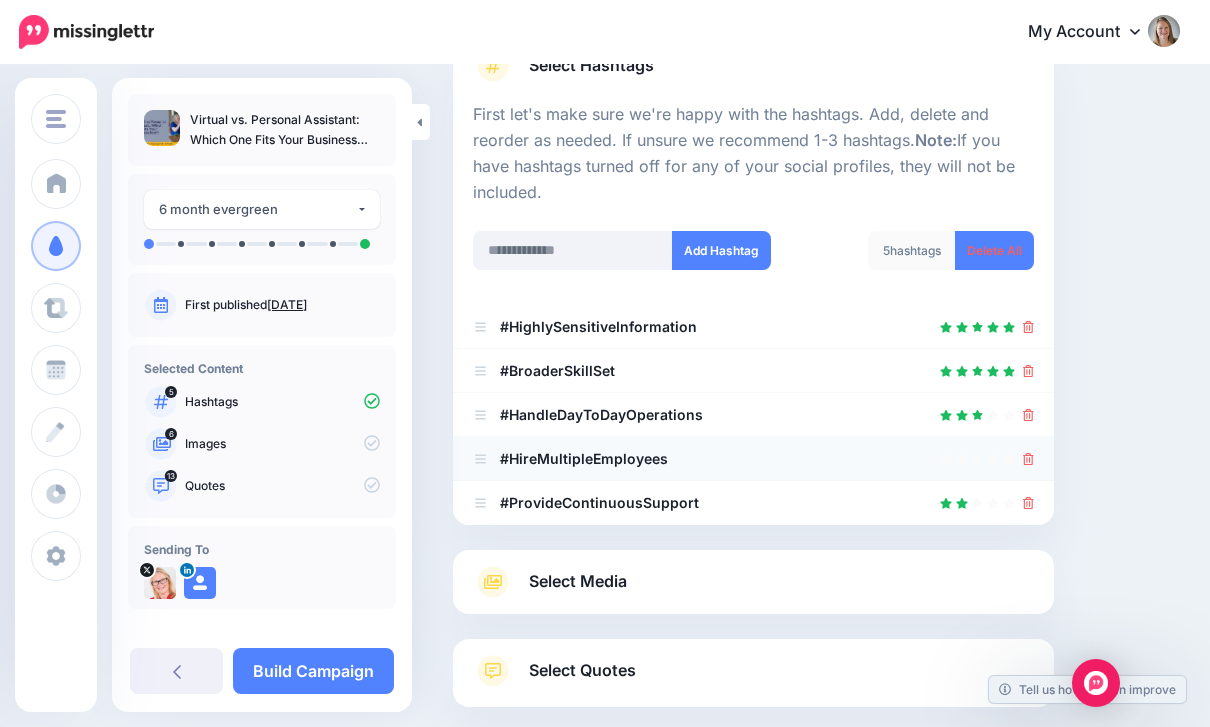 click 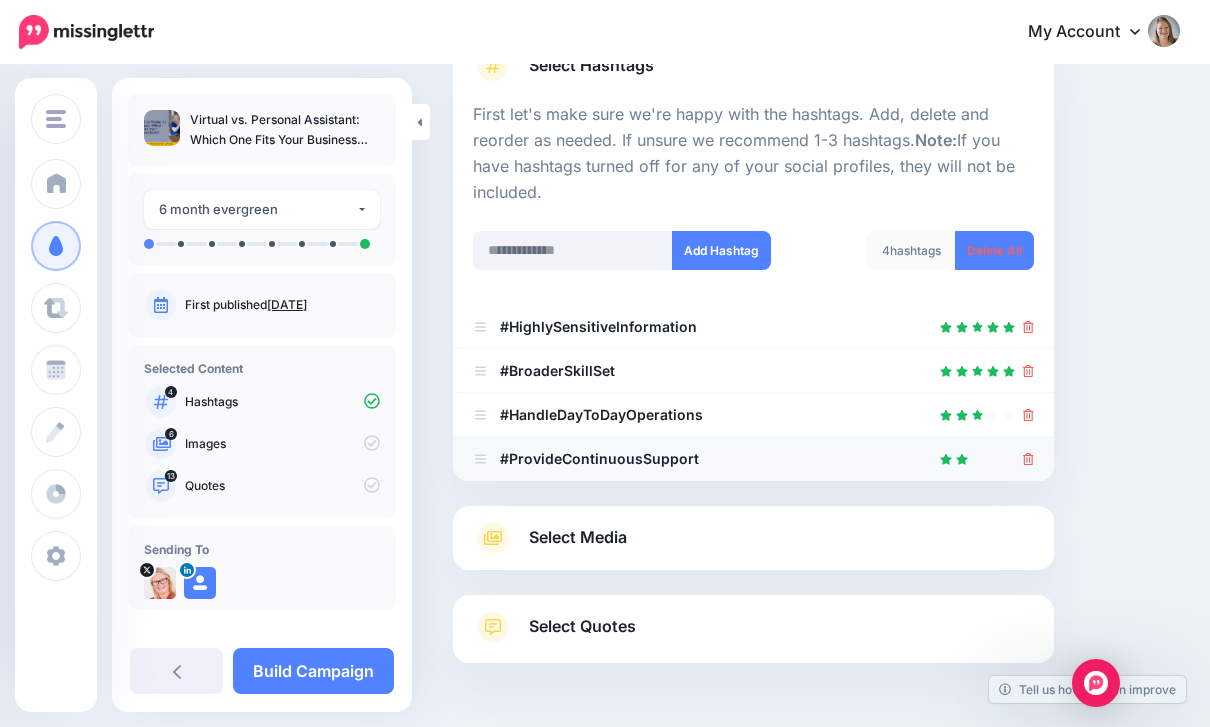 click 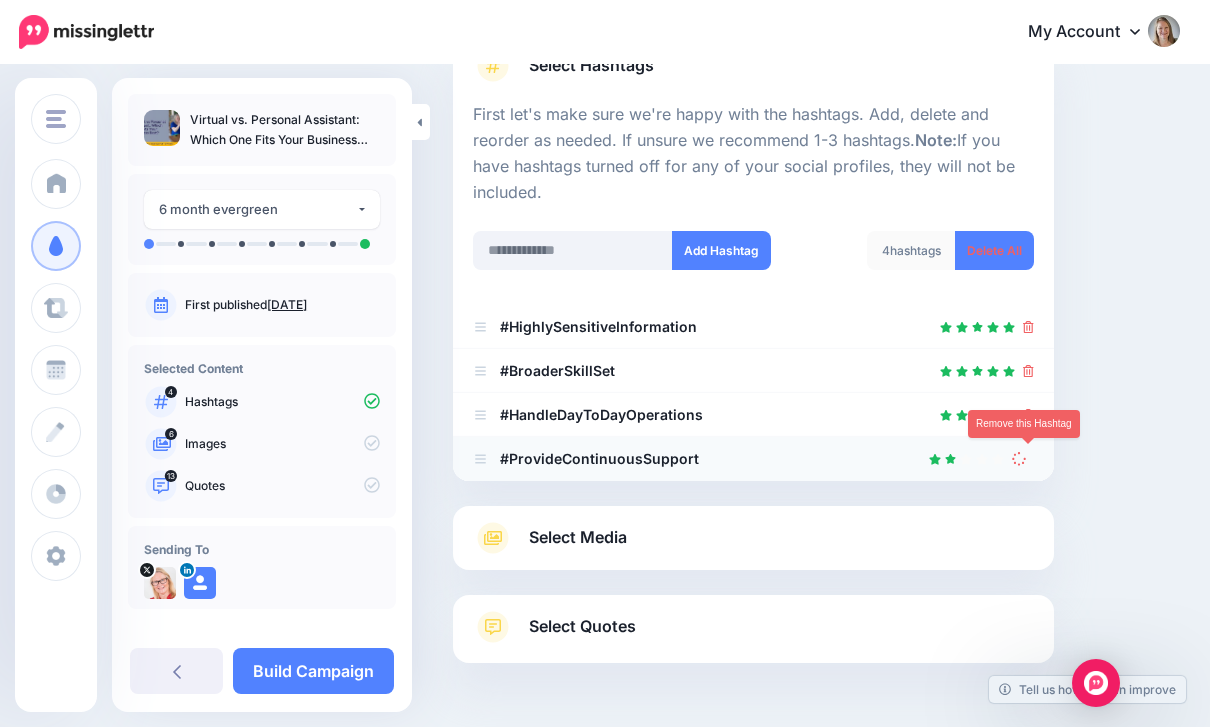 scroll, scrollTop: 151, scrollLeft: 0, axis: vertical 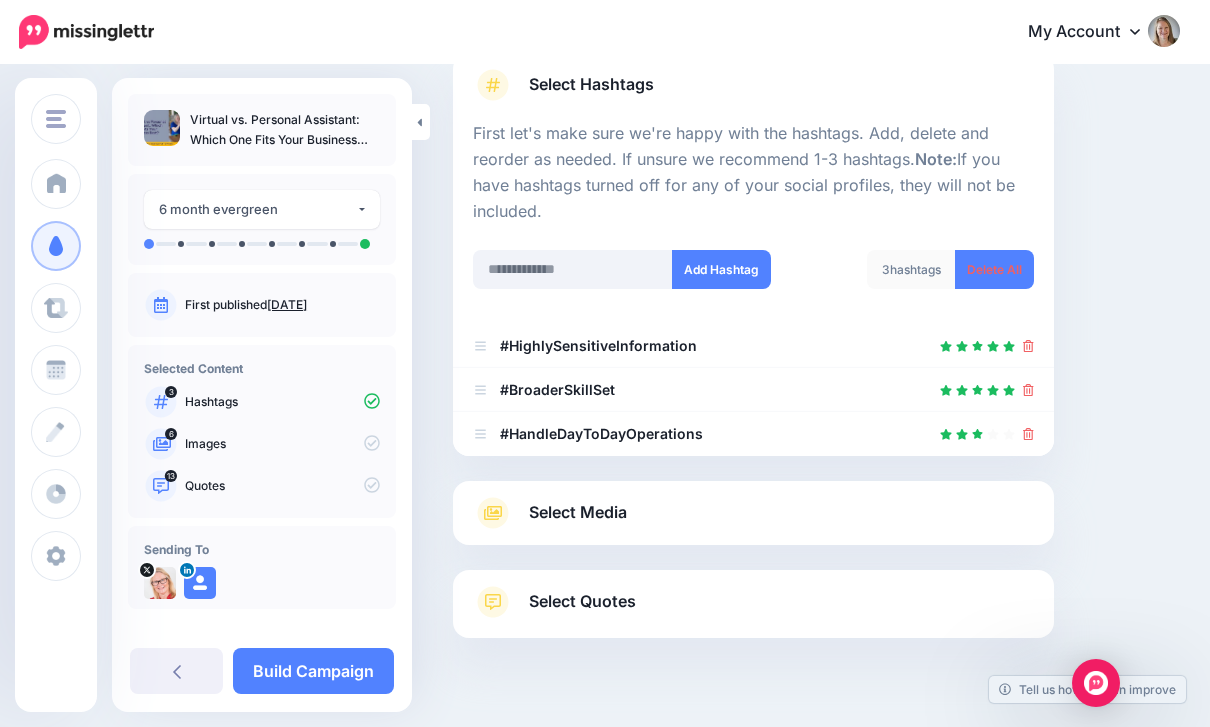 click on "Select Media
Next, let's make sure we have the best media for this campaign. Delete those you don't want or upload new ones. You can even crop, add text and stickers if needed(Not available for videos/gifs).
Add Media
What media would you like to add?
Upload" at bounding box center (753, 513) 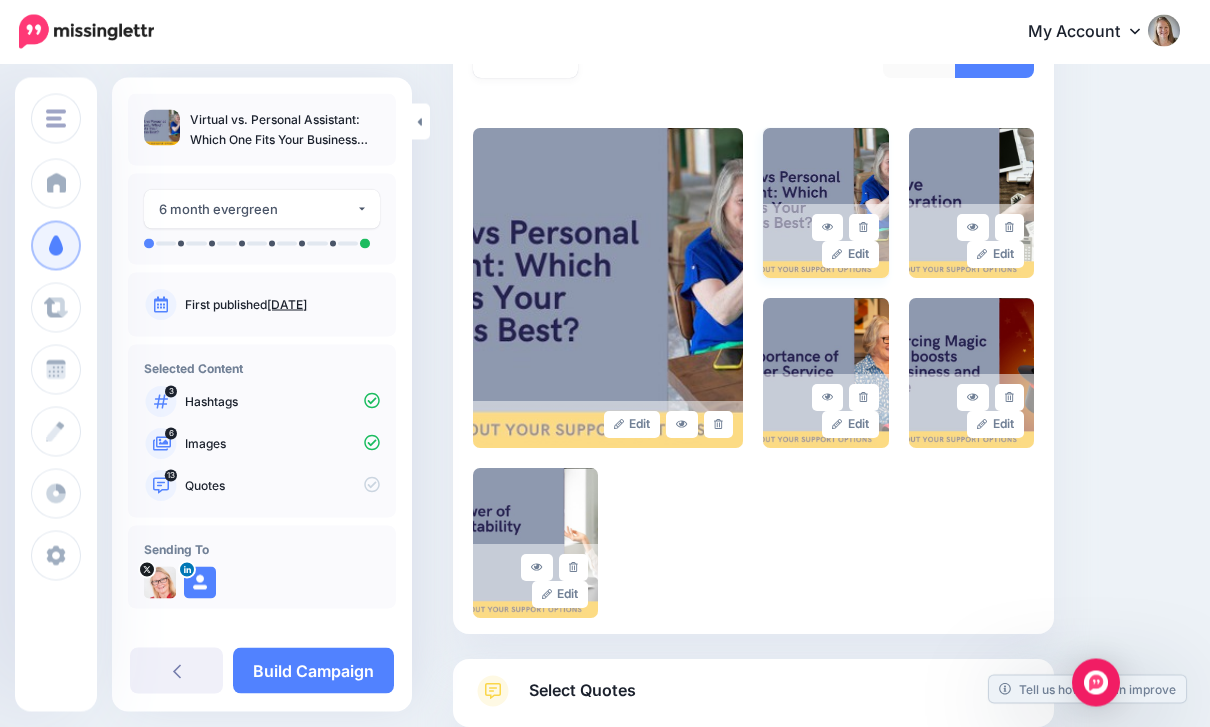 scroll, scrollTop: 419, scrollLeft: 0, axis: vertical 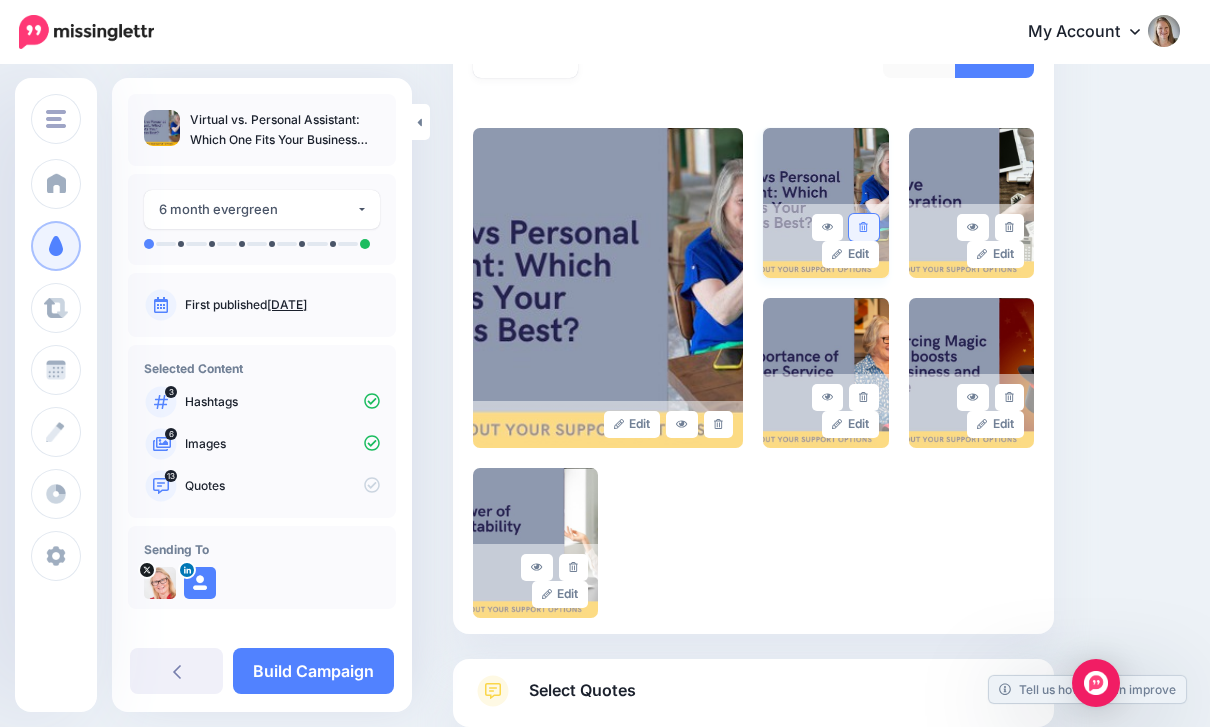click at bounding box center [863, 227] 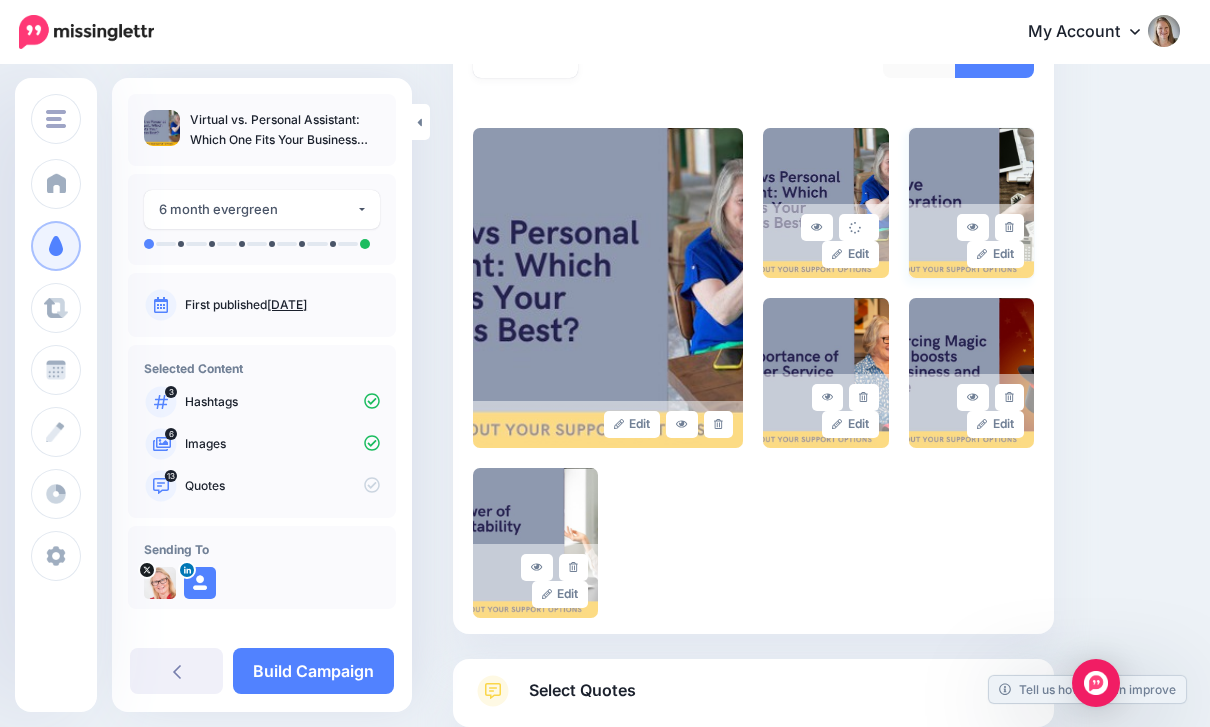 scroll, scrollTop: 339, scrollLeft: 0, axis: vertical 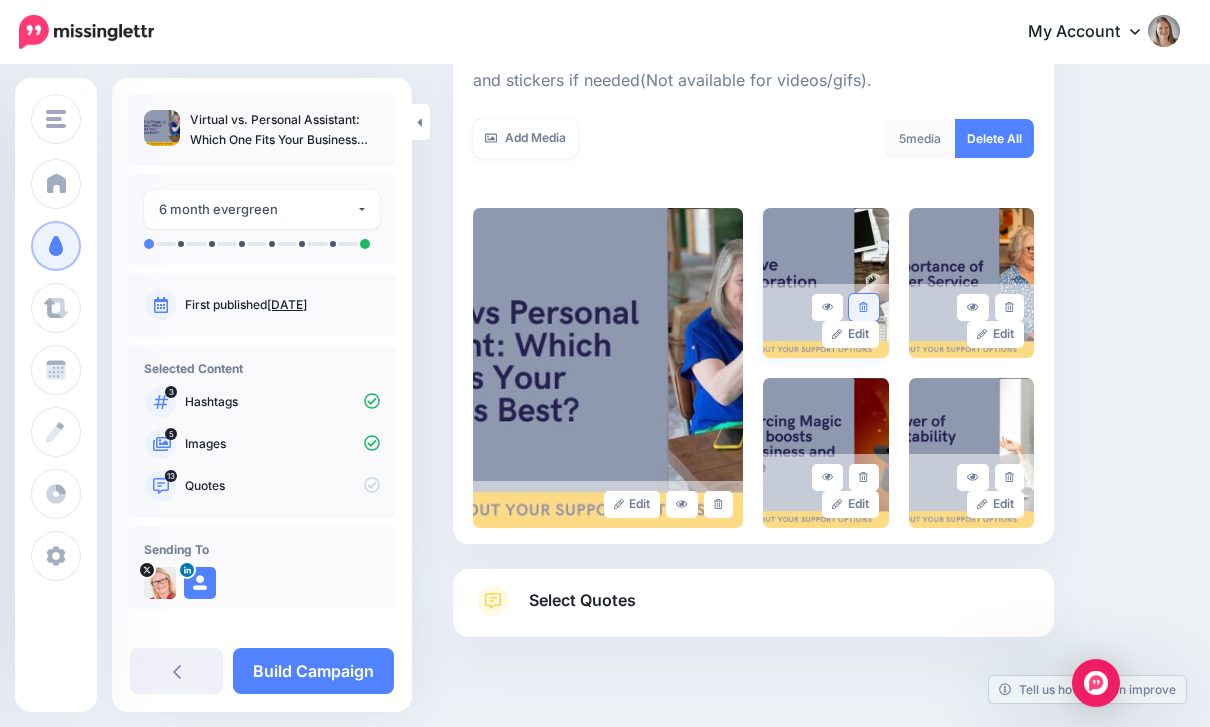 click at bounding box center [863, 307] 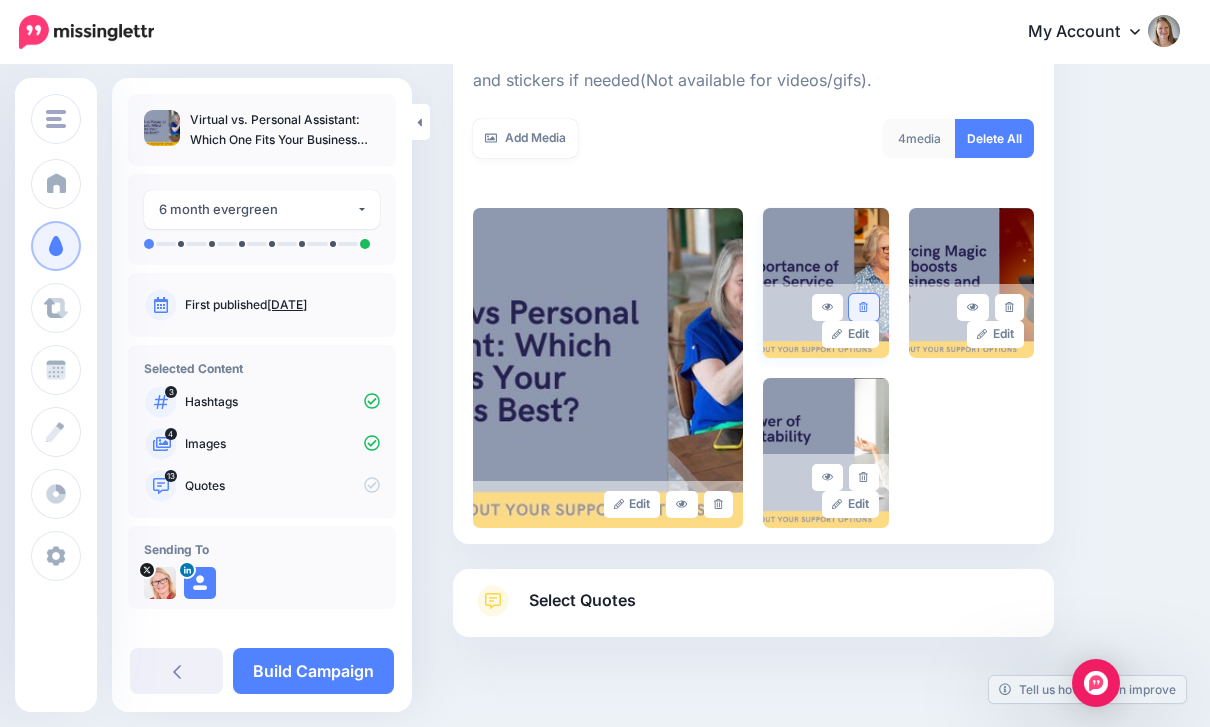 click at bounding box center (863, 307) 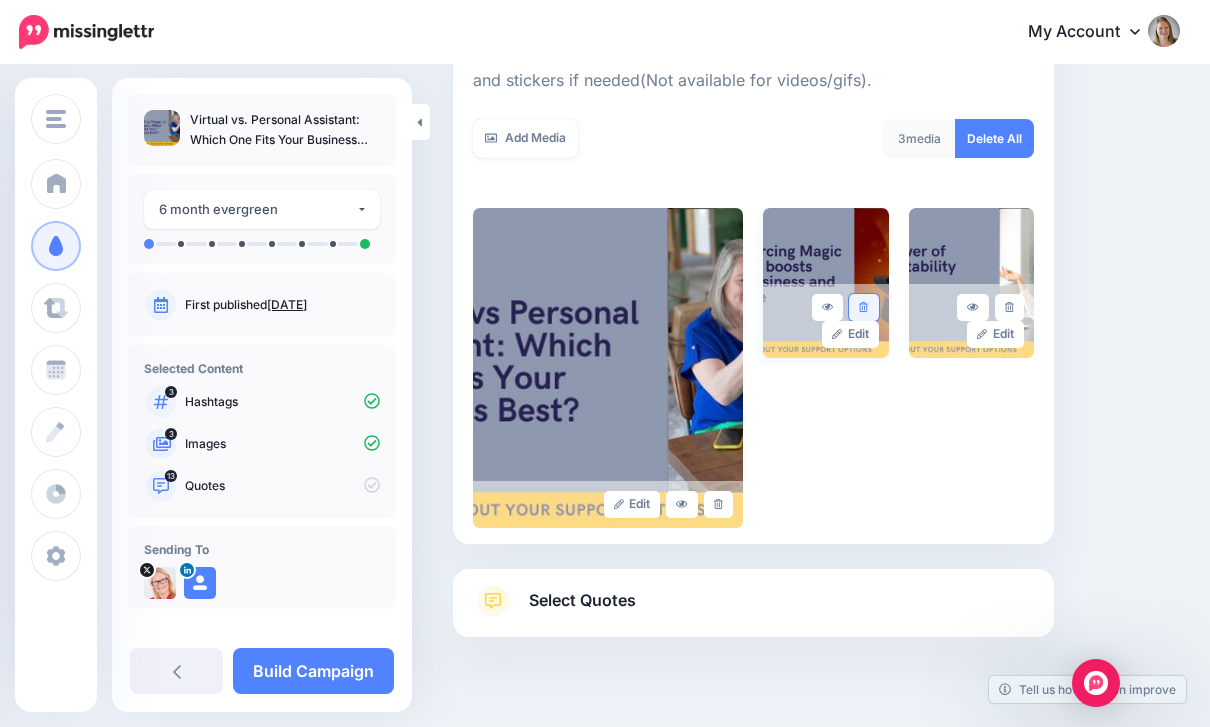 click 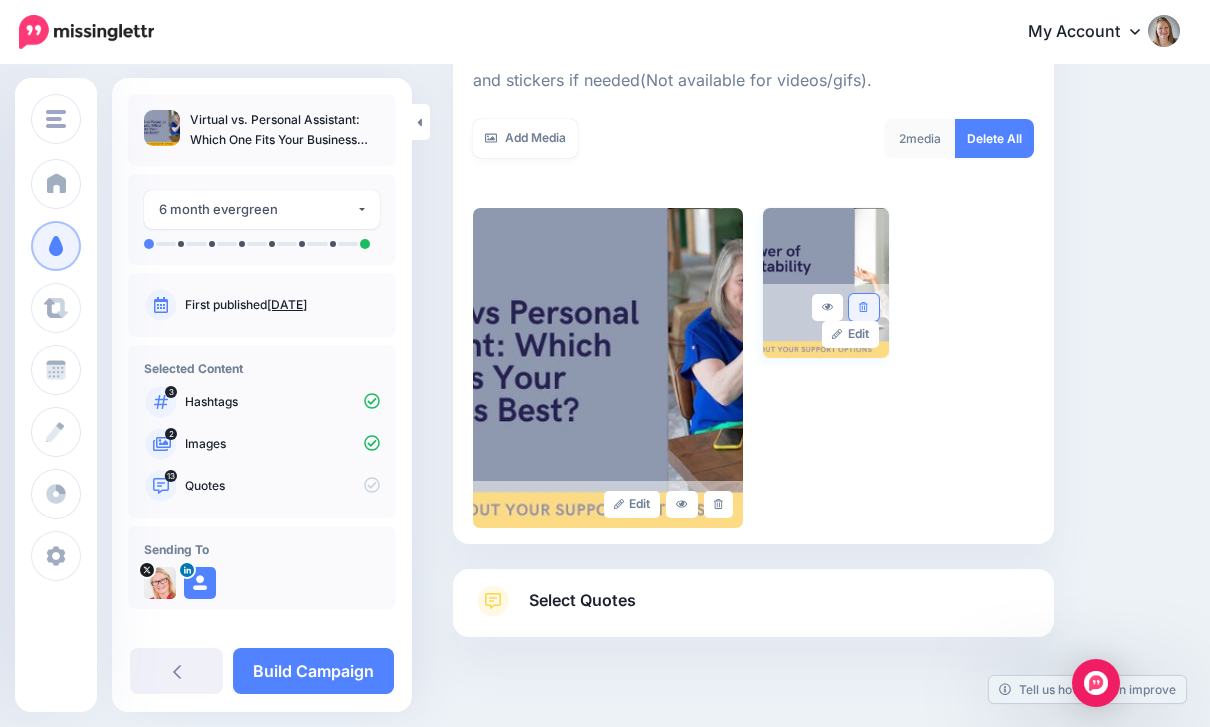 click 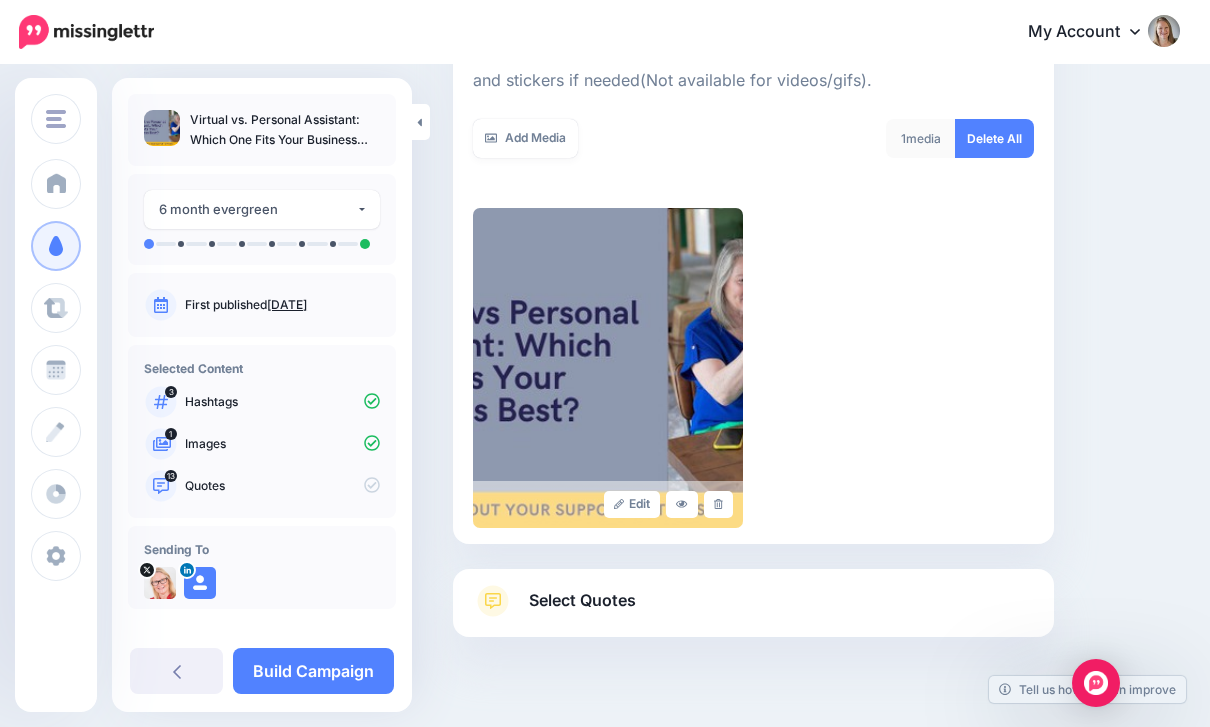 click on "Select Quotes" at bounding box center (753, 611) 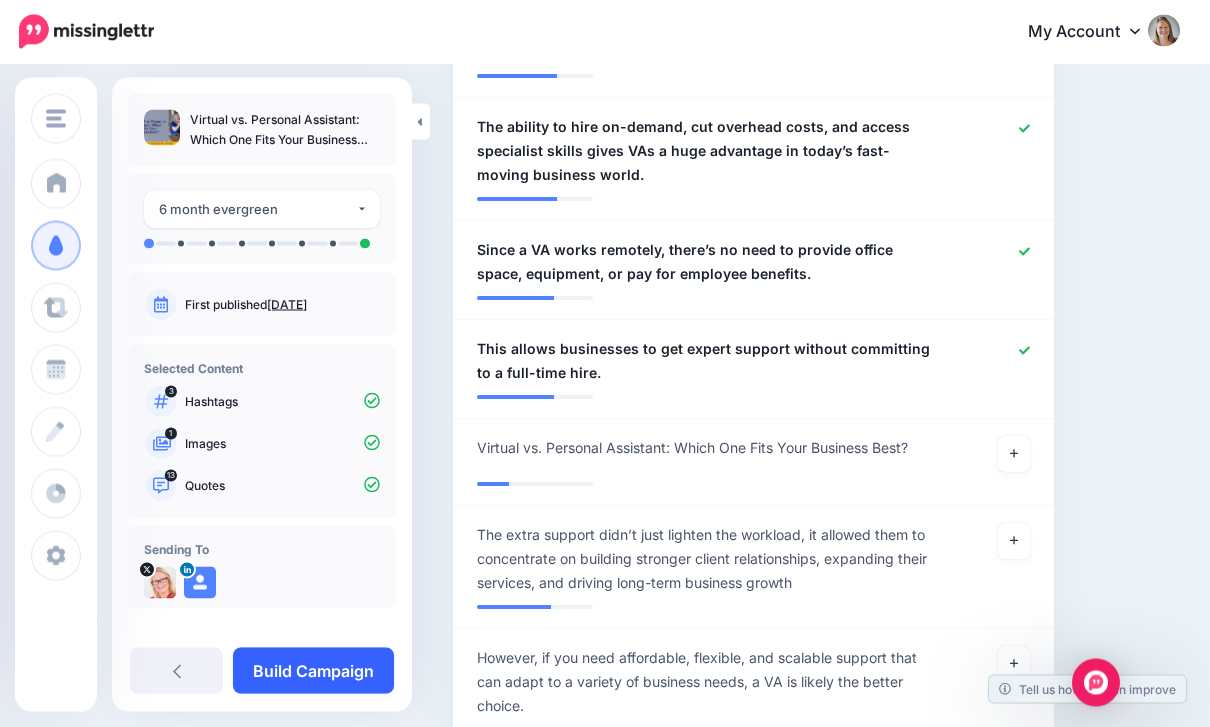 scroll, scrollTop: 1715, scrollLeft: 0, axis: vertical 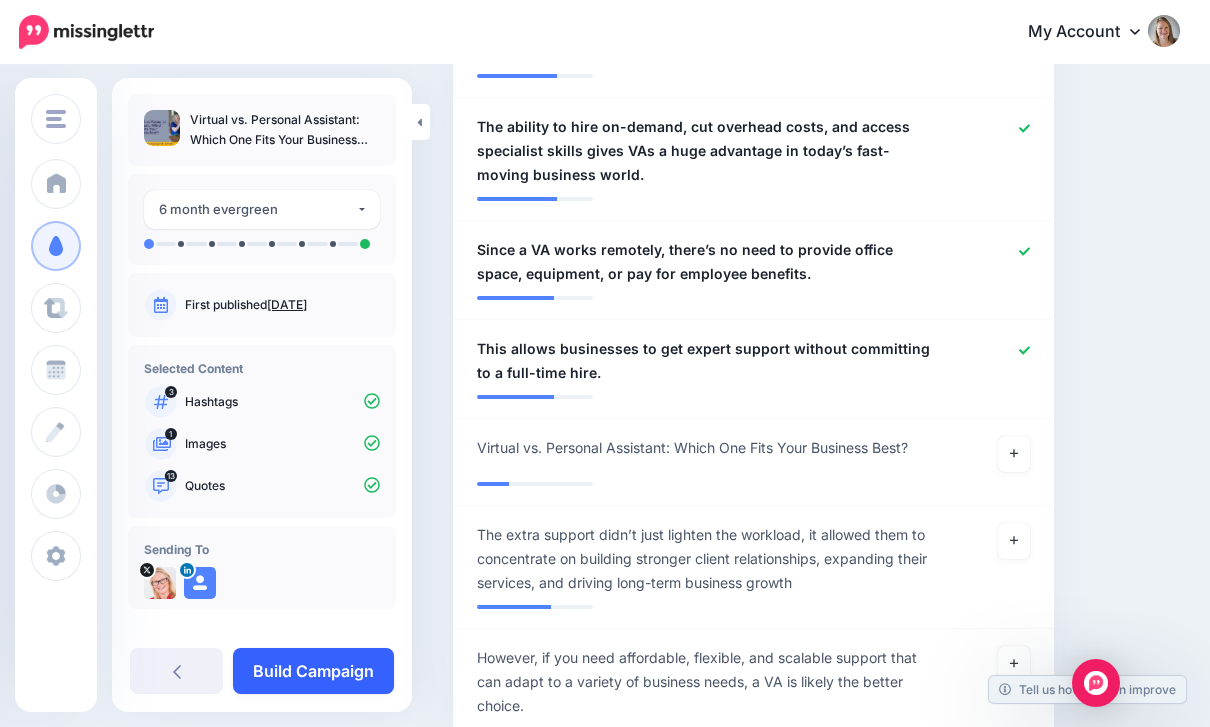 click on "Build Campaign" at bounding box center (313, 671) 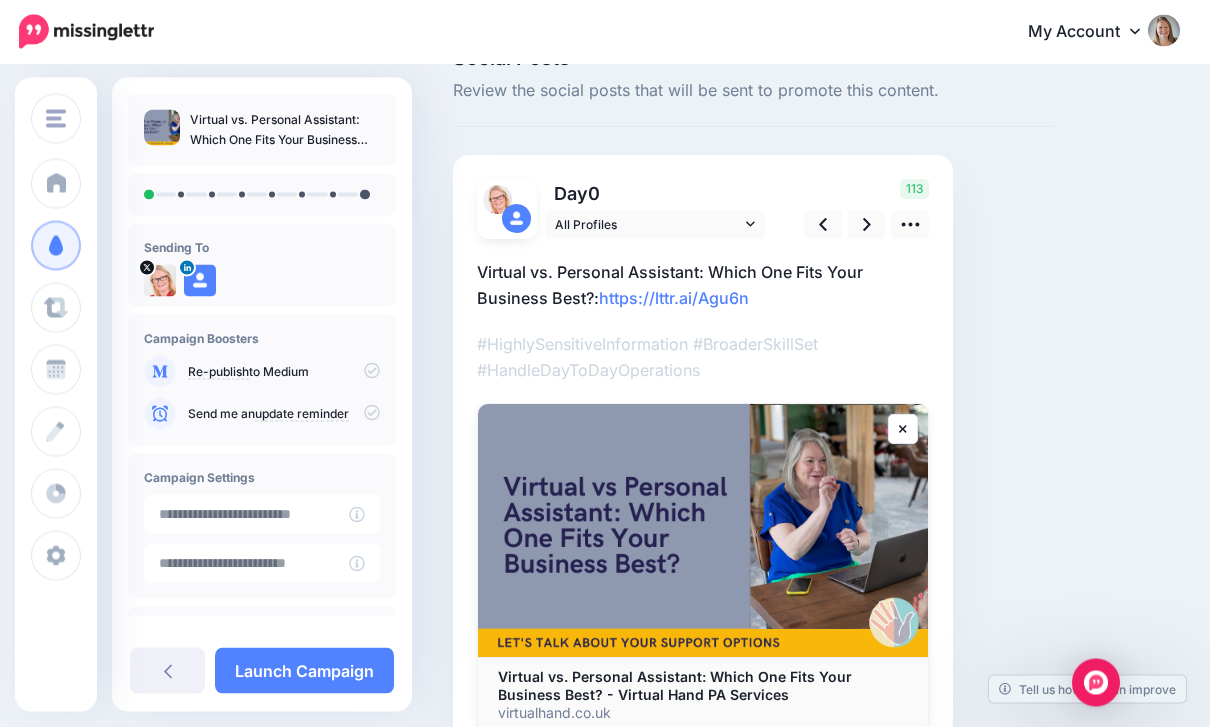 scroll, scrollTop: 60, scrollLeft: 0, axis: vertical 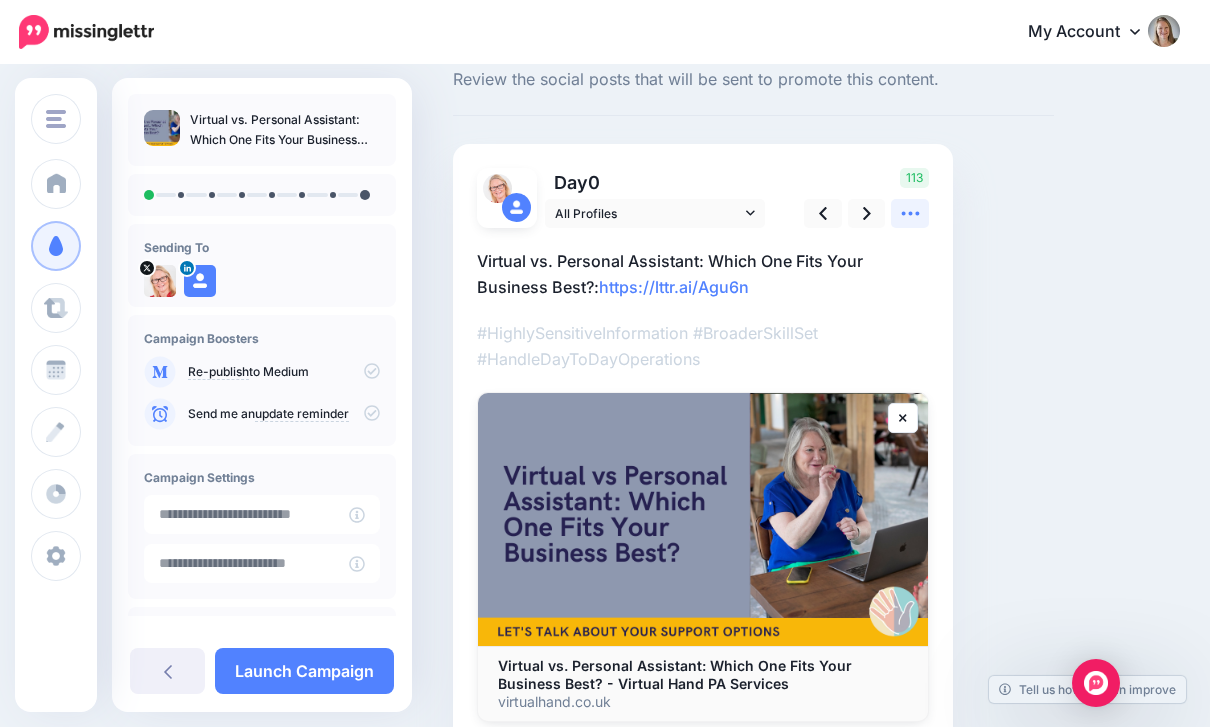 click at bounding box center [910, 213] 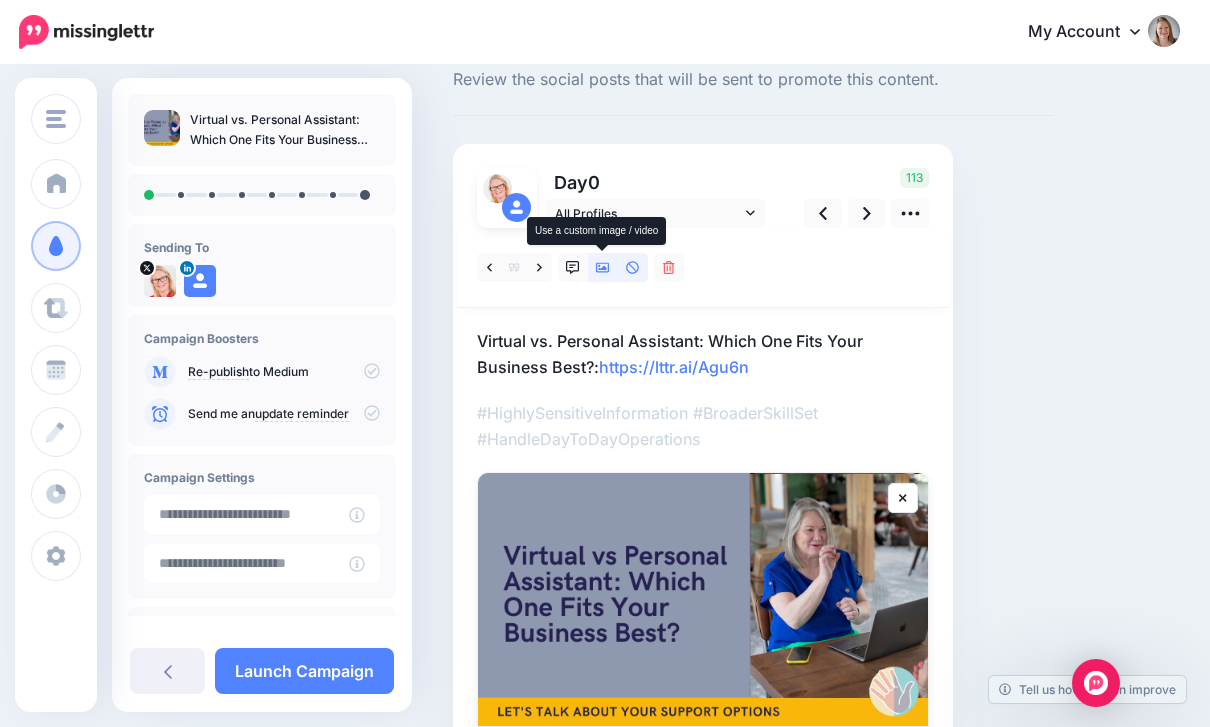 click at bounding box center [603, 267] 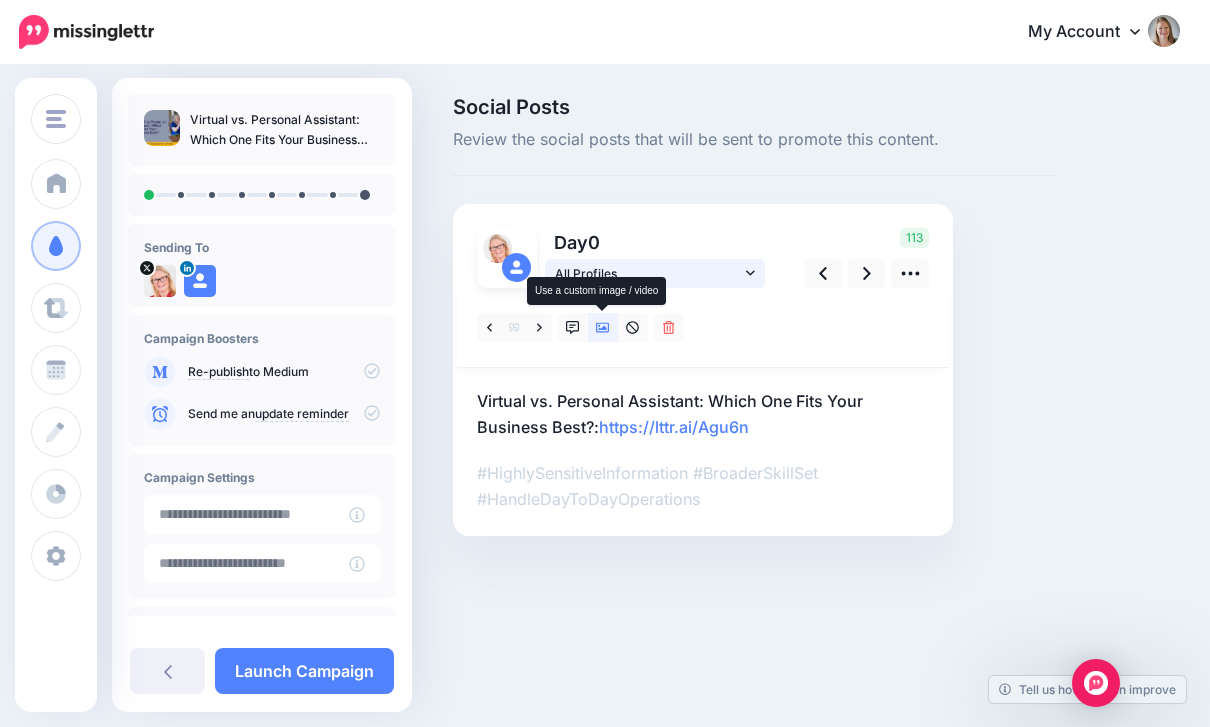 scroll, scrollTop: 0, scrollLeft: 0, axis: both 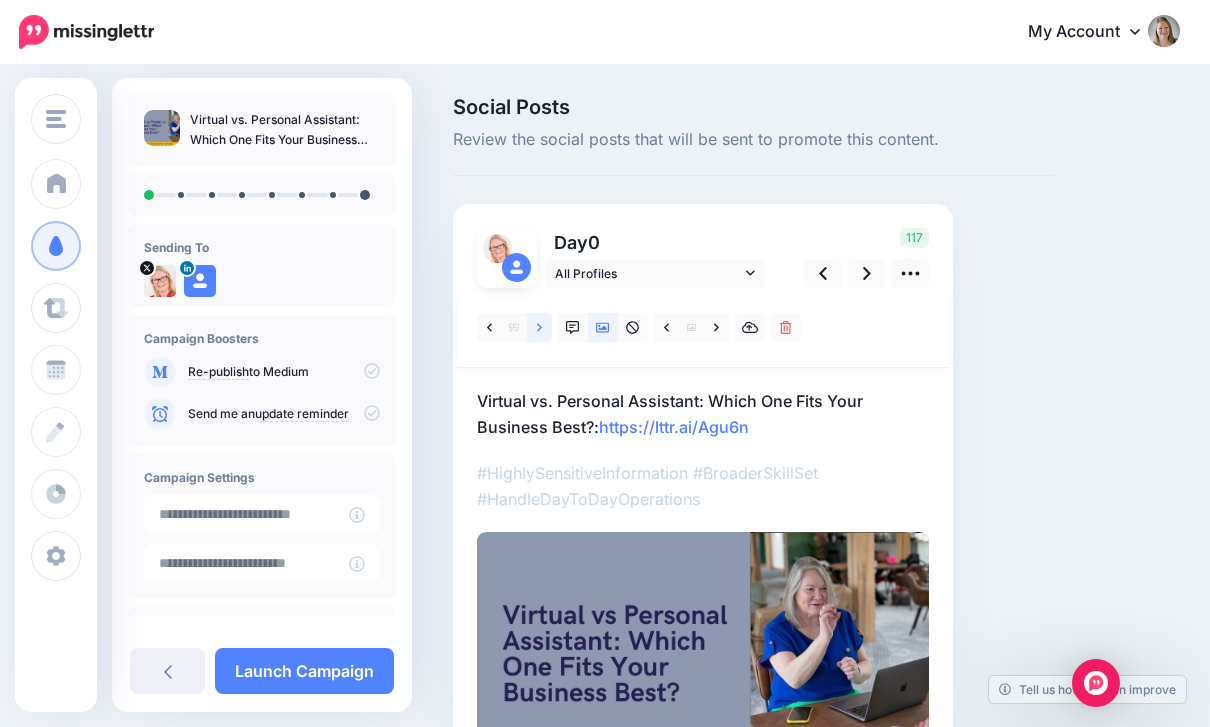 click at bounding box center (539, 327) 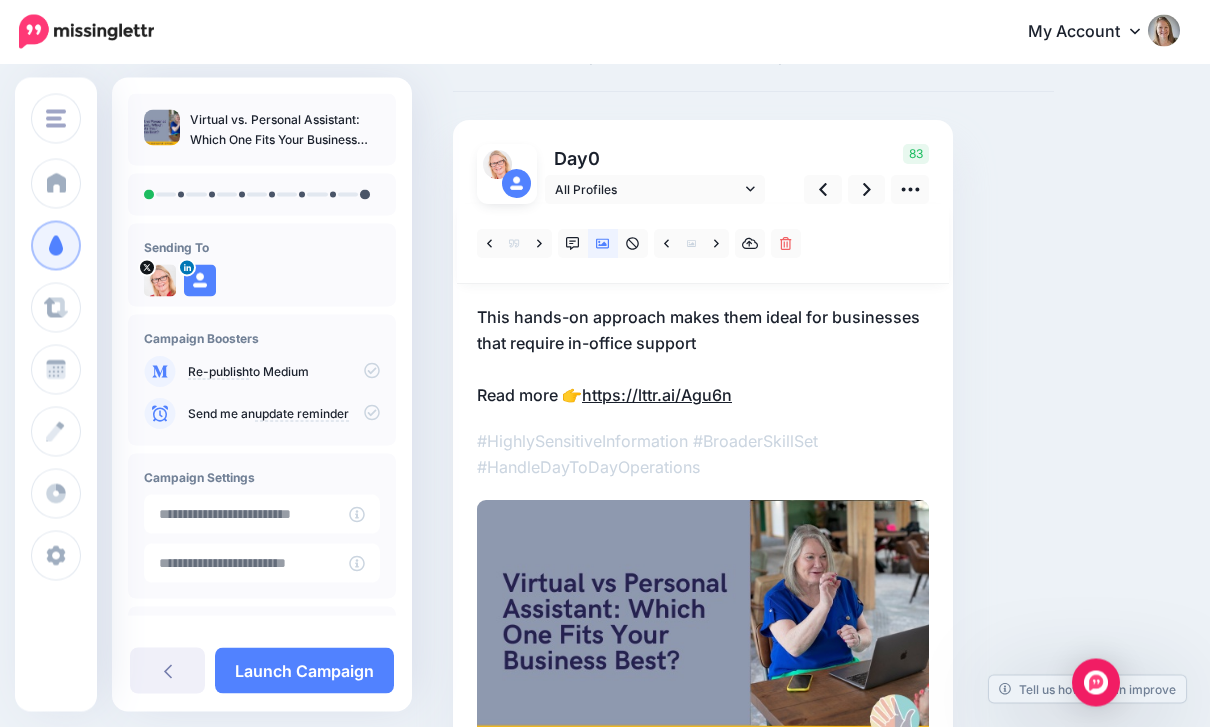 scroll, scrollTop: 92, scrollLeft: 0, axis: vertical 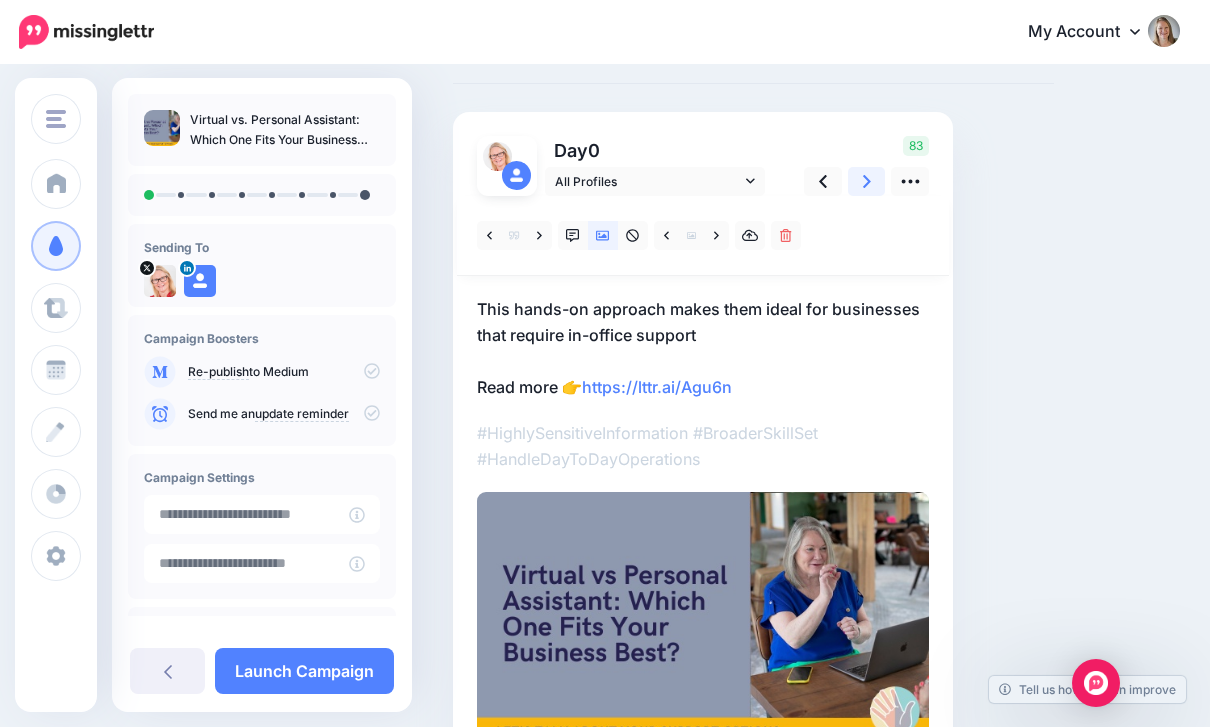 click at bounding box center (867, 181) 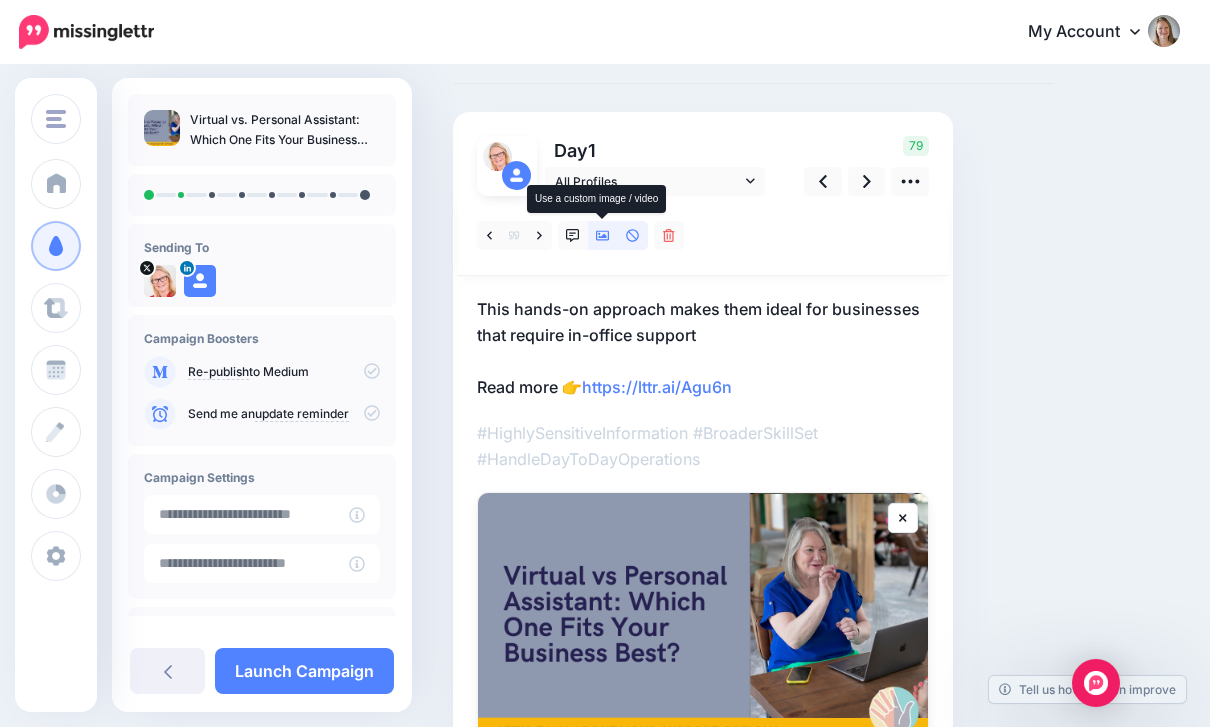 drag, startPoint x: 597, startPoint y: 241, endPoint x: 597, endPoint y: 333, distance: 92 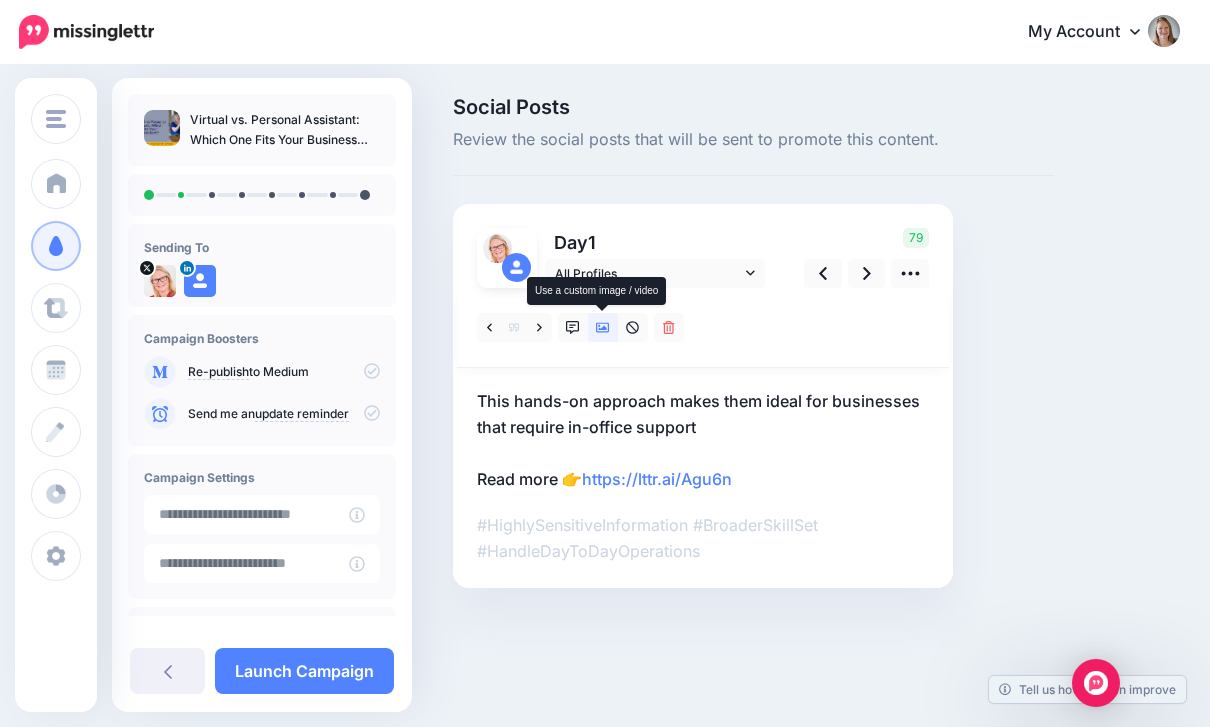 scroll, scrollTop: 0, scrollLeft: 0, axis: both 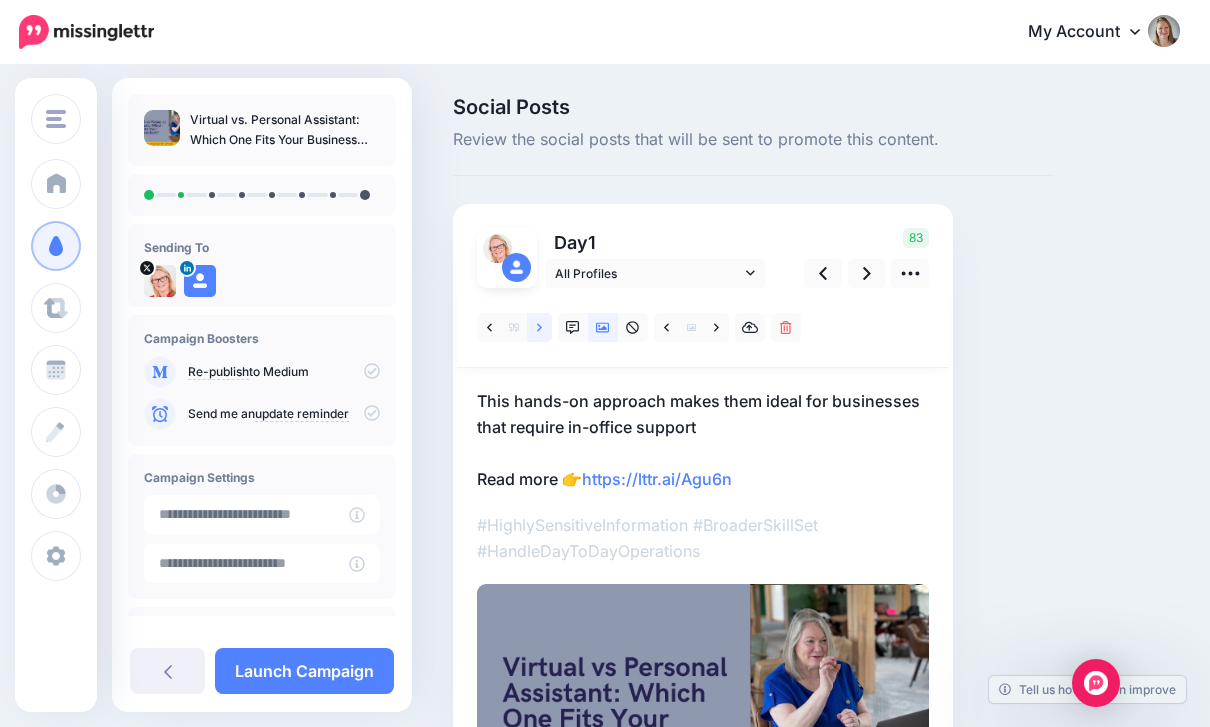 click 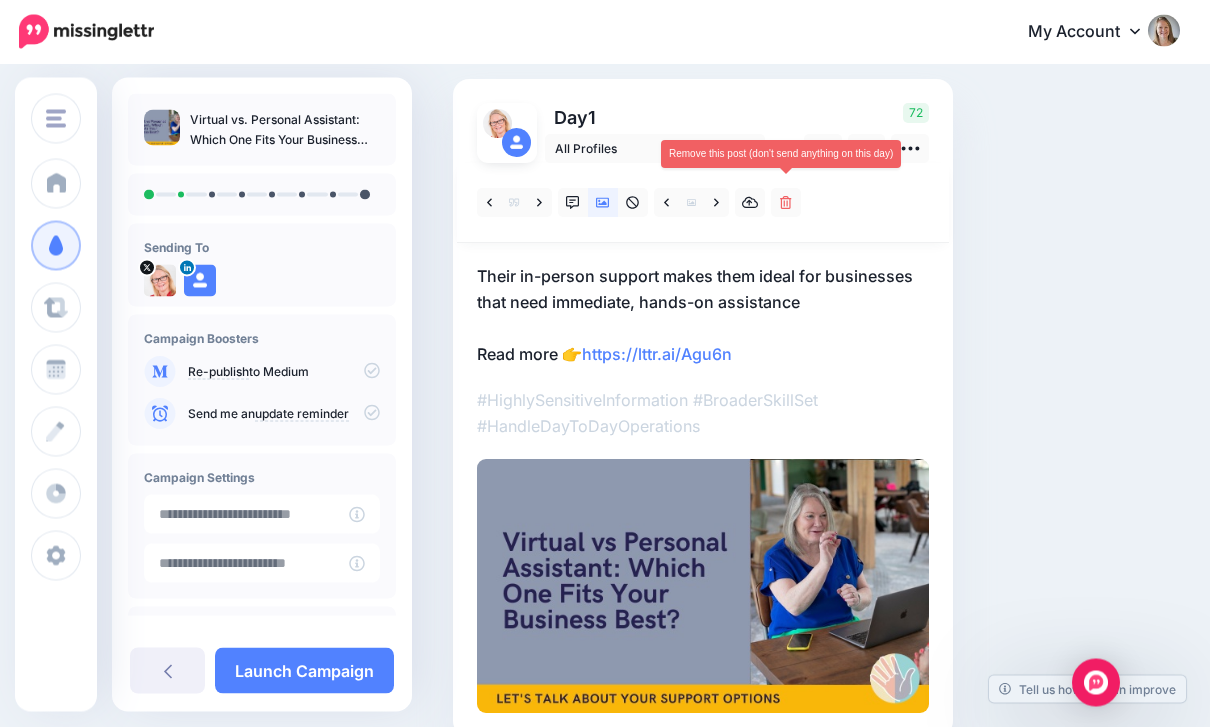 scroll, scrollTop: 125, scrollLeft: 0, axis: vertical 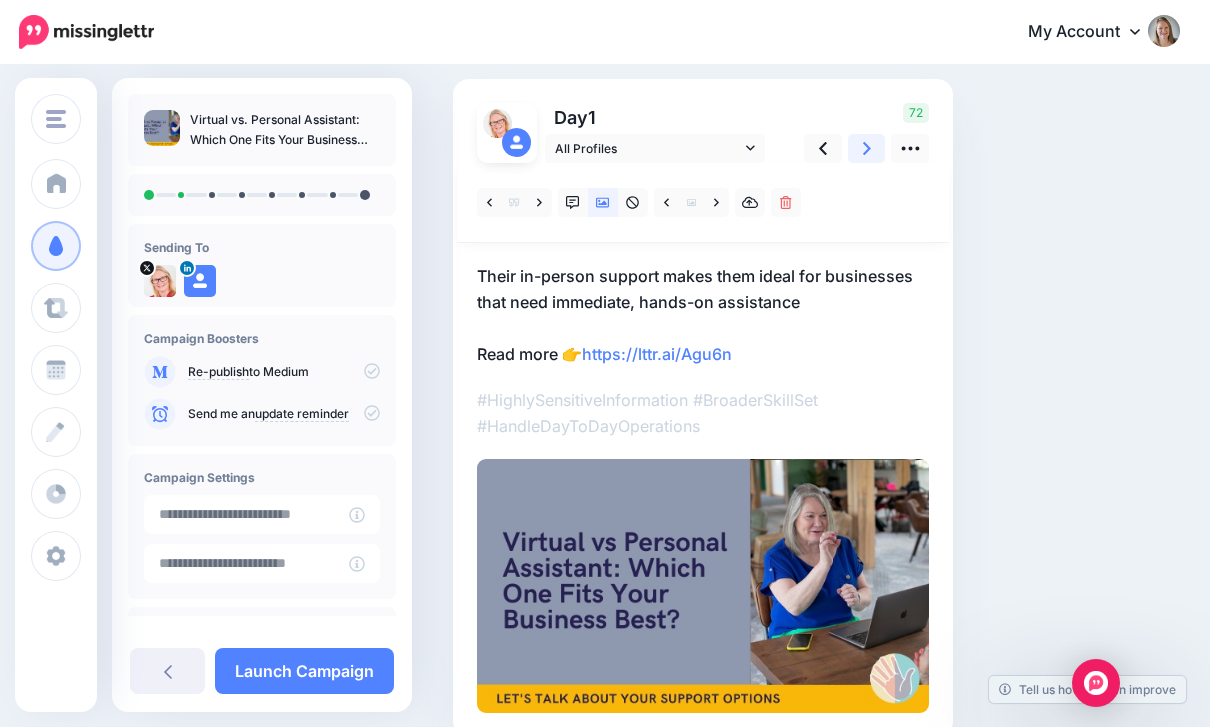 click 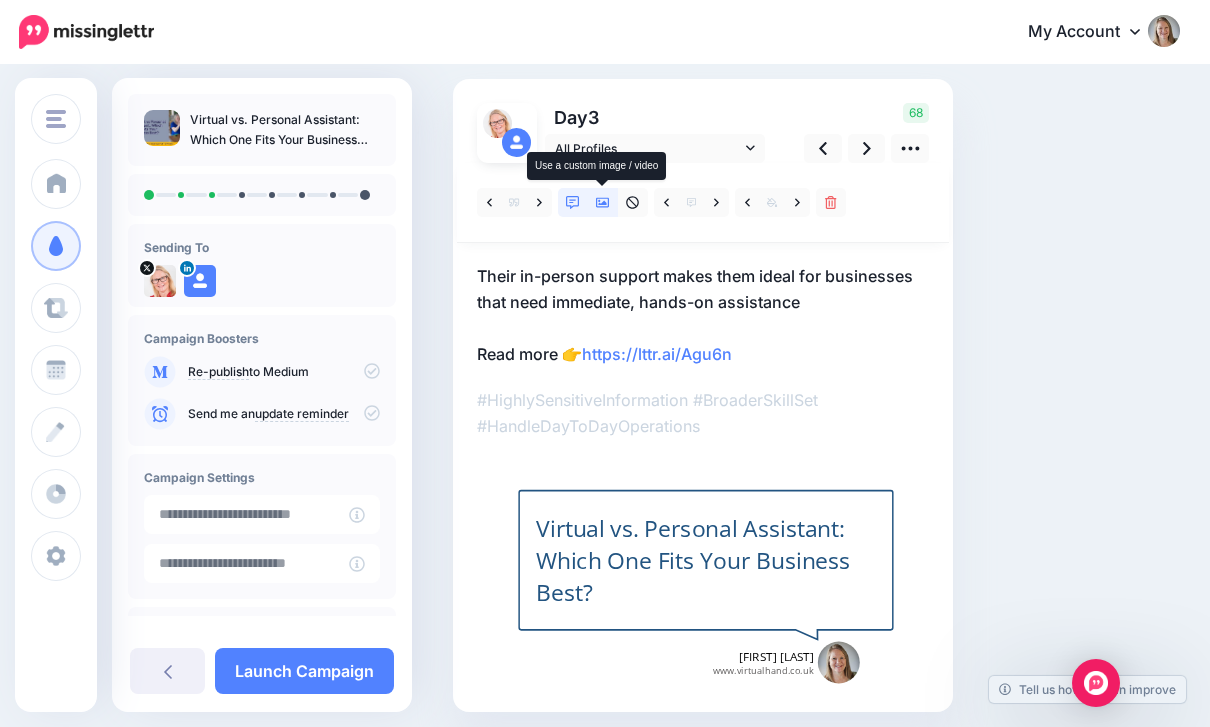 click at bounding box center (603, 202) 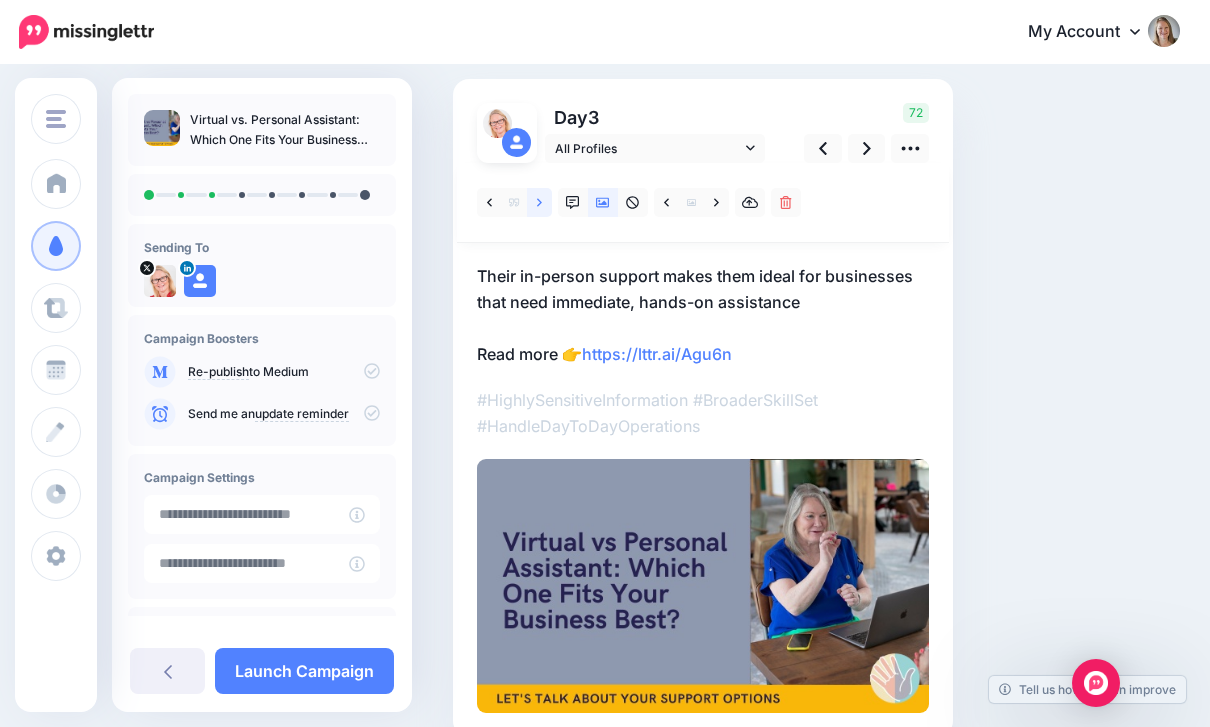 click at bounding box center (539, 202) 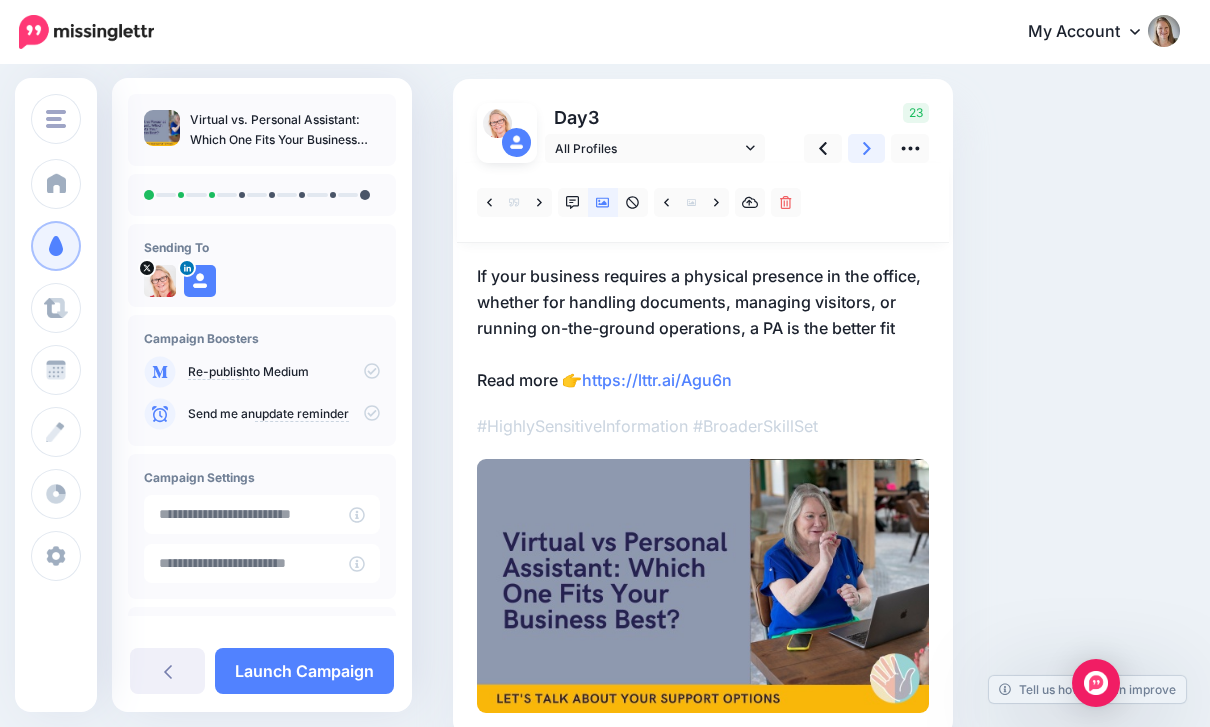 click at bounding box center (867, 148) 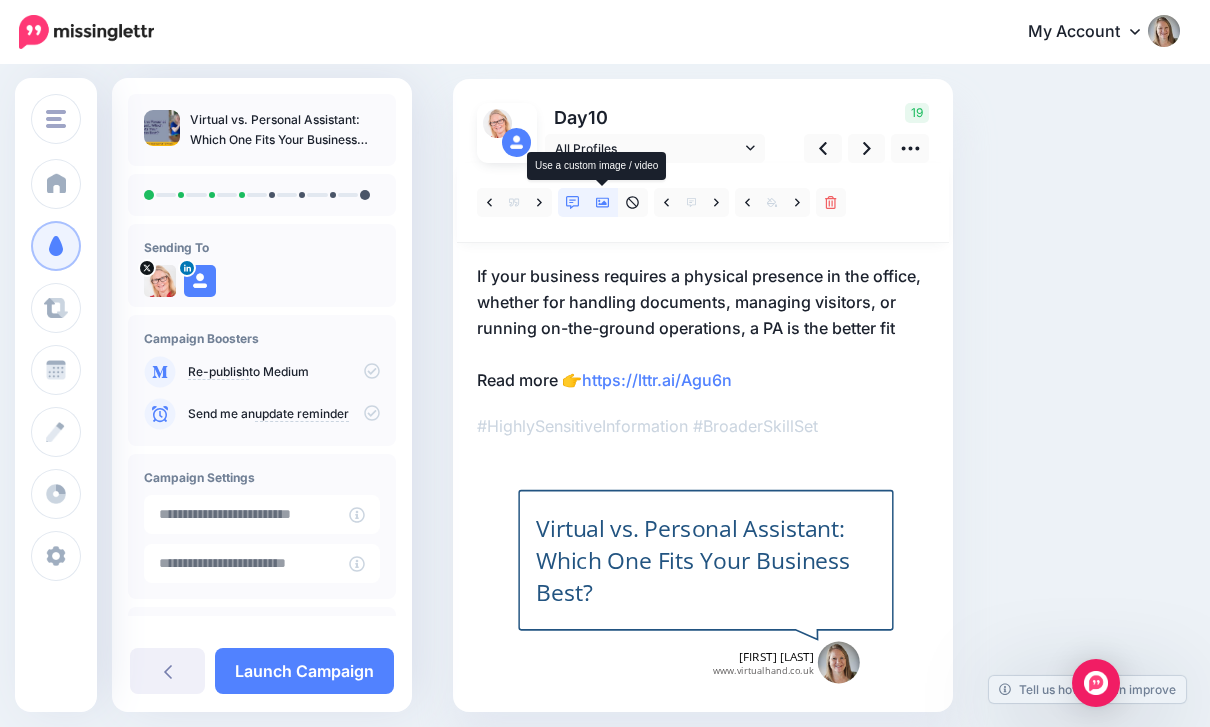 click 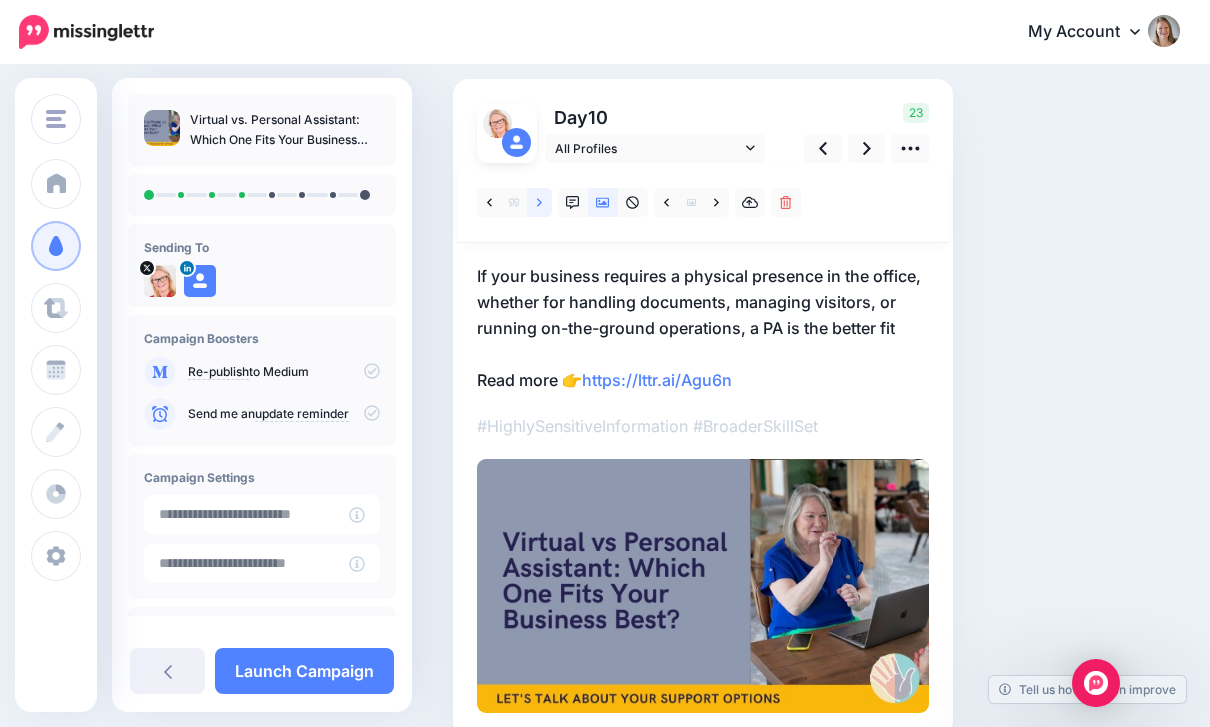 click at bounding box center [539, 202] 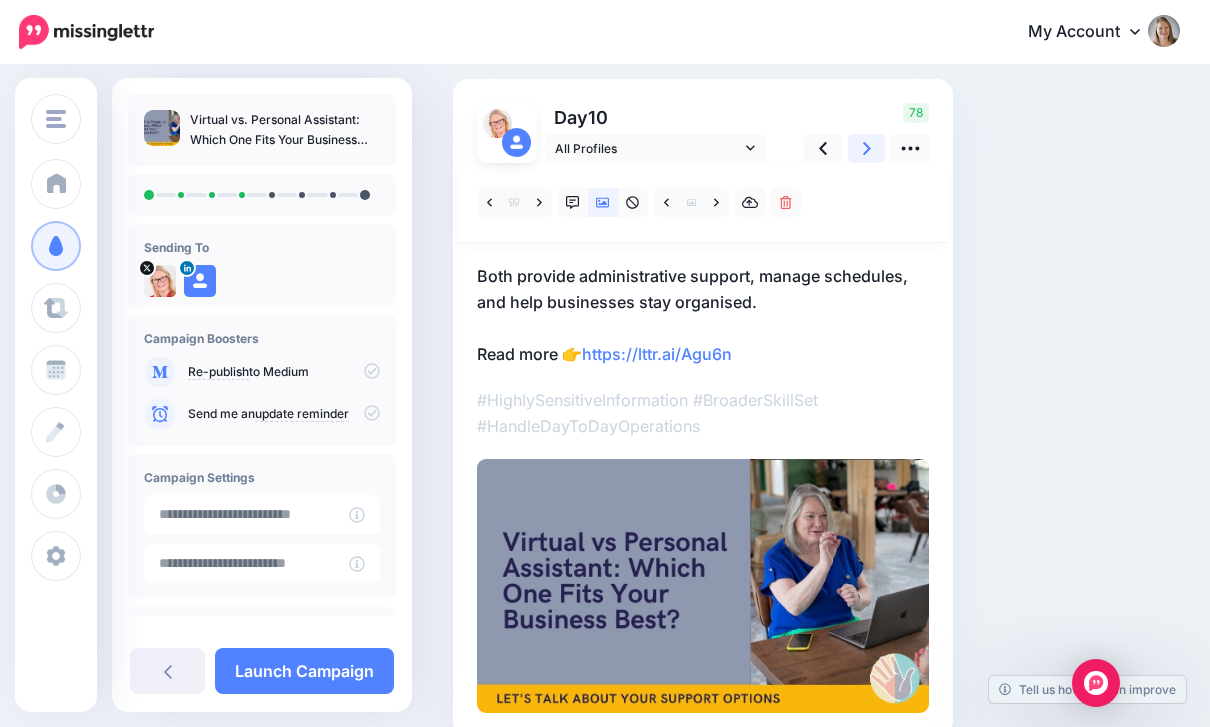 click at bounding box center (867, 148) 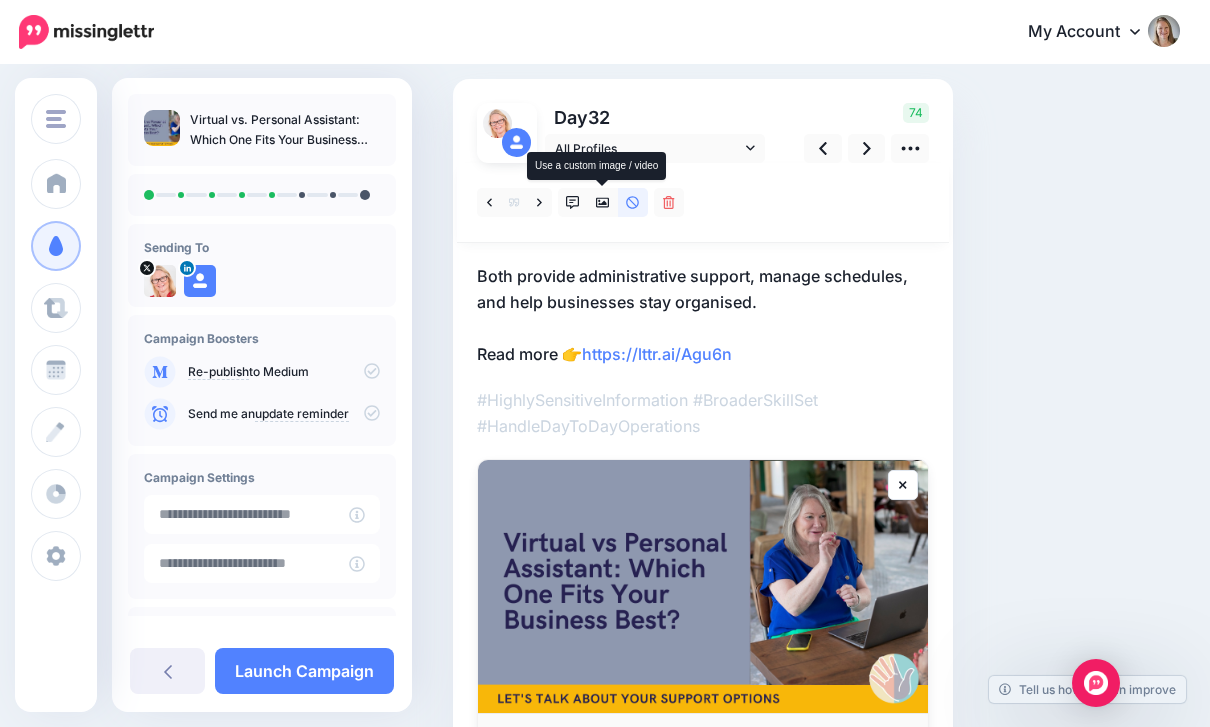 drag, startPoint x: 597, startPoint y: 199, endPoint x: 597, endPoint y: 75, distance: 124 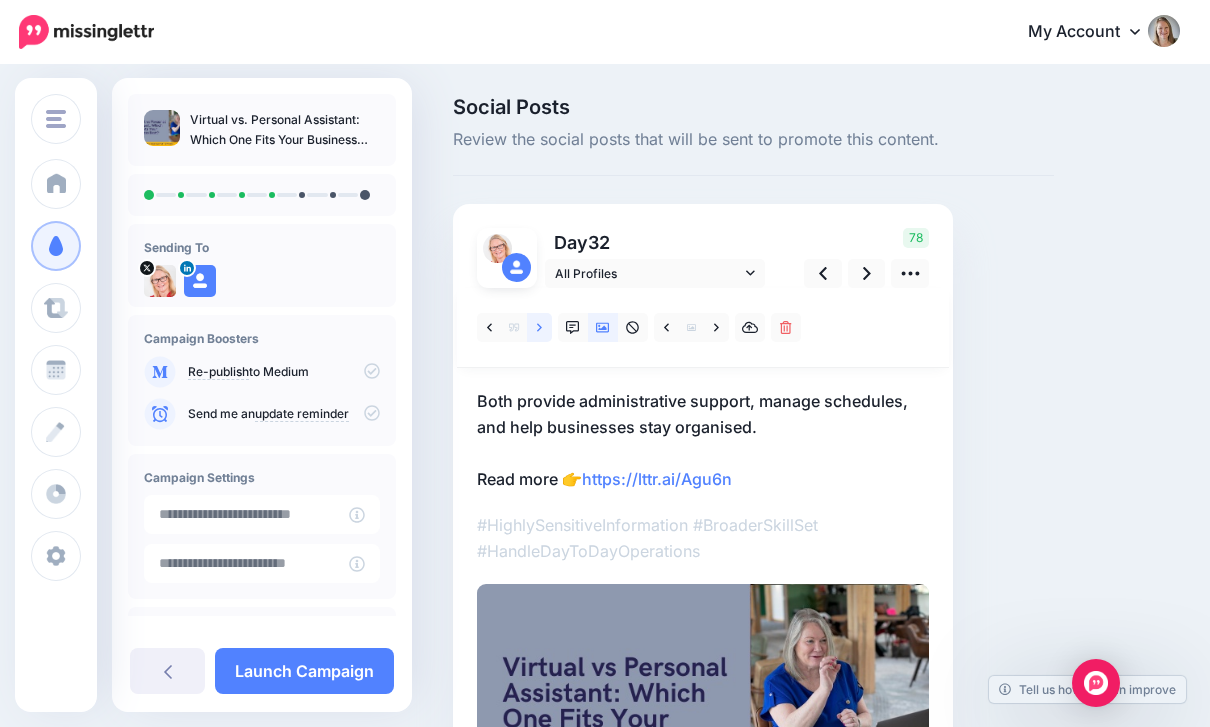 click at bounding box center [539, 327] 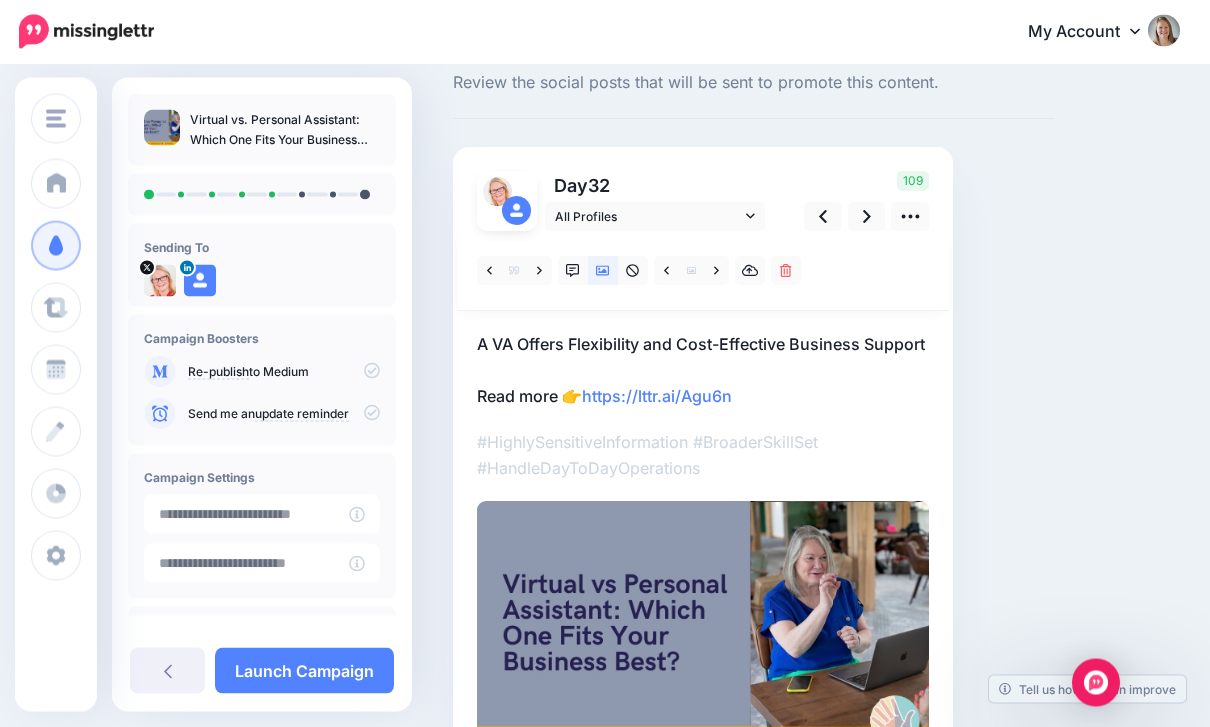 scroll, scrollTop: 134, scrollLeft: 0, axis: vertical 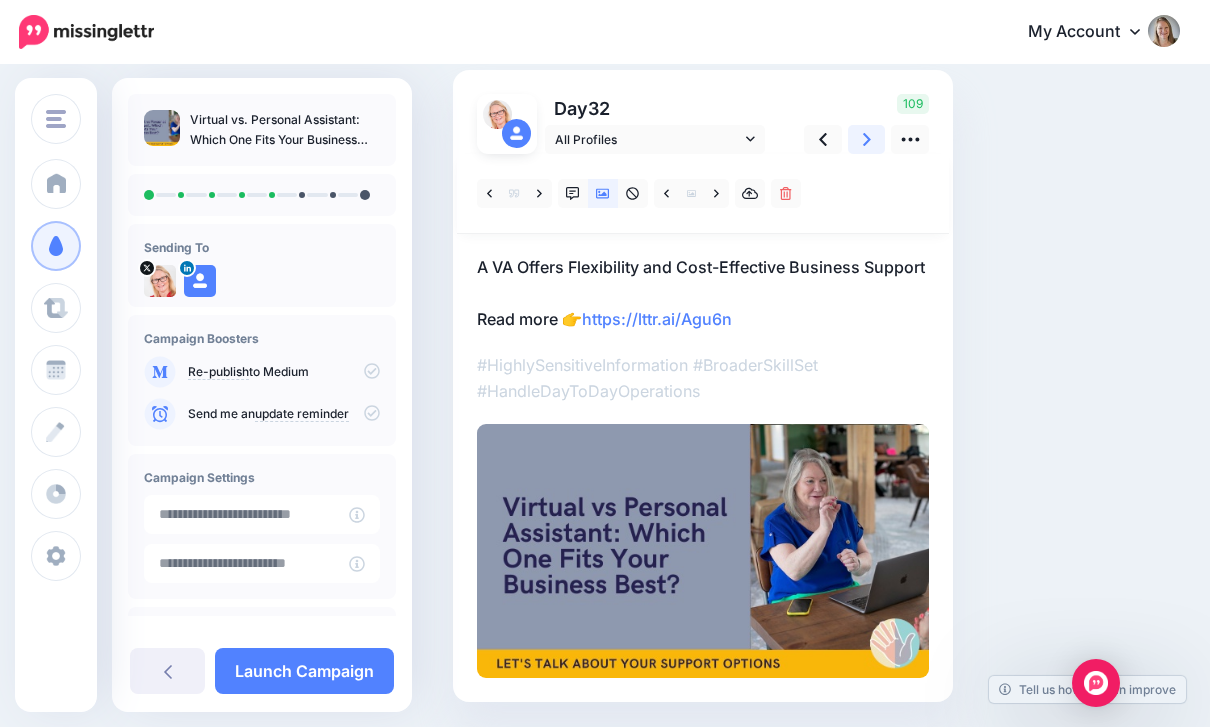 click 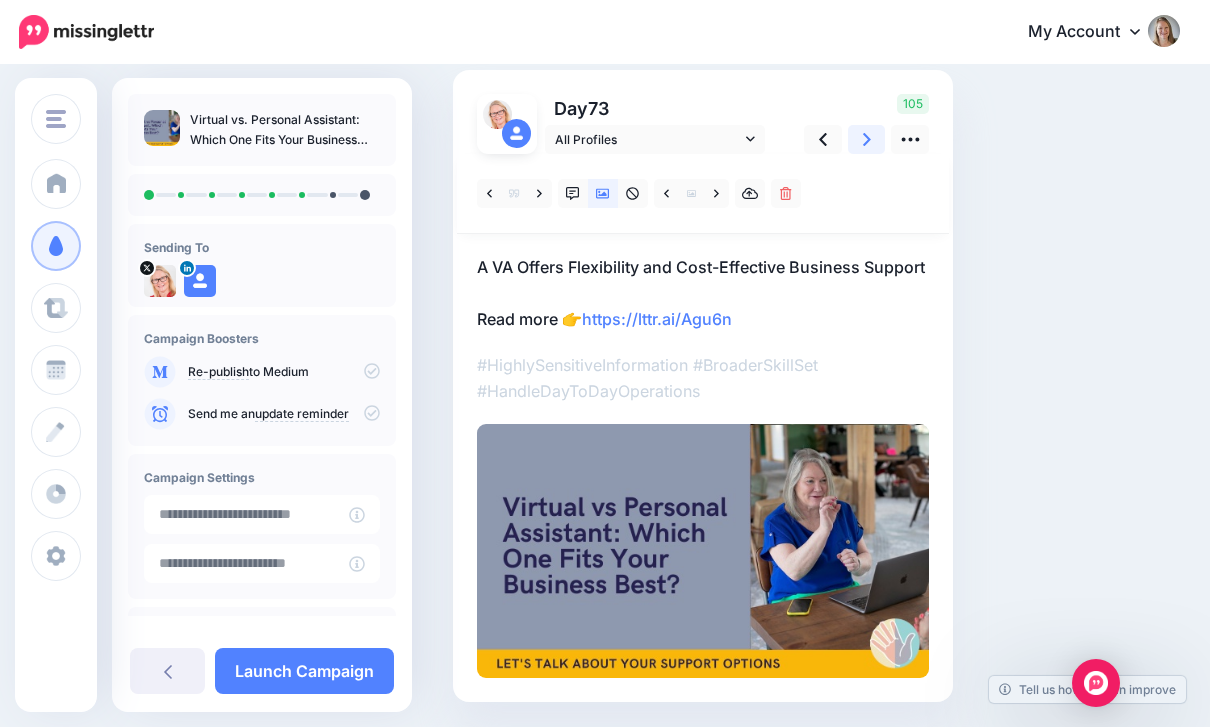 click at bounding box center [867, 139] 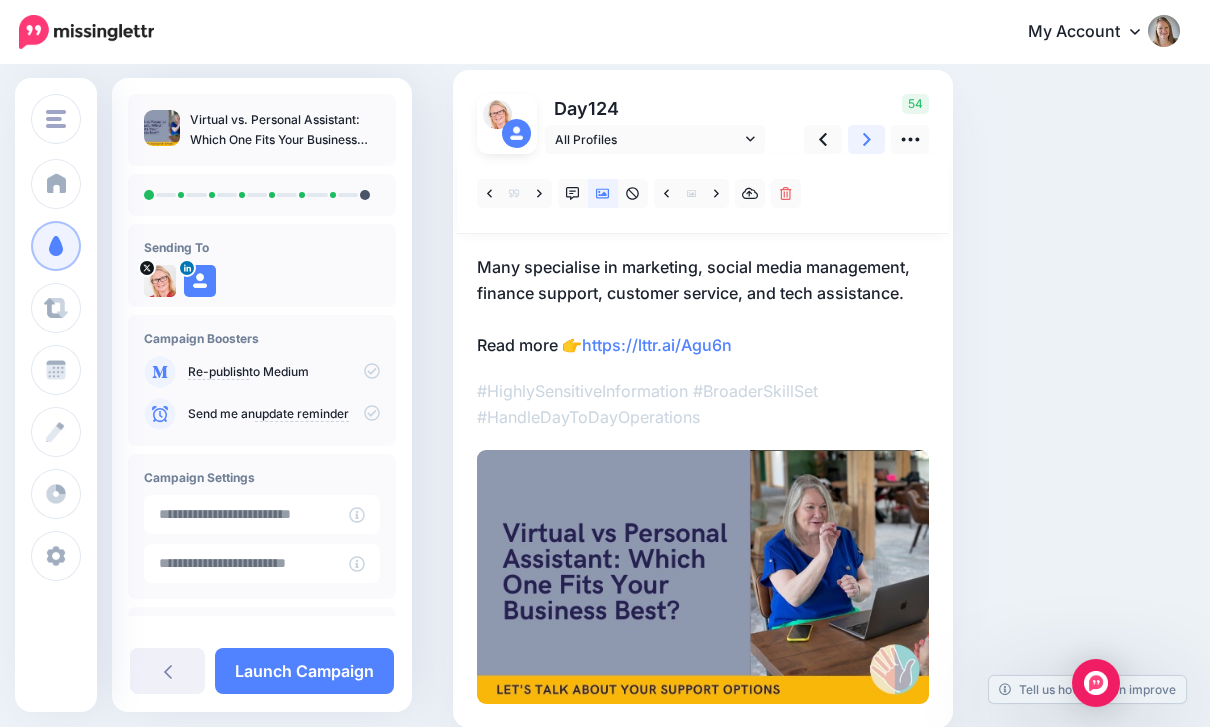 click 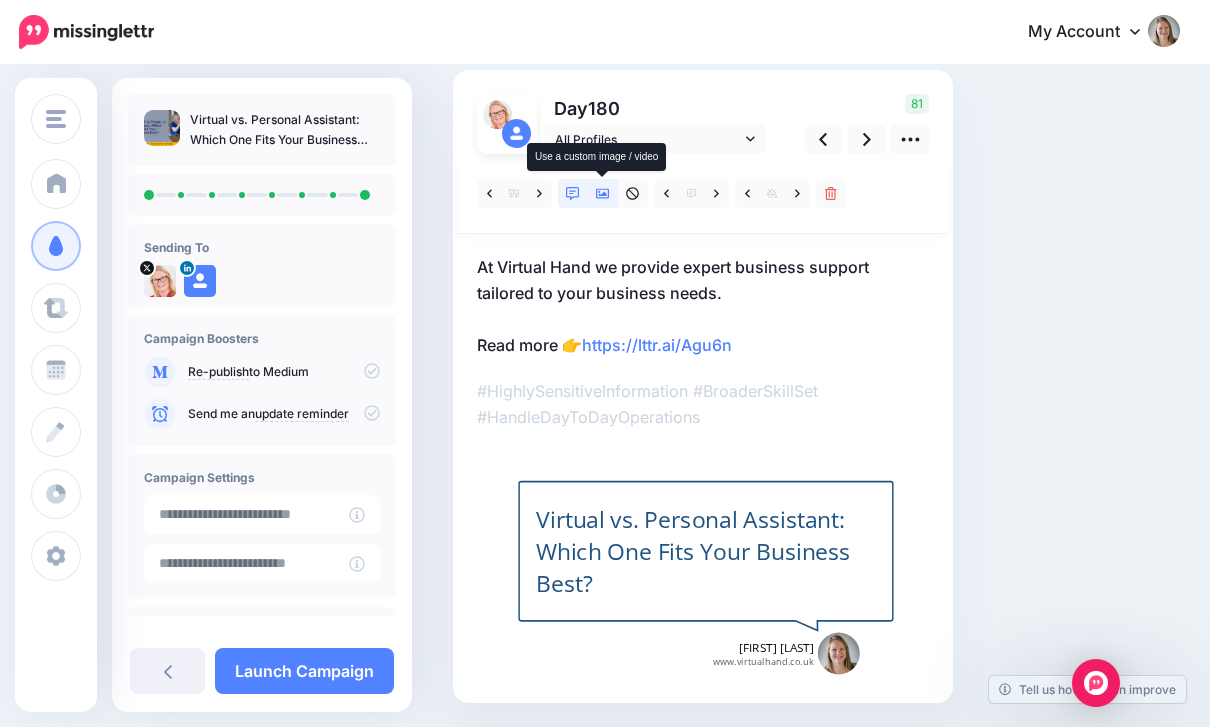 click at bounding box center (603, 193) 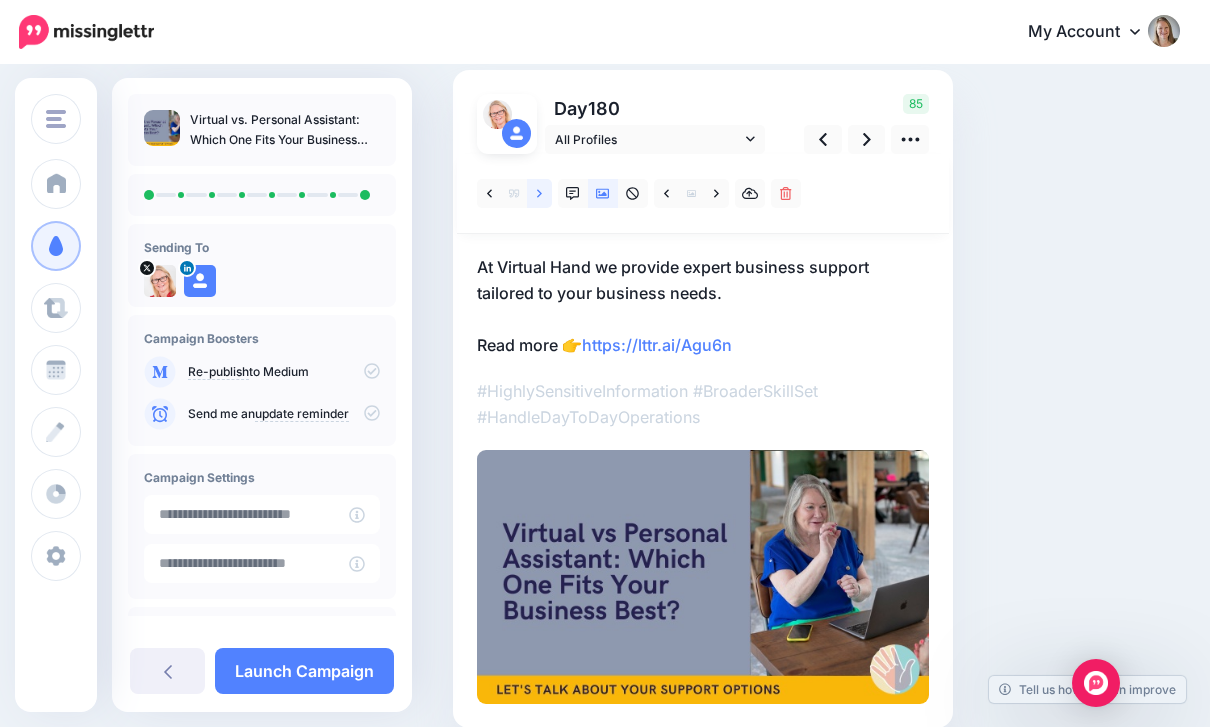 click 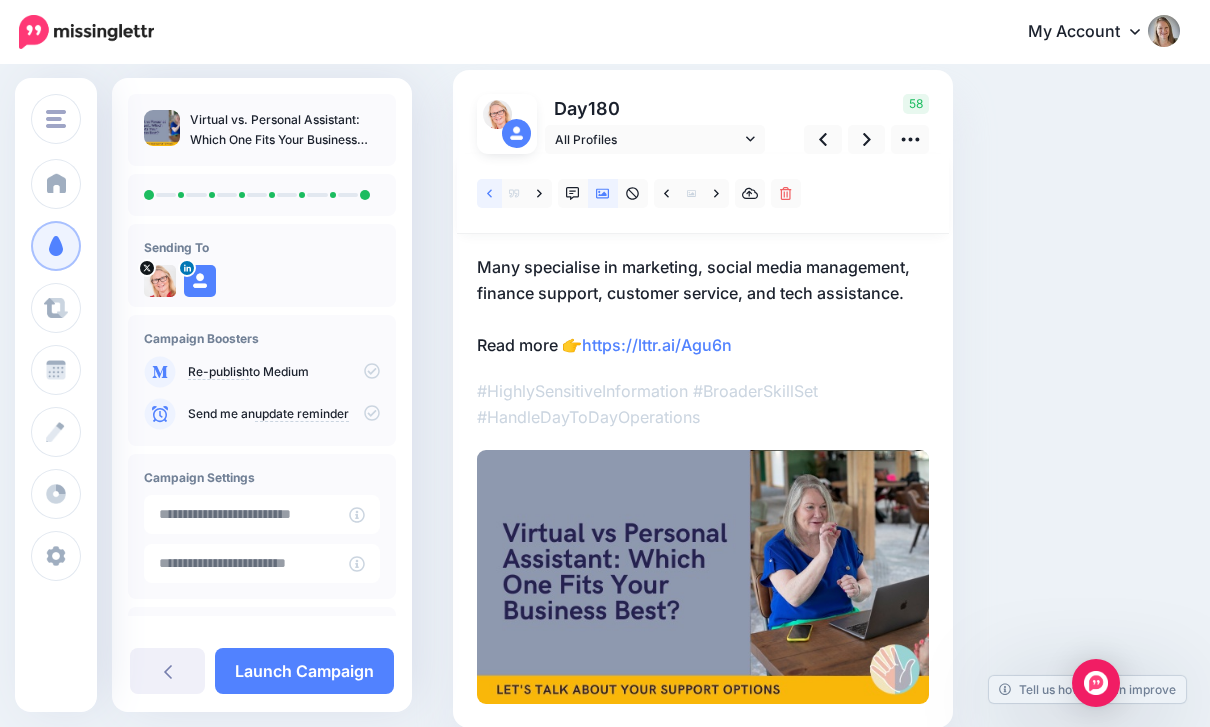 click at bounding box center [489, 193] 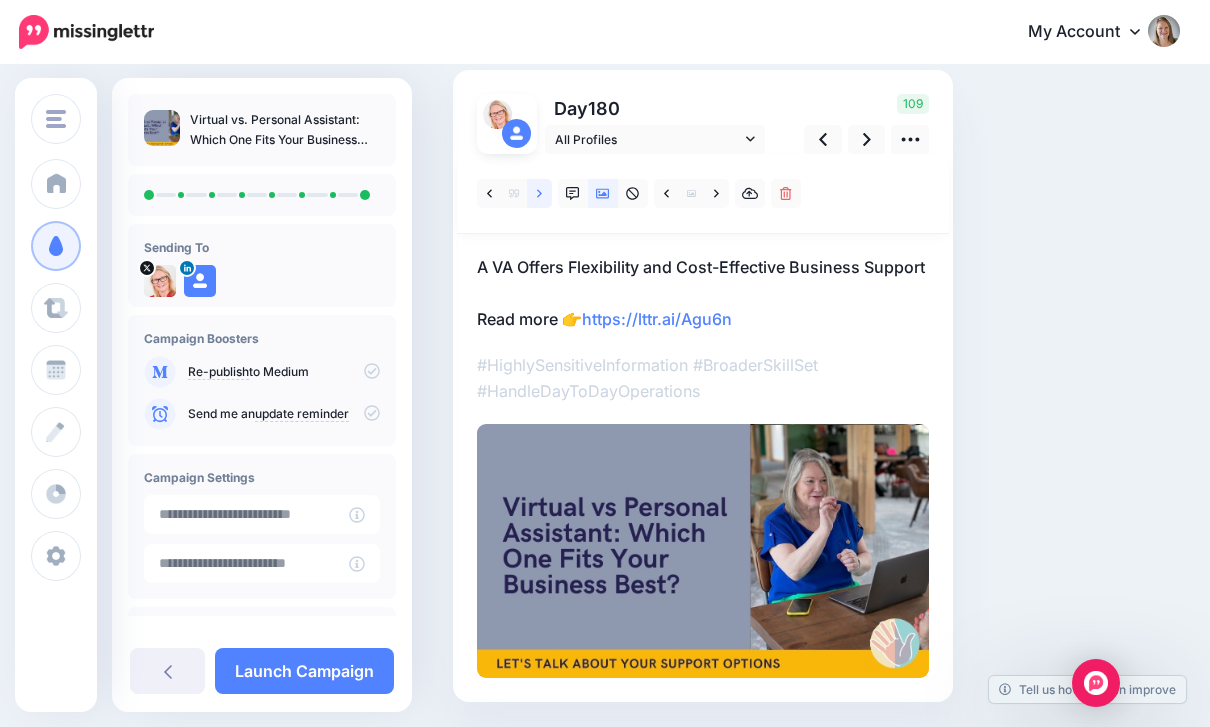 click at bounding box center [539, 193] 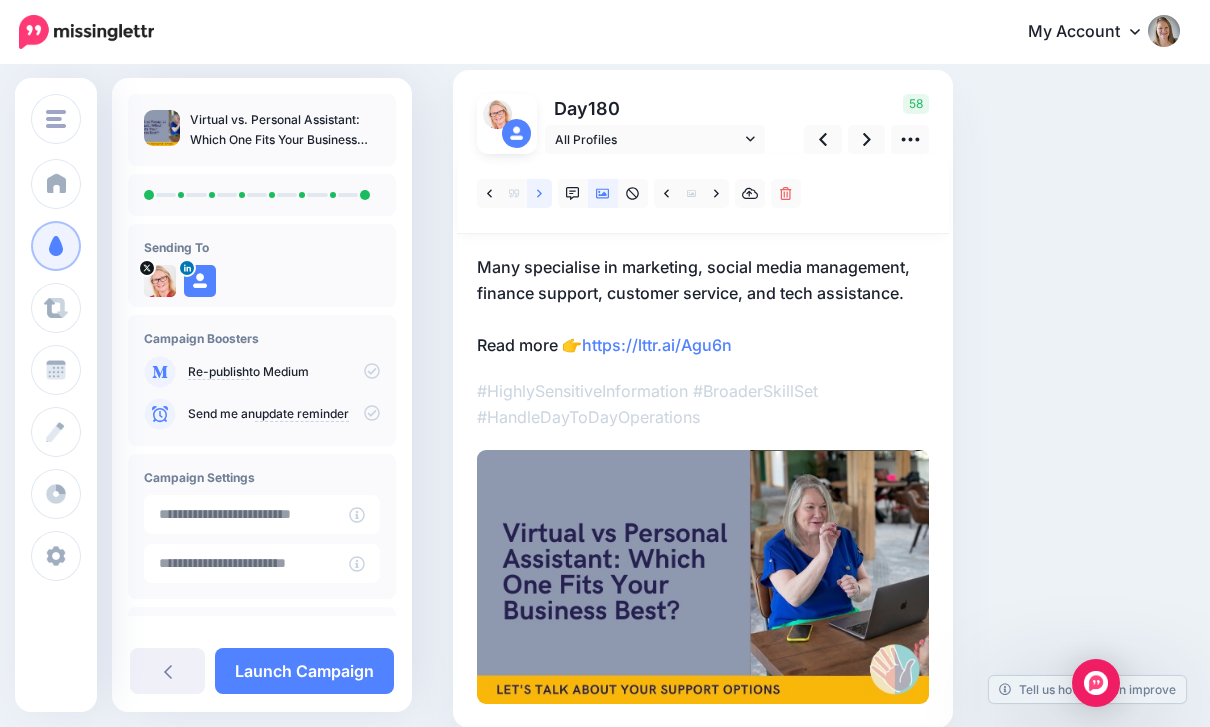 click at bounding box center (539, 193) 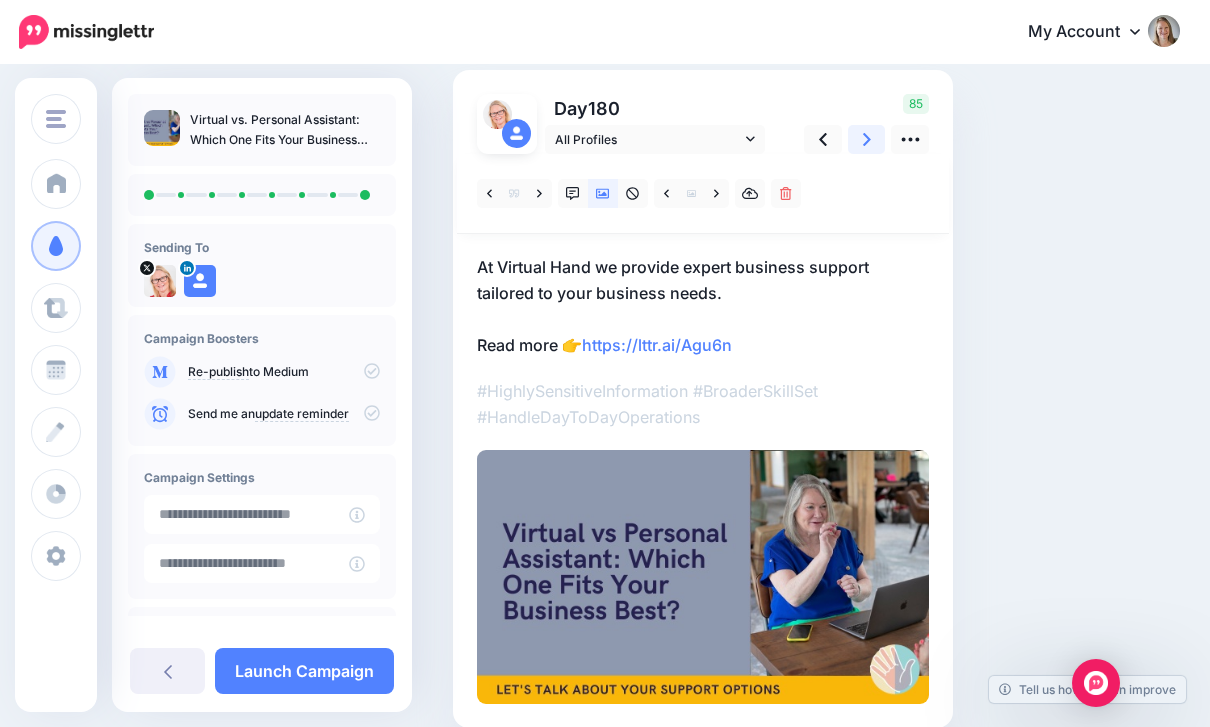 click 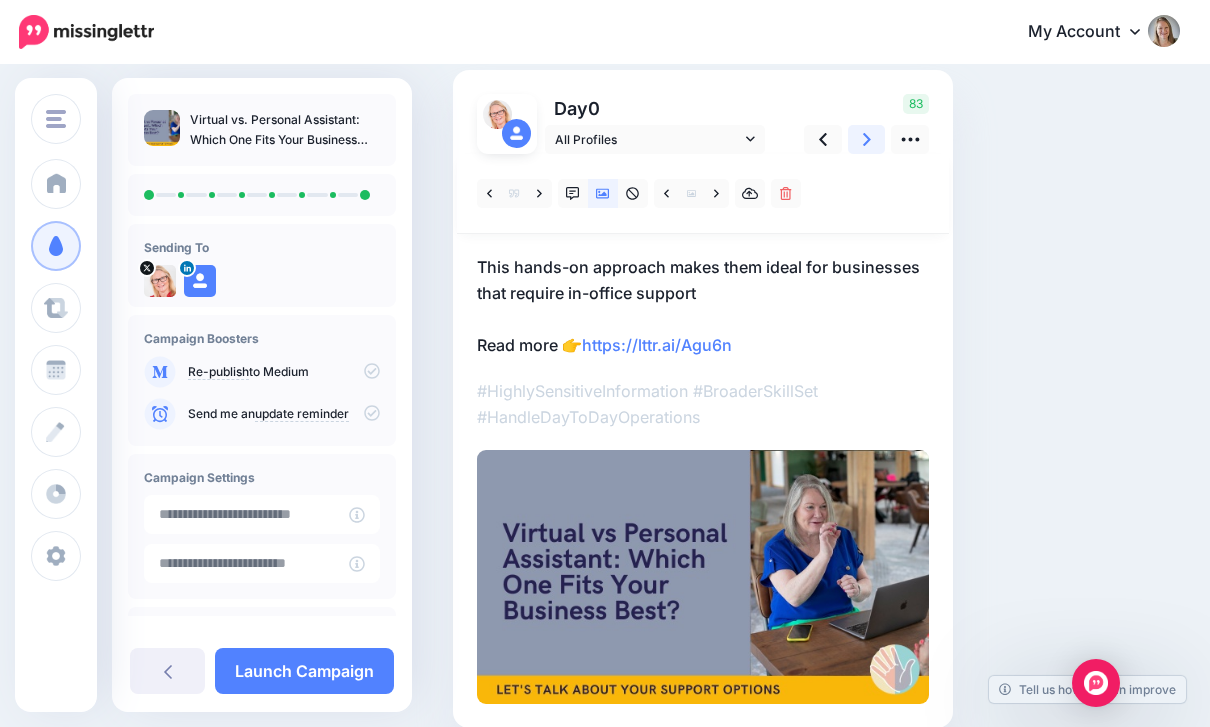 click 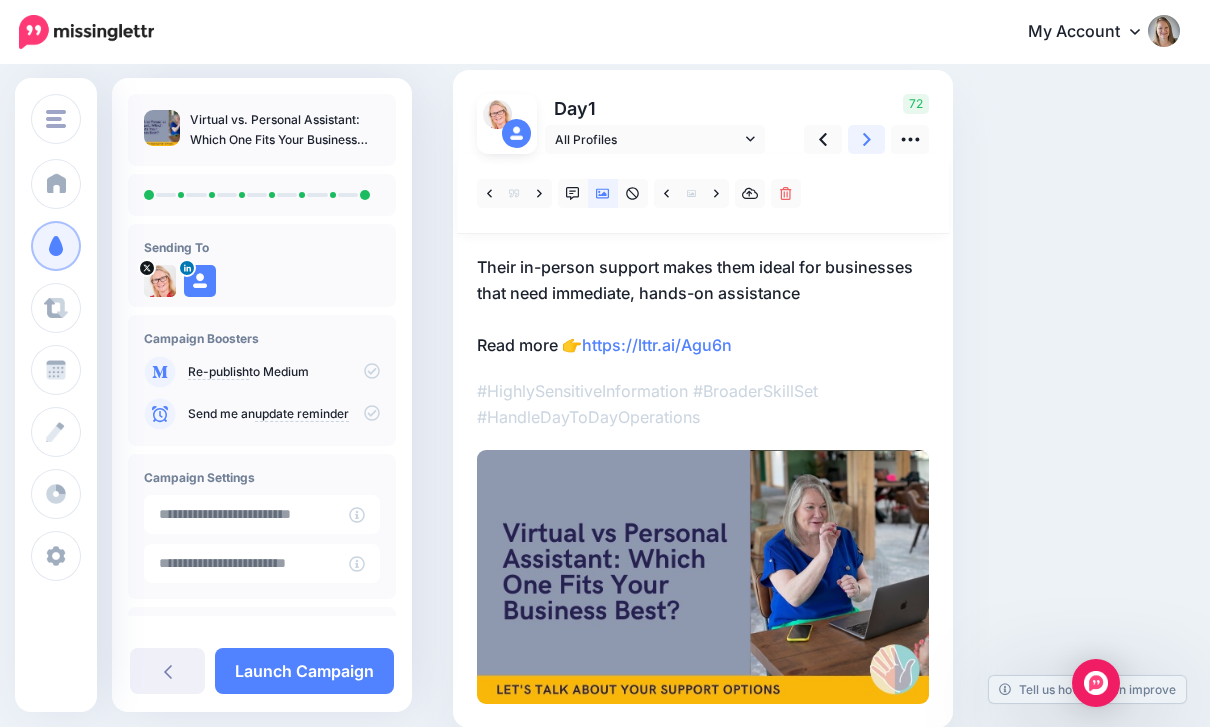 click 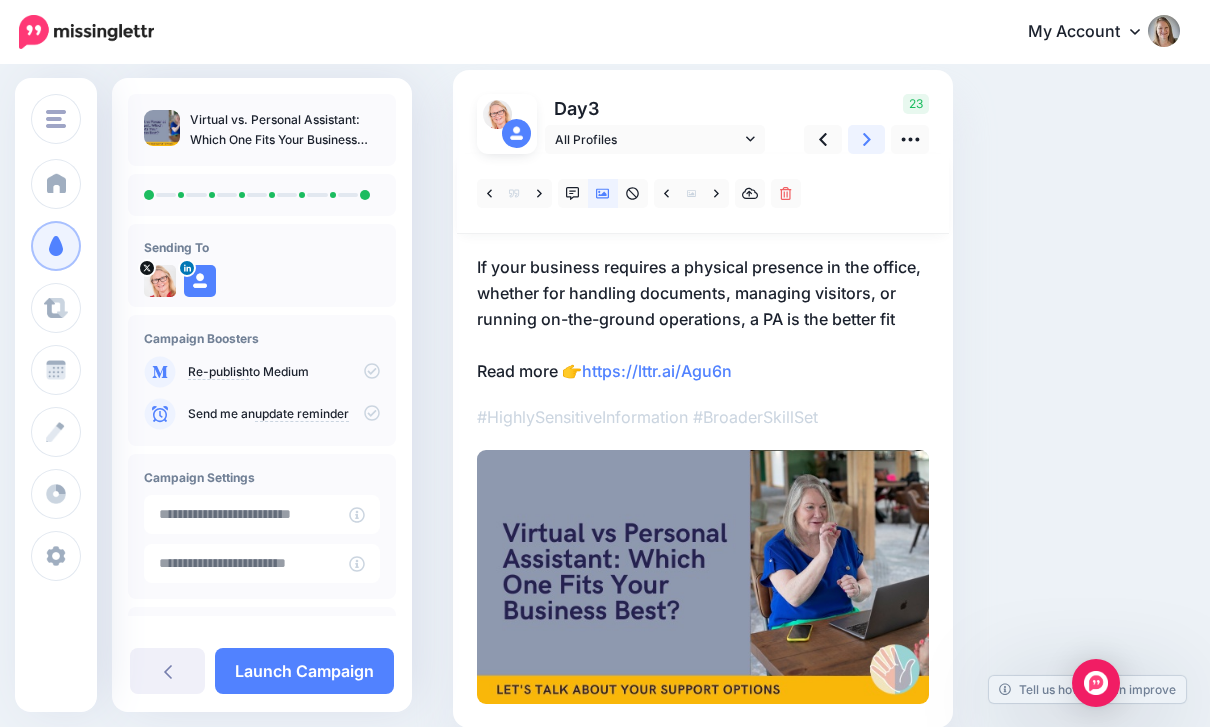 click 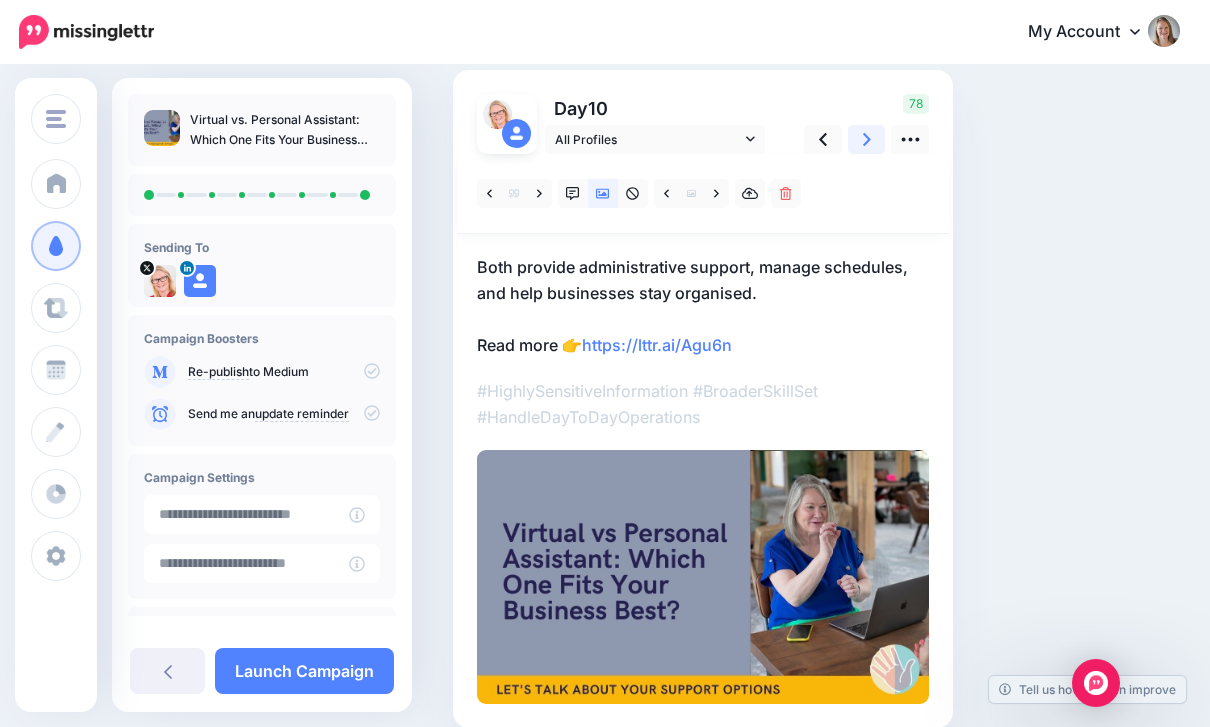 click 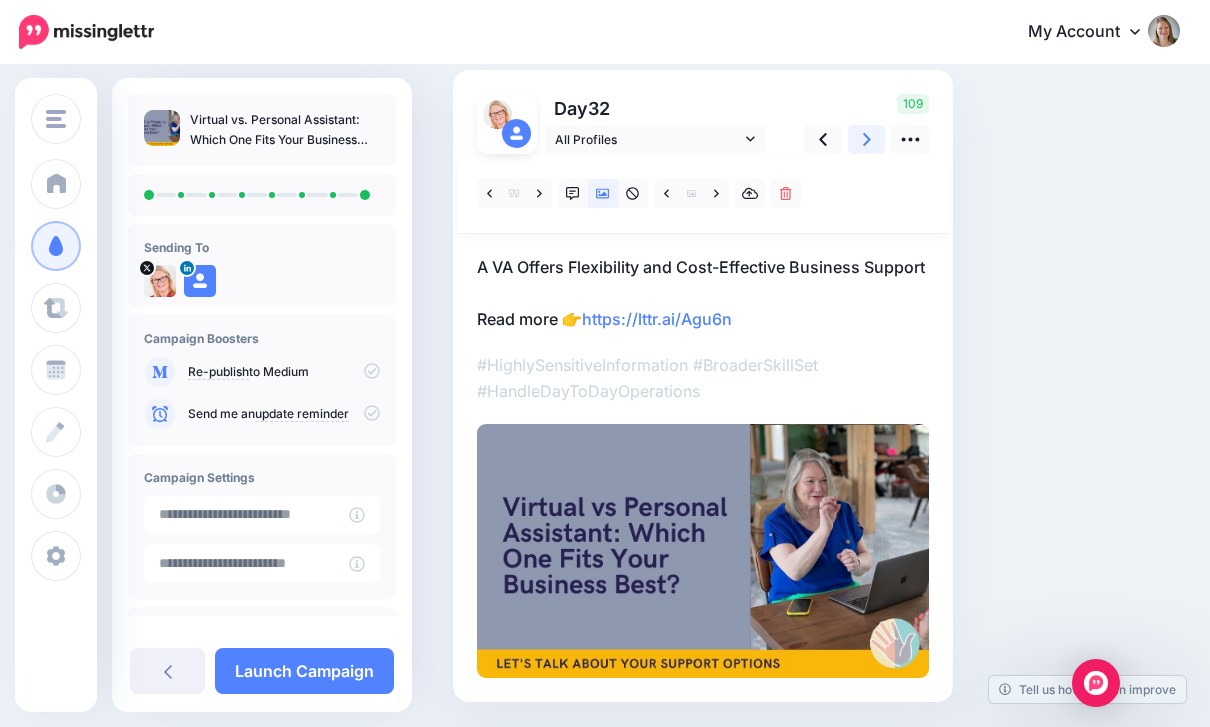 click 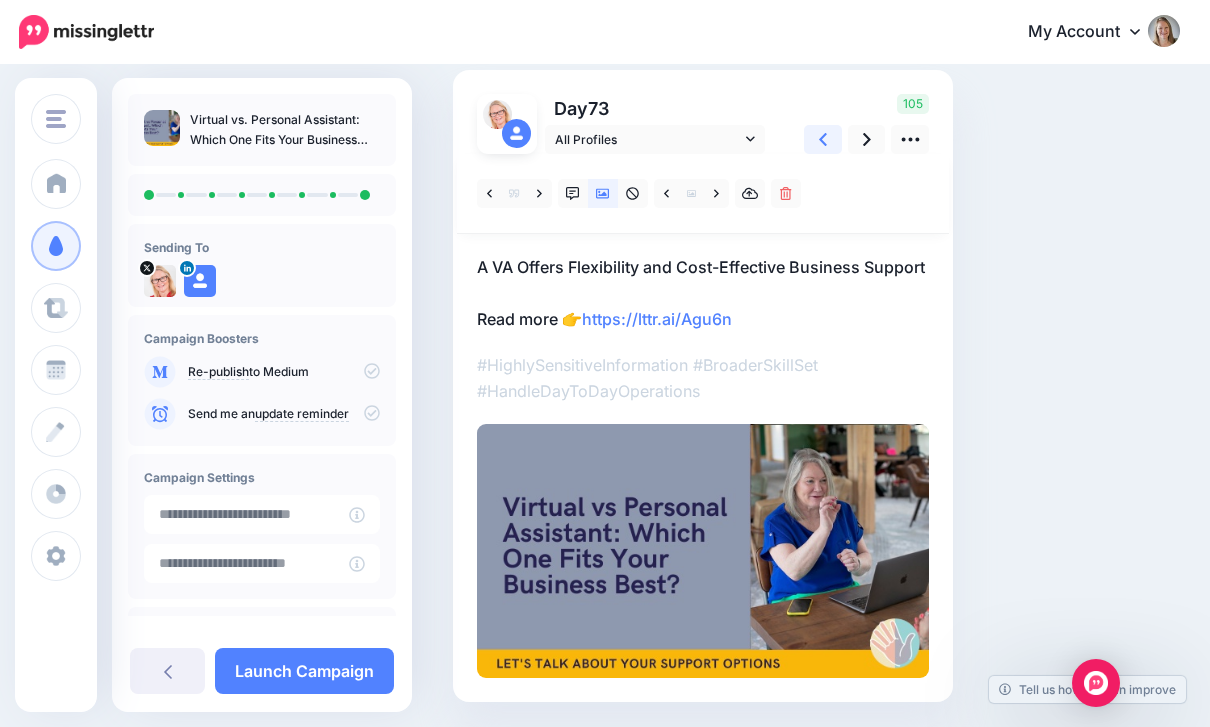 click at bounding box center [823, 139] 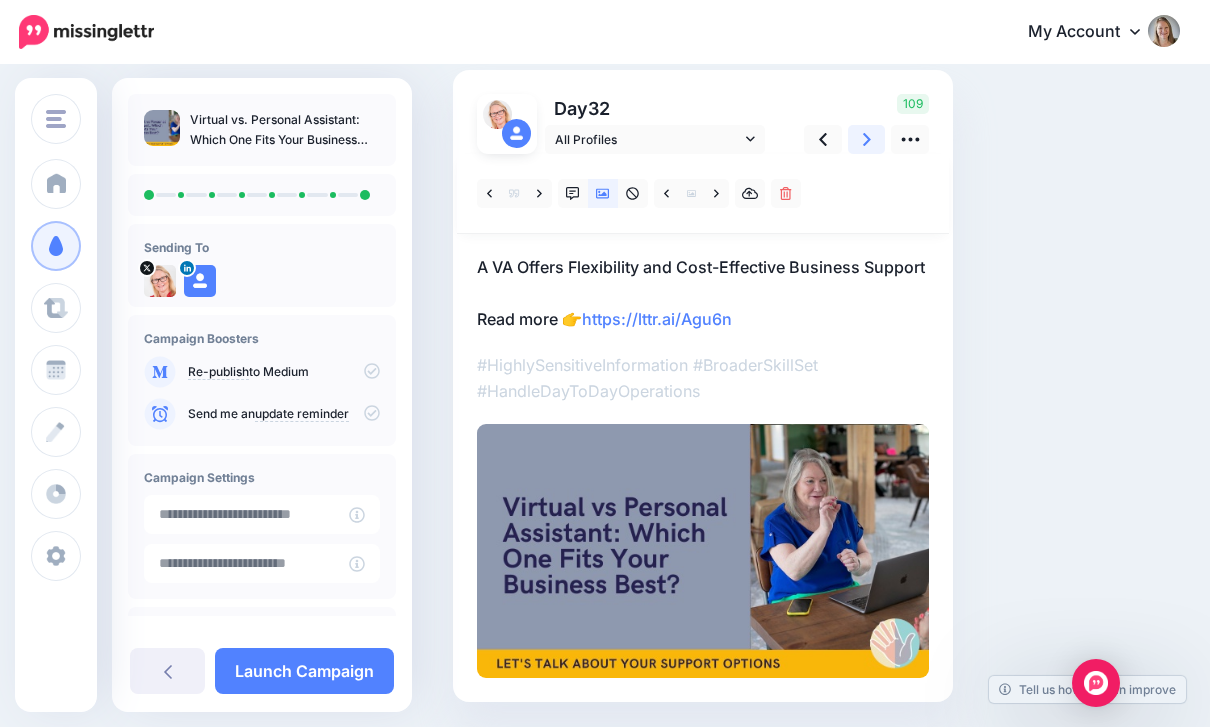 click at bounding box center [867, 139] 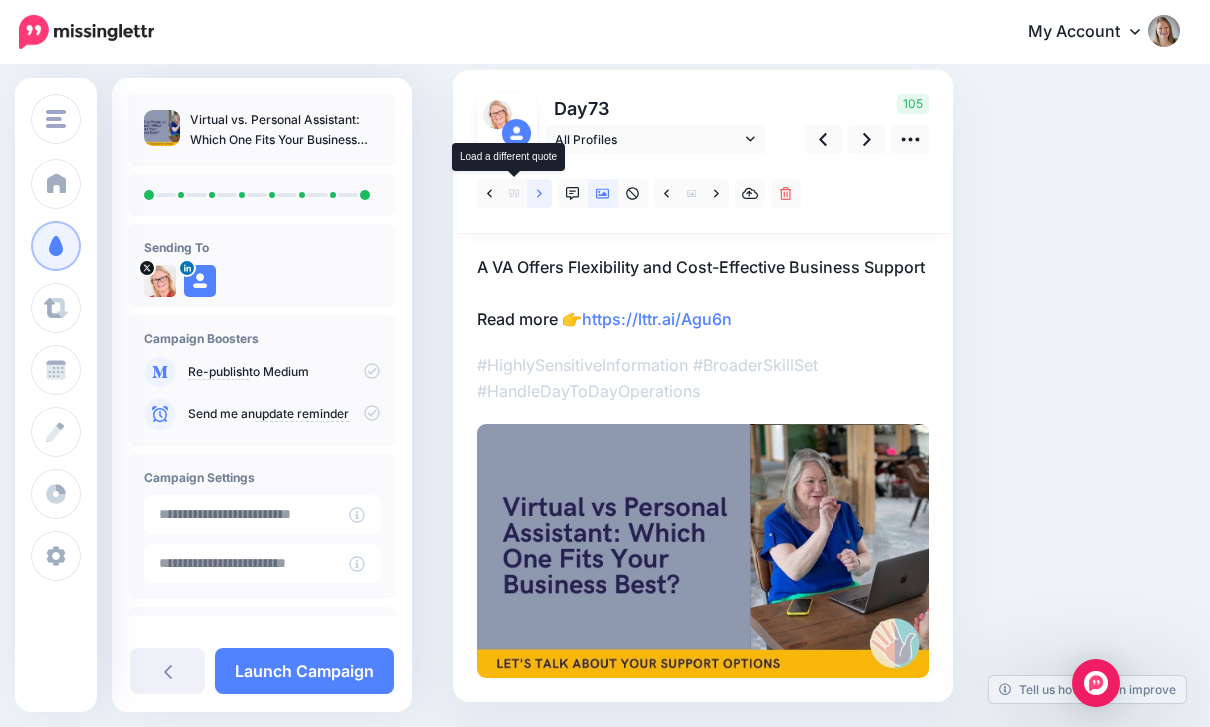 click at bounding box center [539, 193] 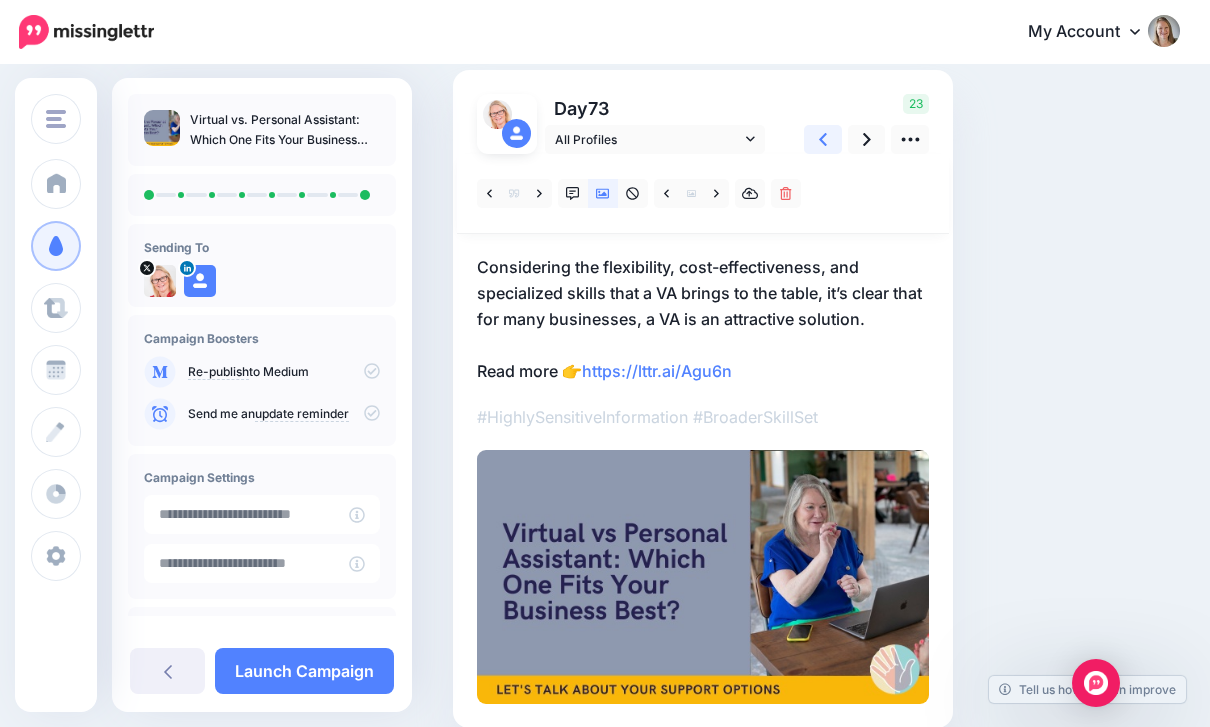 click at bounding box center [823, 139] 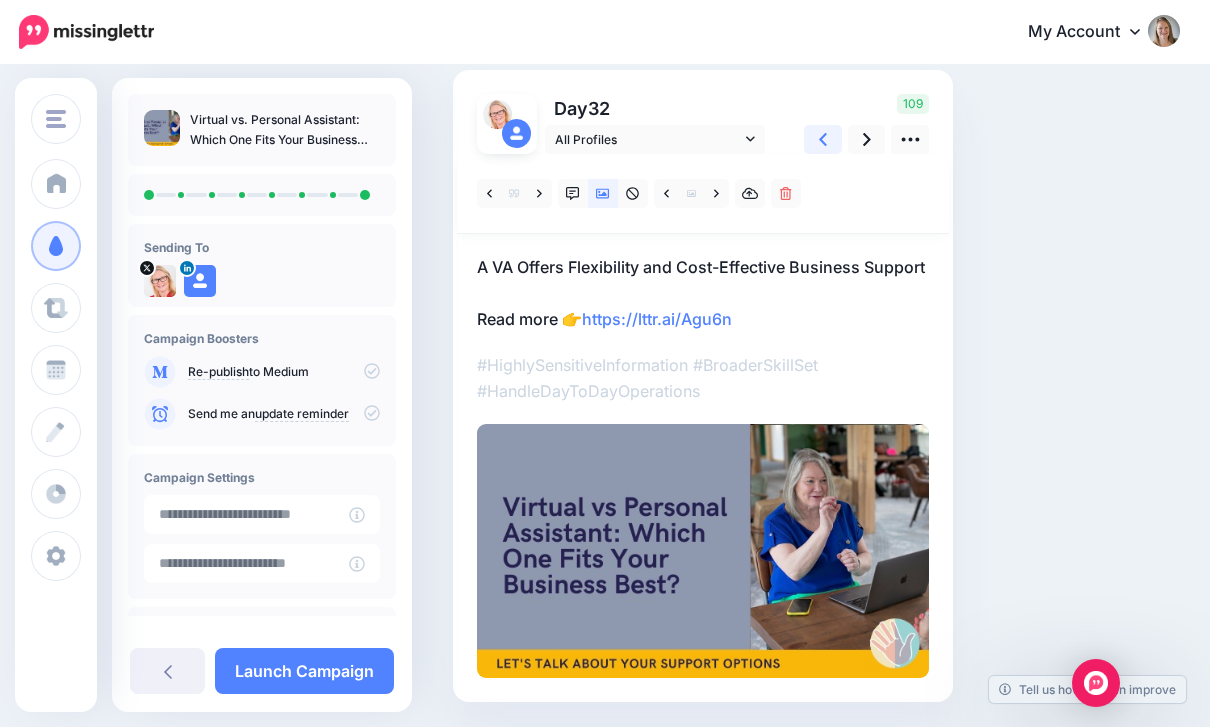 click at bounding box center (823, 139) 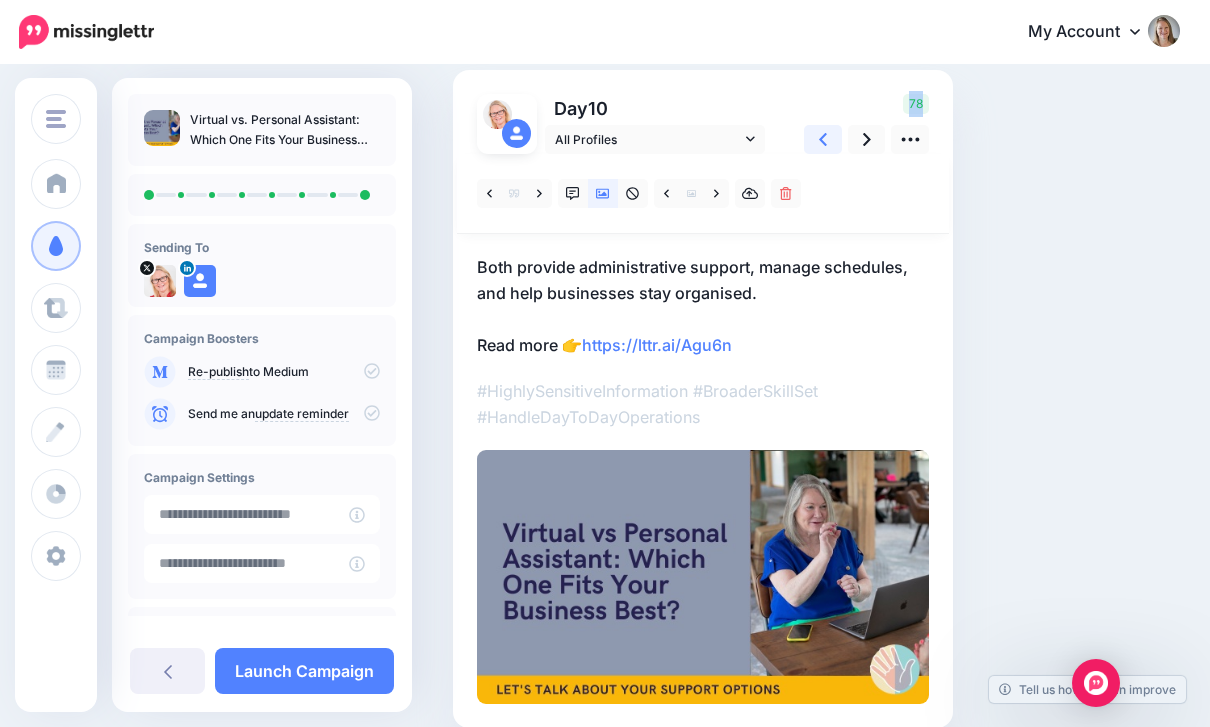 click at bounding box center [823, 139] 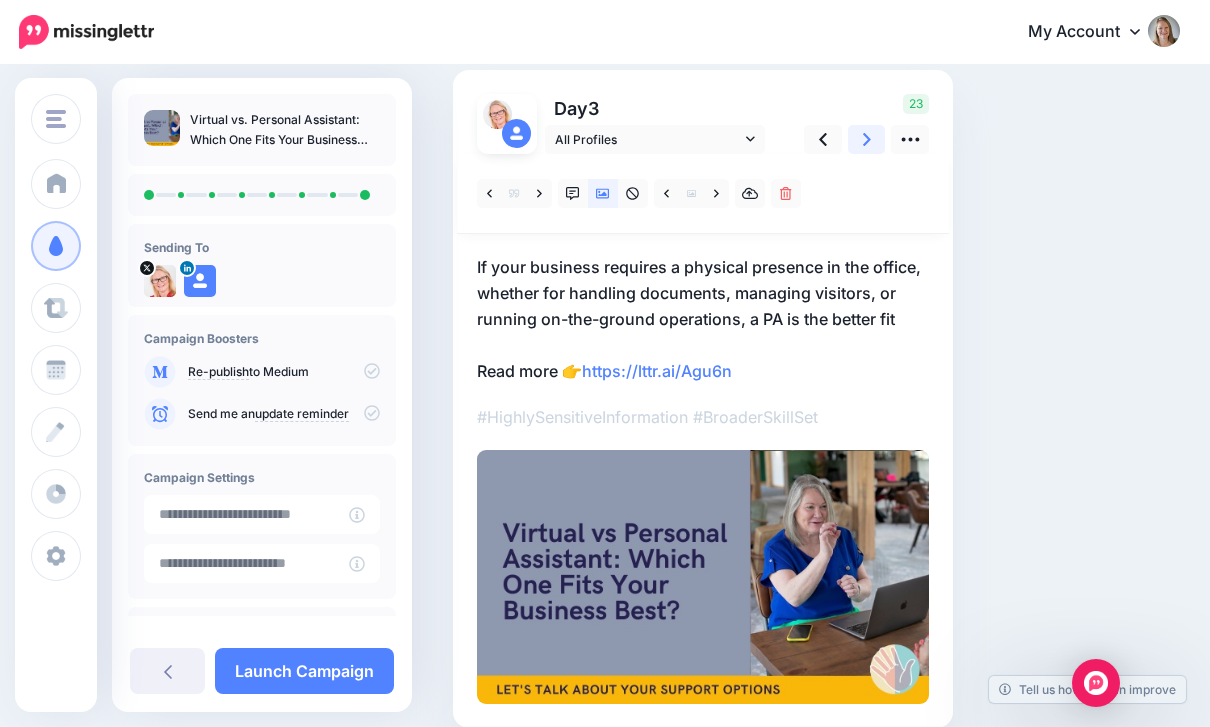 click 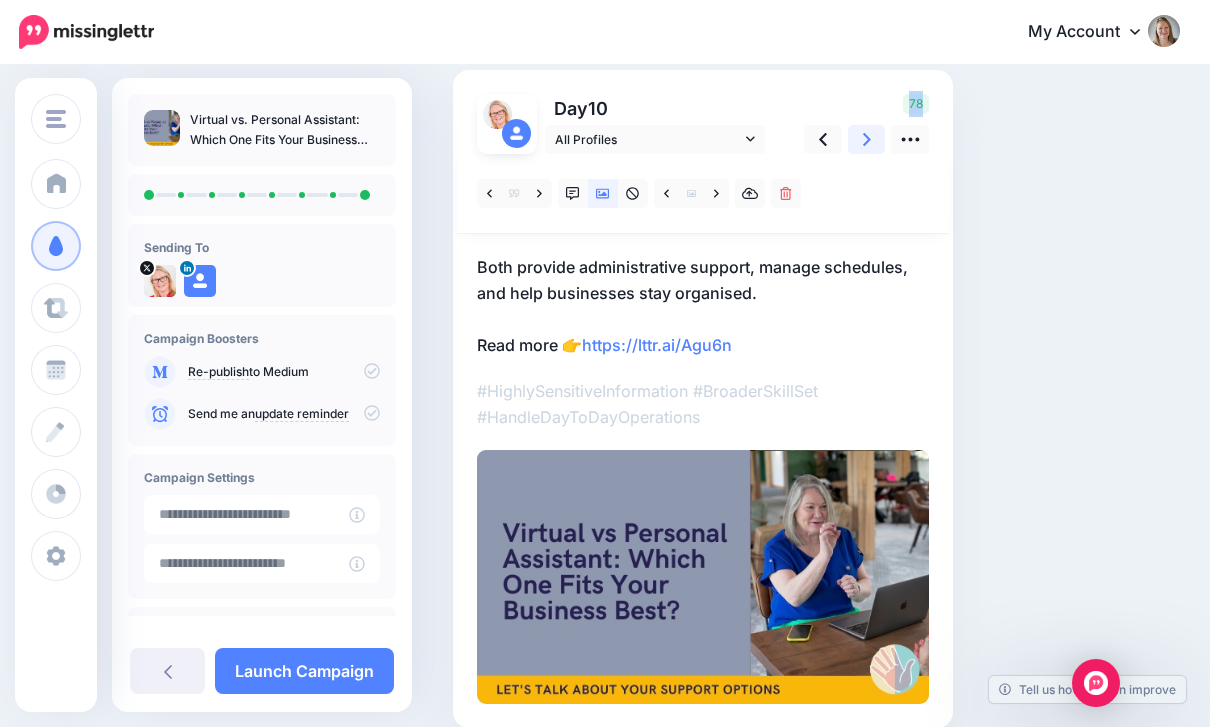 click 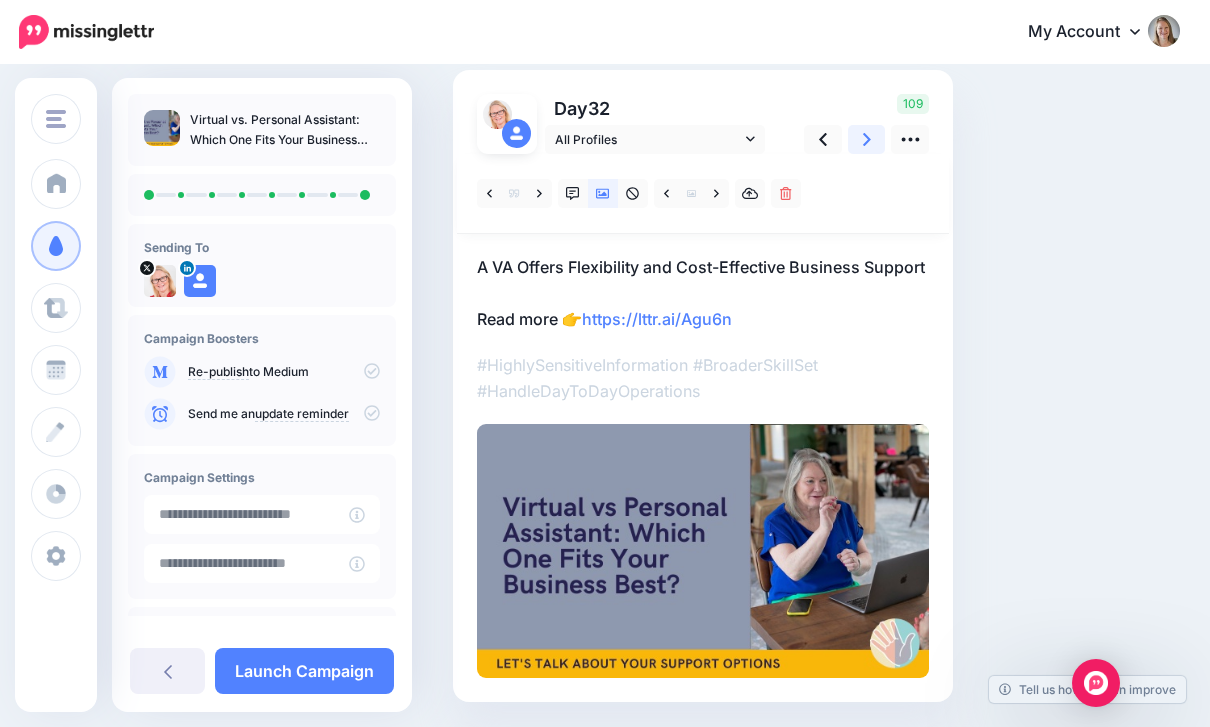 click 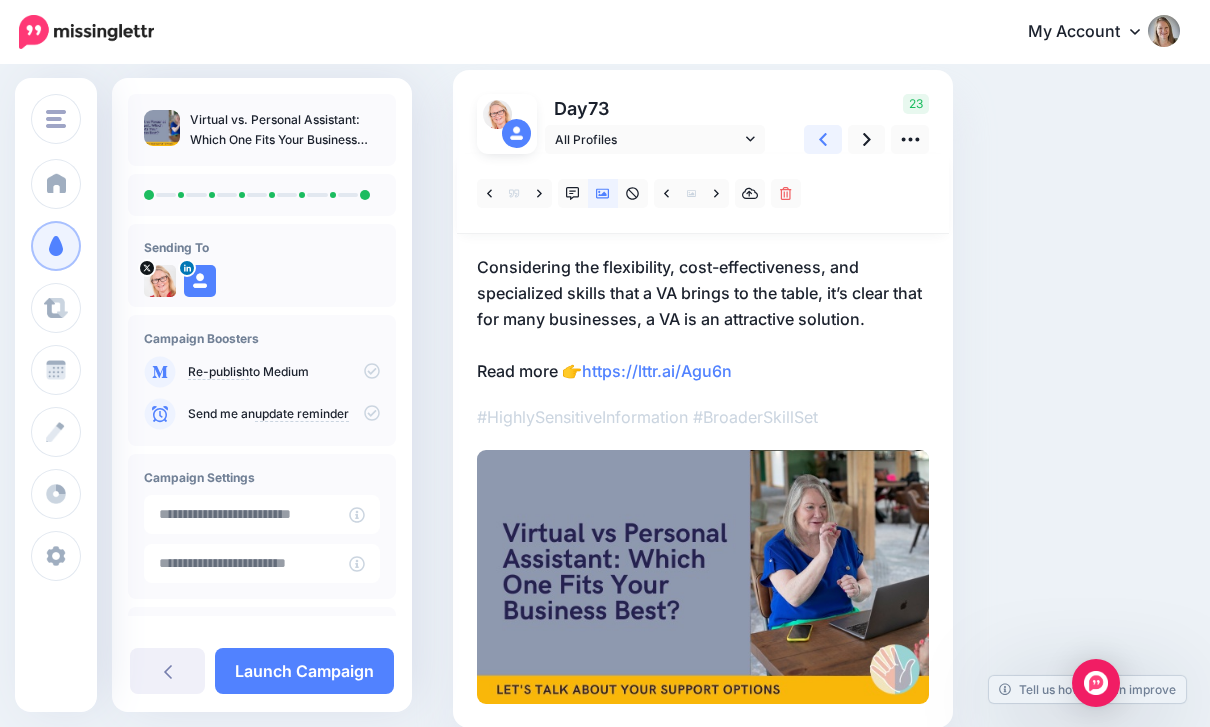 click at bounding box center [823, 139] 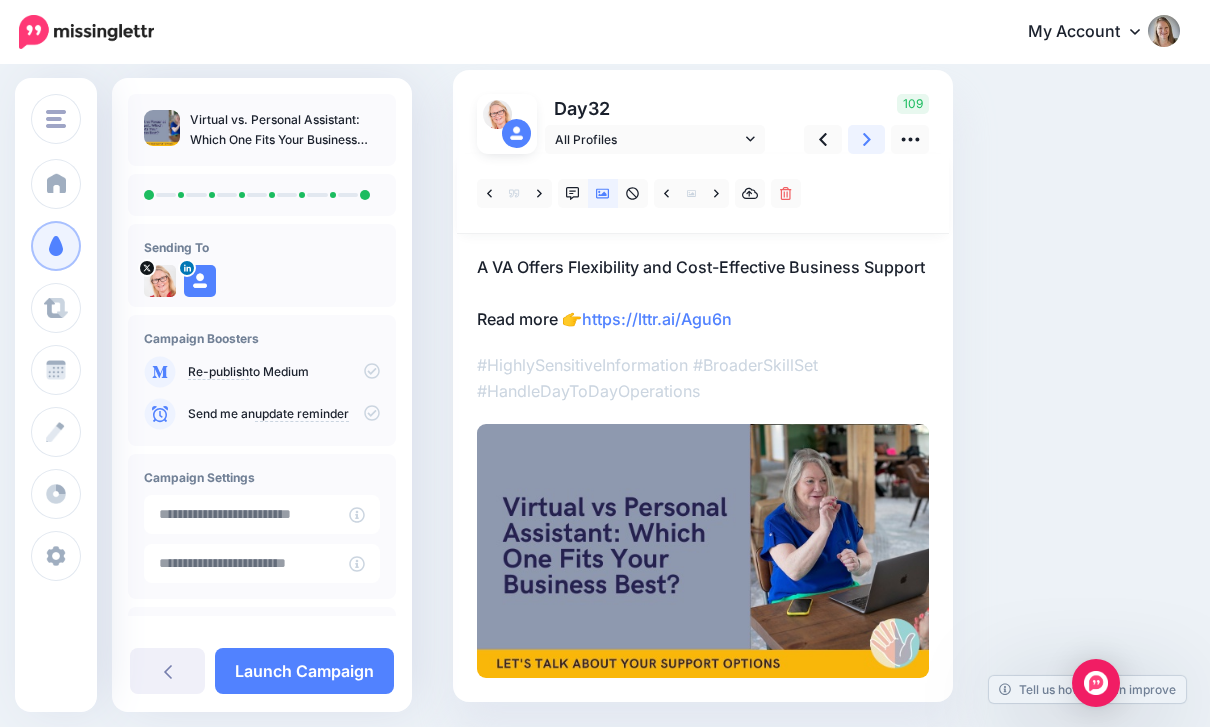 click at bounding box center (867, 139) 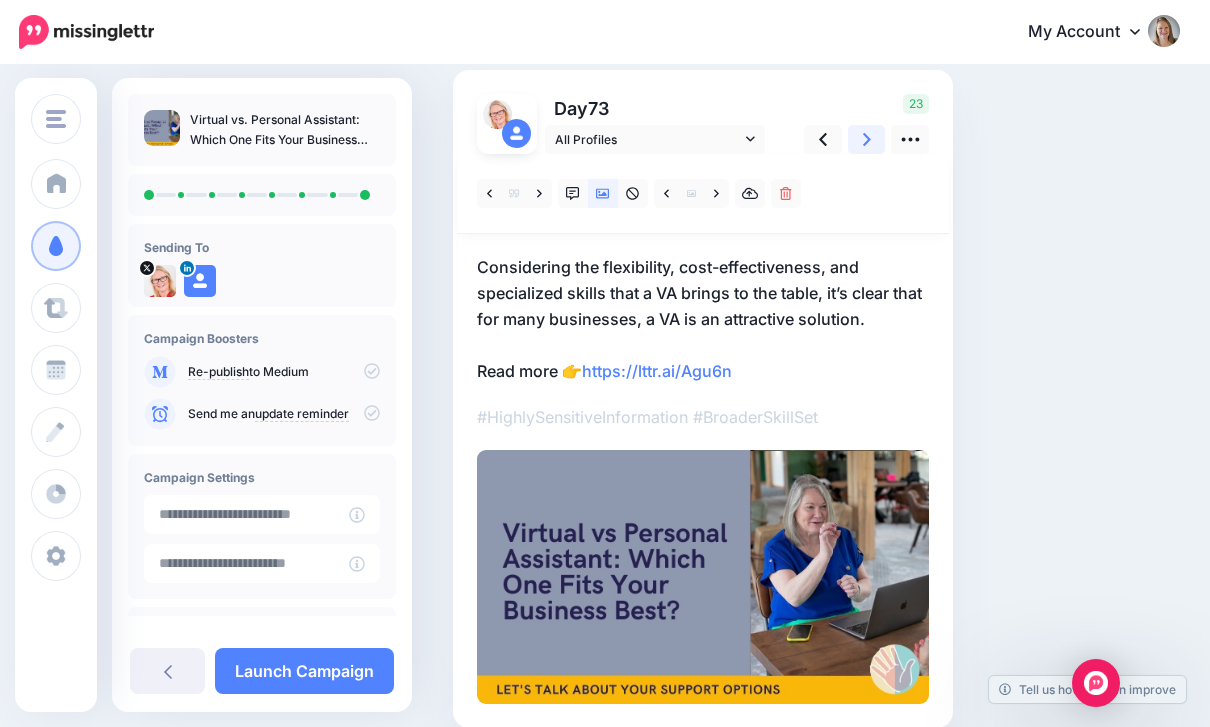 click at bounding box center (867, 139) 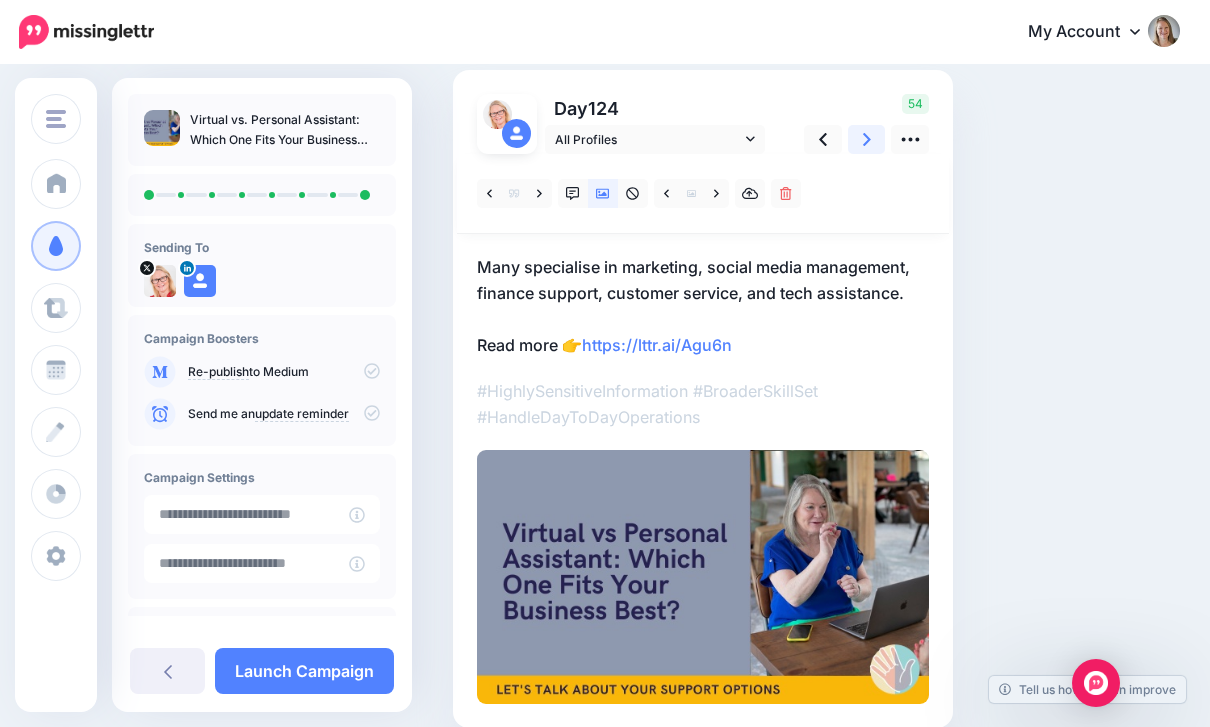 click at bounding box center (867, 139) 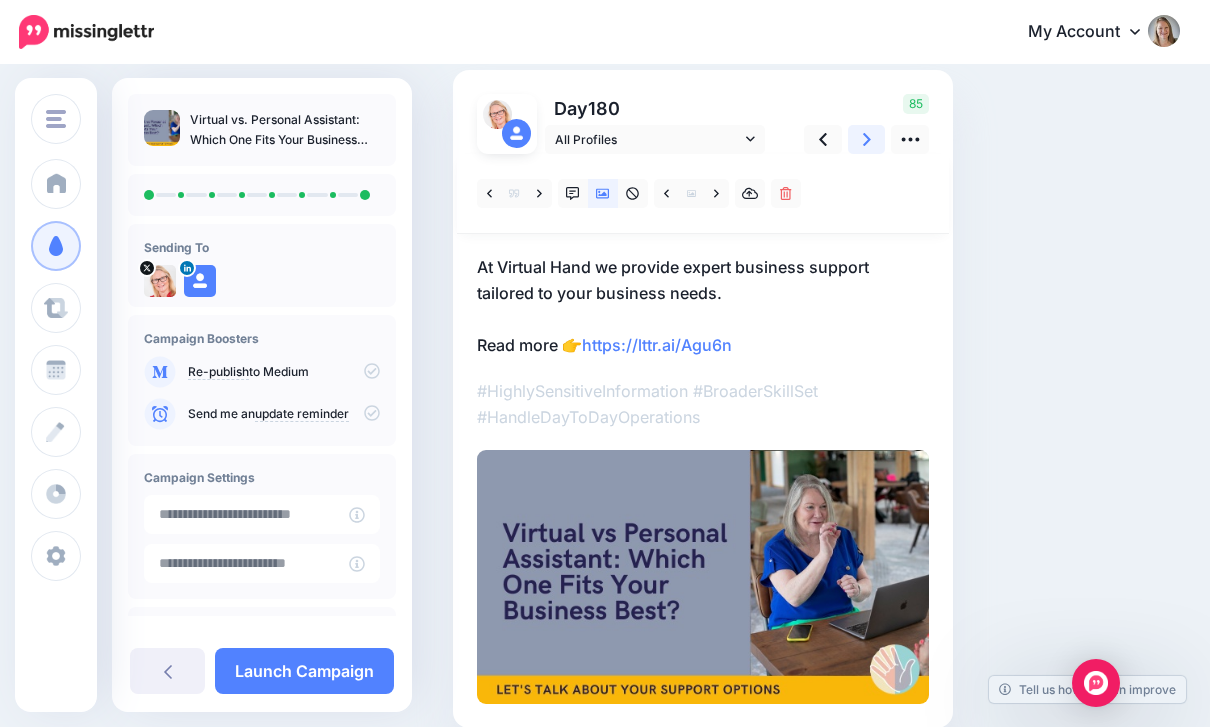 click at bounding box center [867, 139] 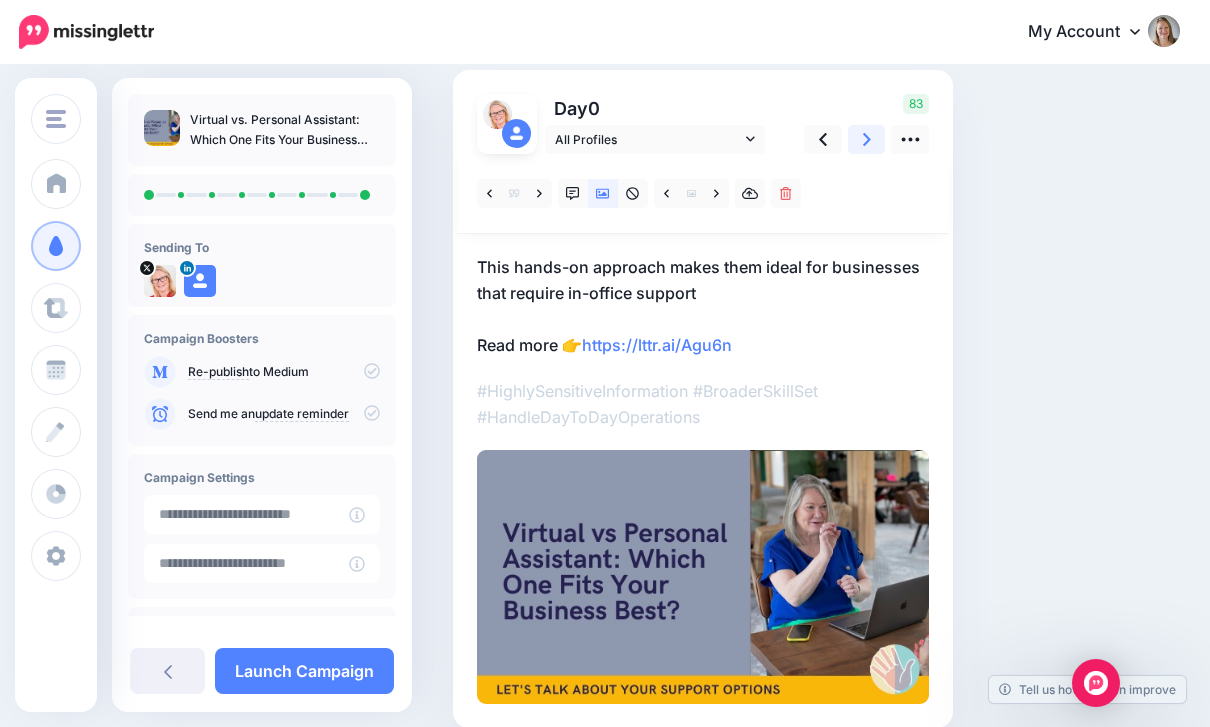 click at bounding box center (867, 139) 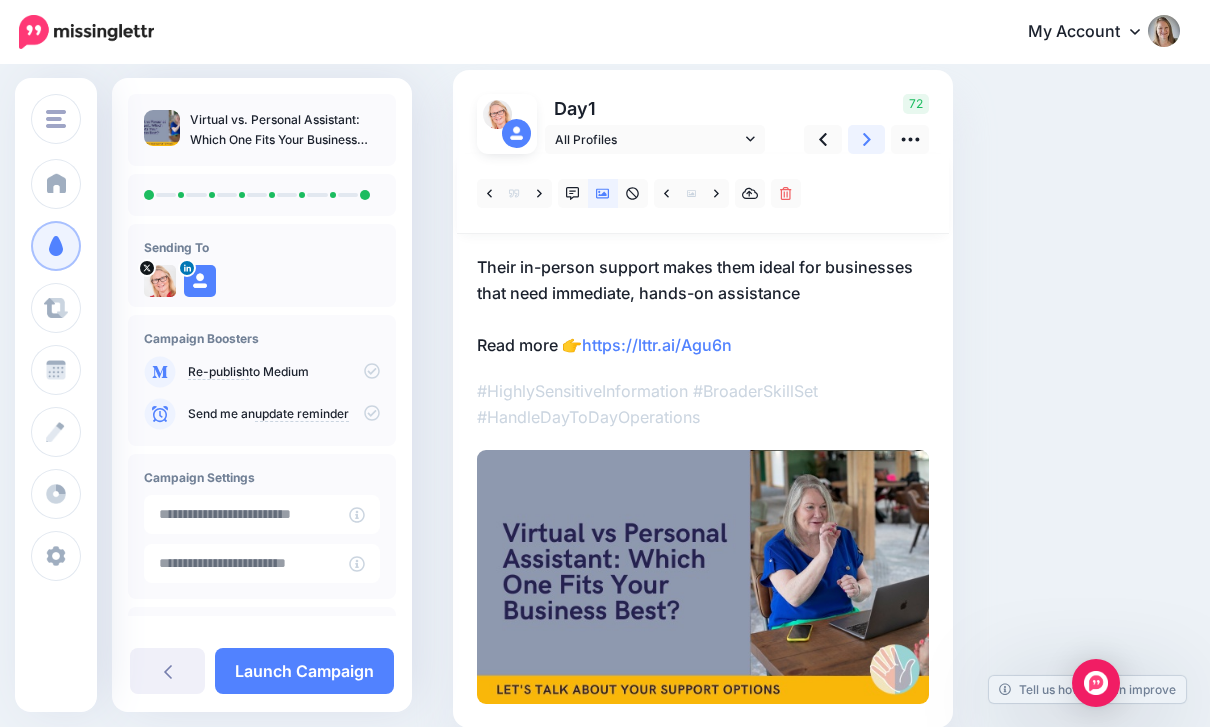 click at bounding box center (867, 139) 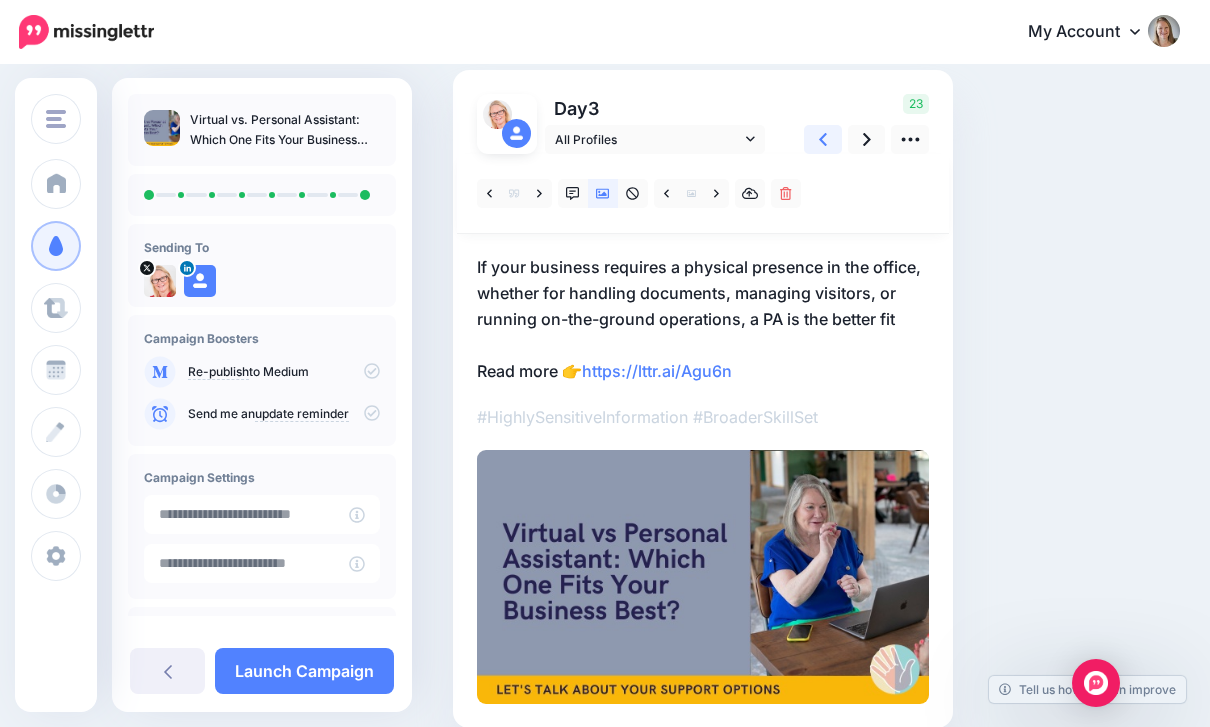 click at bounding box center [823, 139] 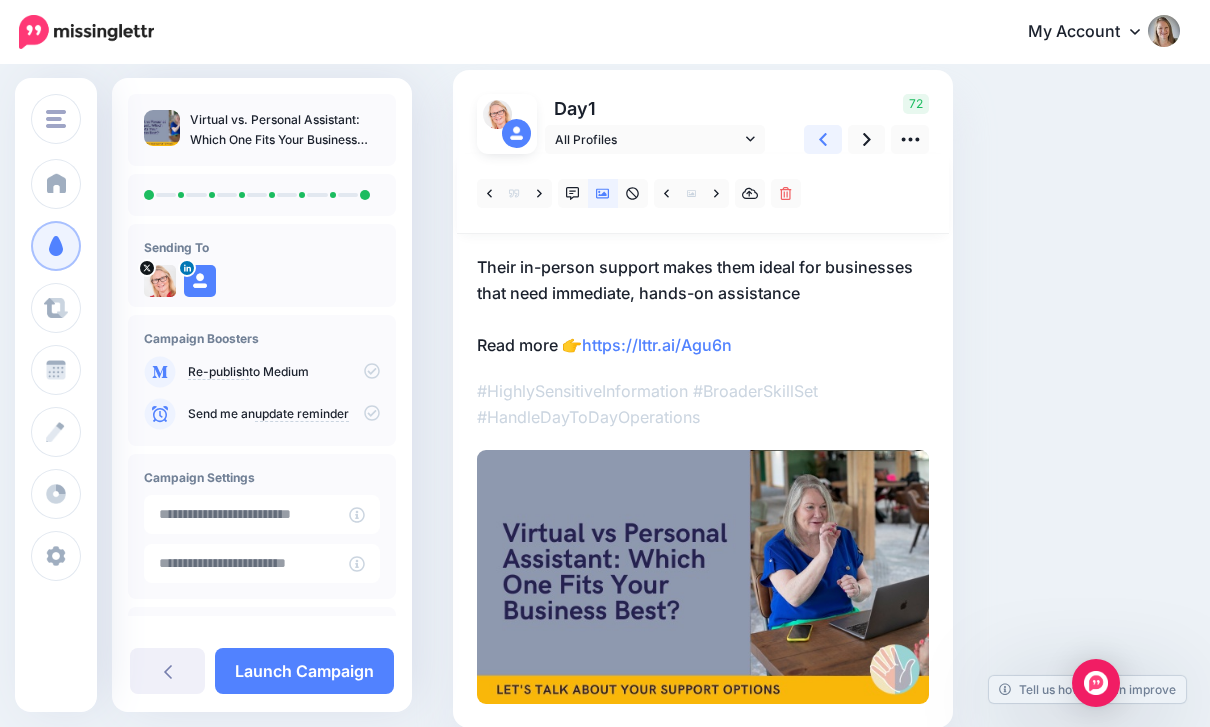 click 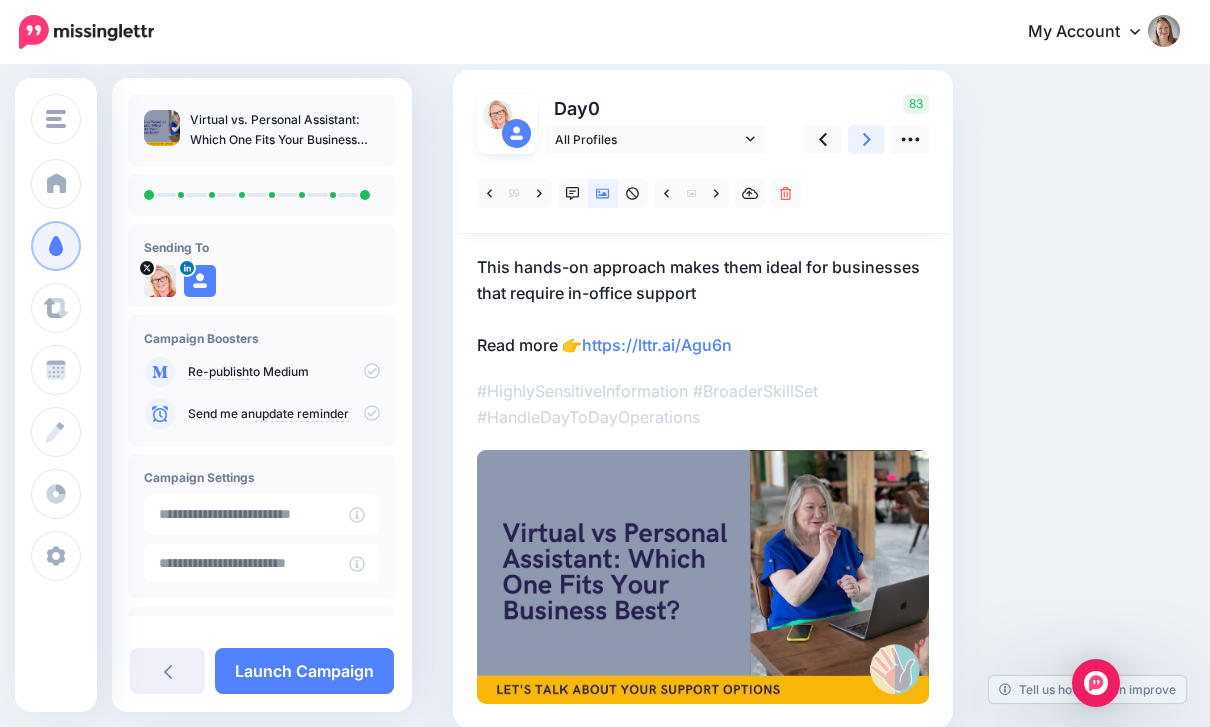 click at bounding box center [867, 139] 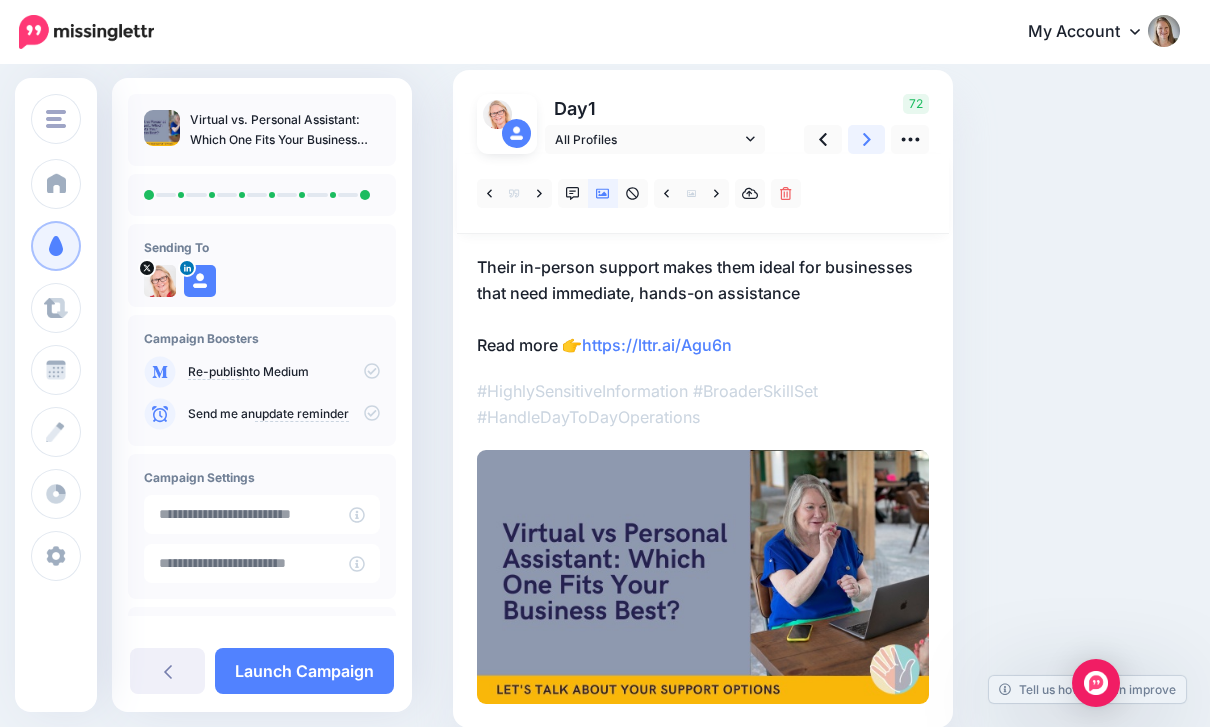 click at bounding box center (867, 139) 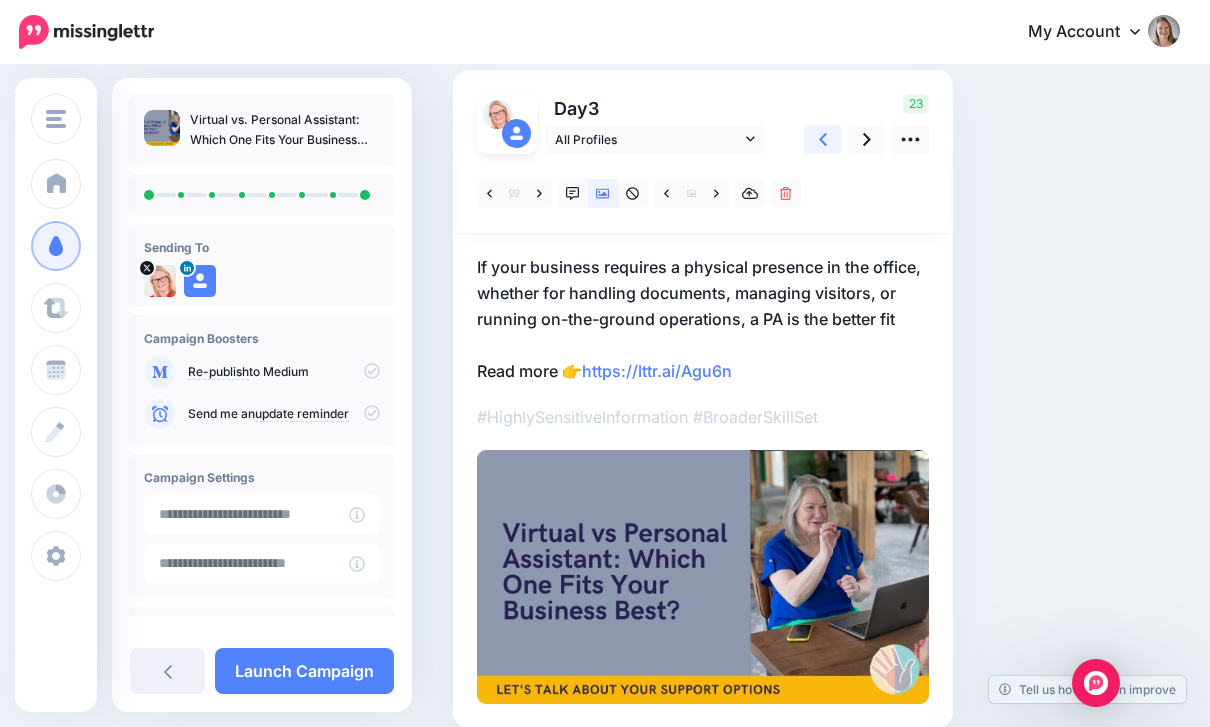 click at bounding box center (823, 139) 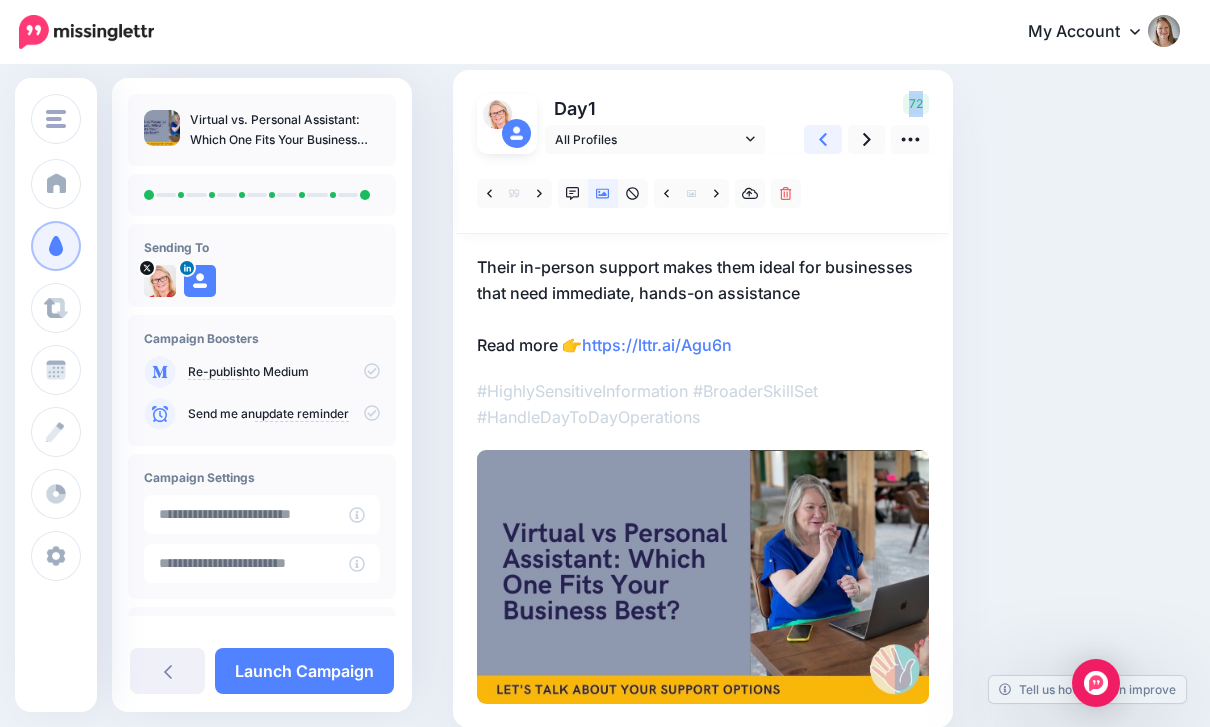 click at bounding box center [823, 139] 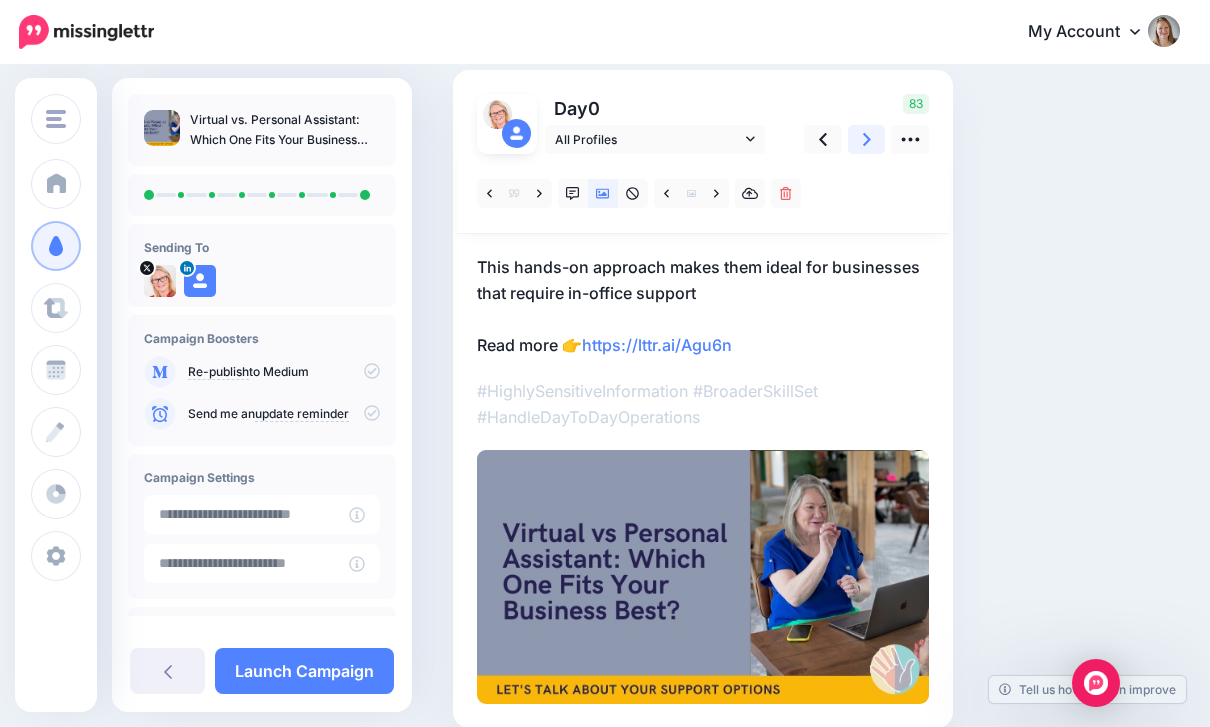 click at bounding box center [867, 139] 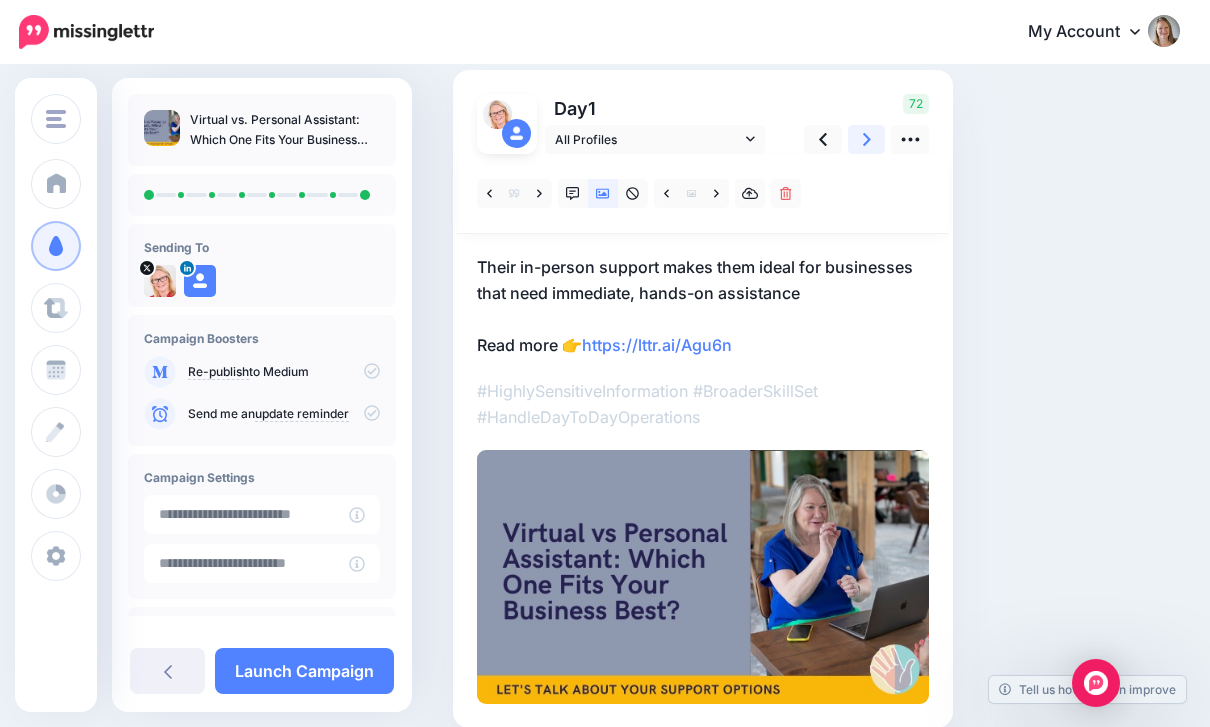 click at bounding box center (867, 139) 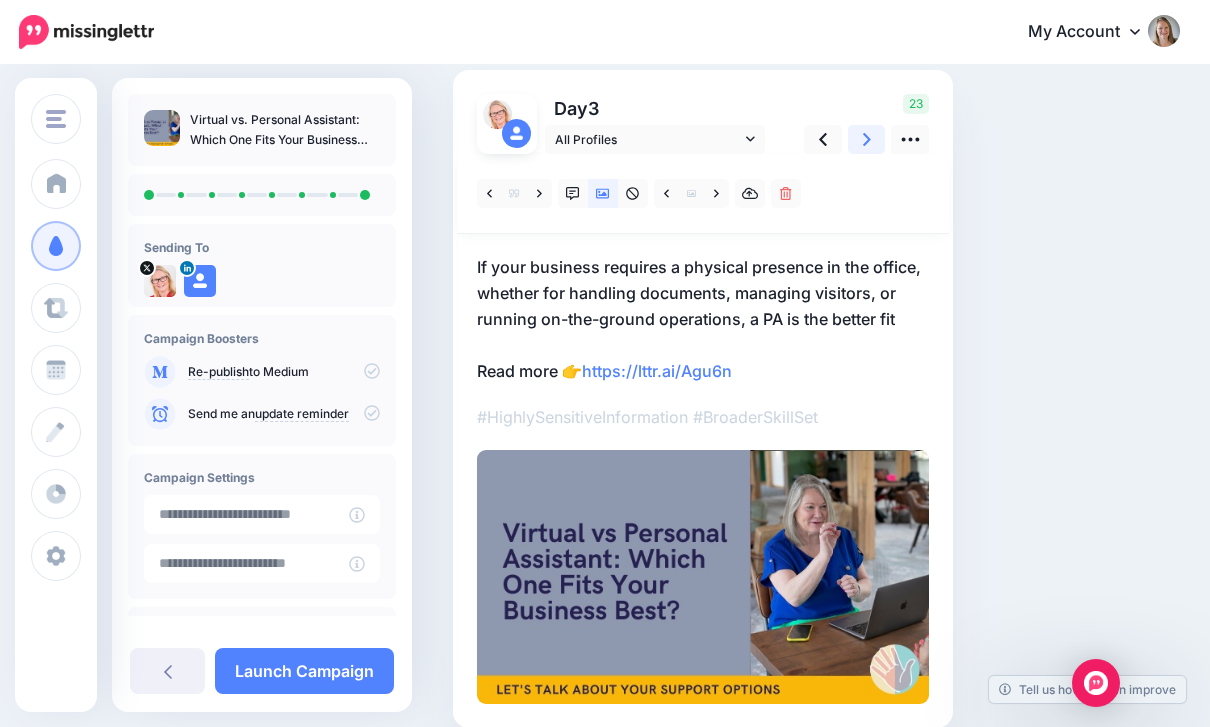 click at bounding box center (867, 139) 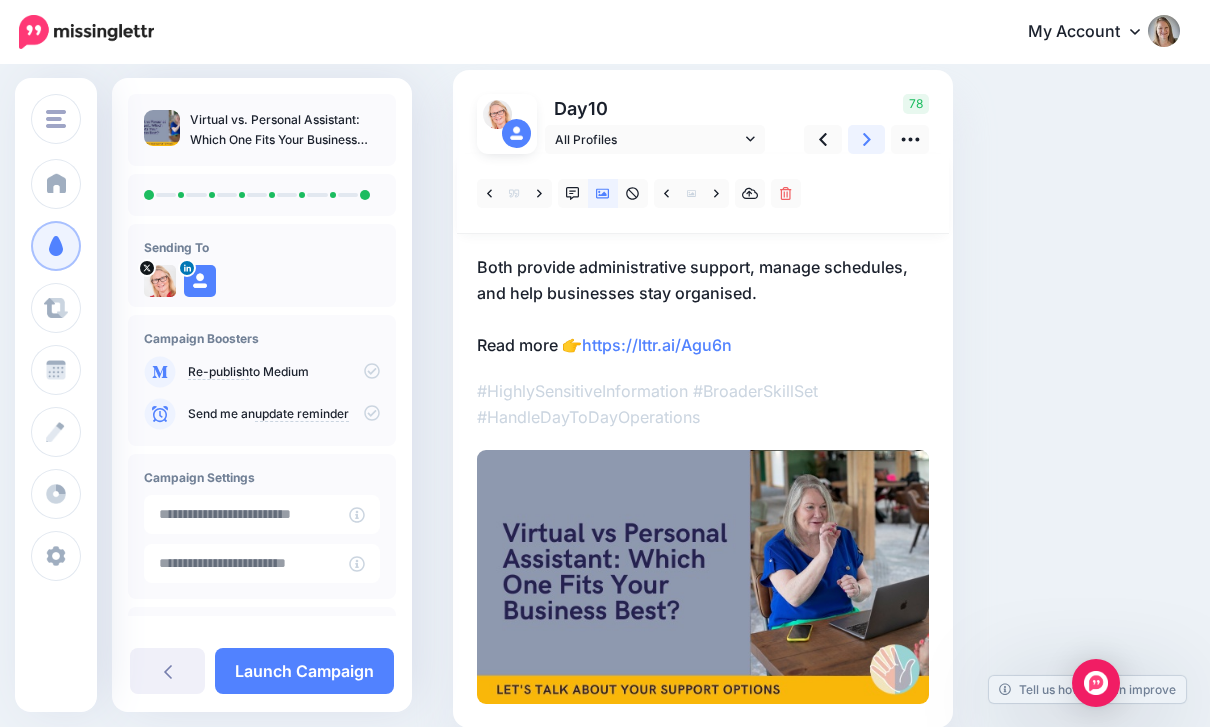 click at bounding box center (867, 139) 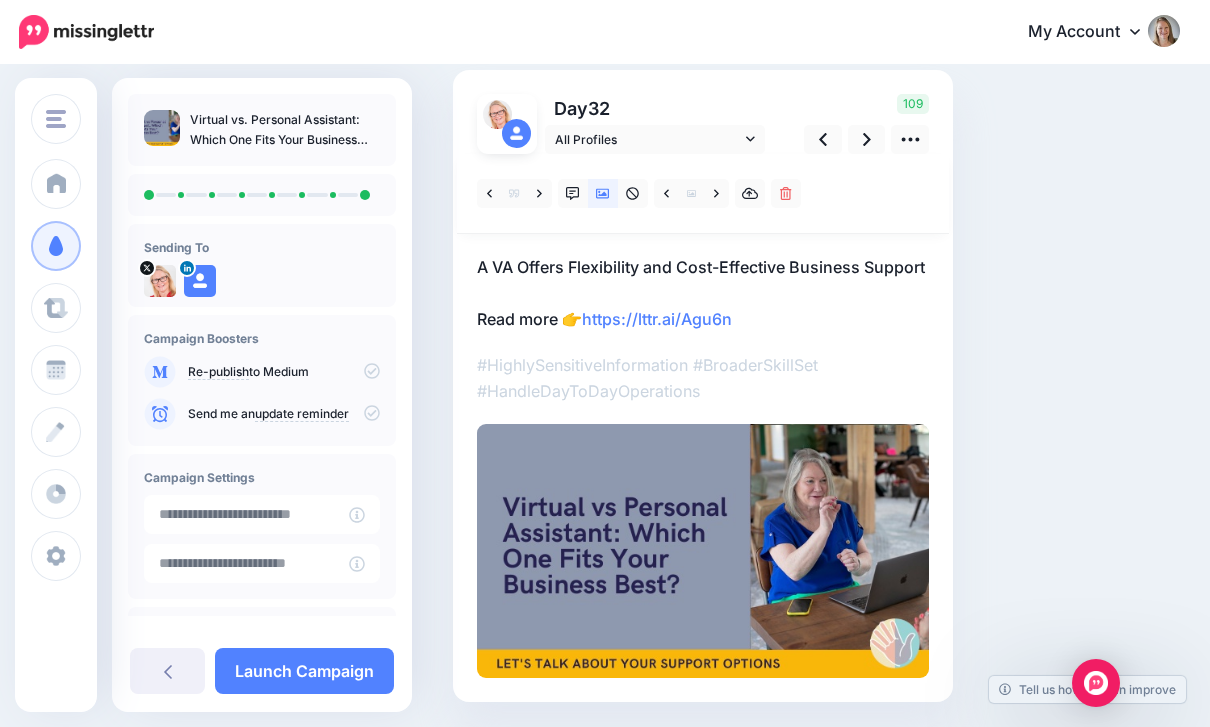 click at bounding box center [703, 194] 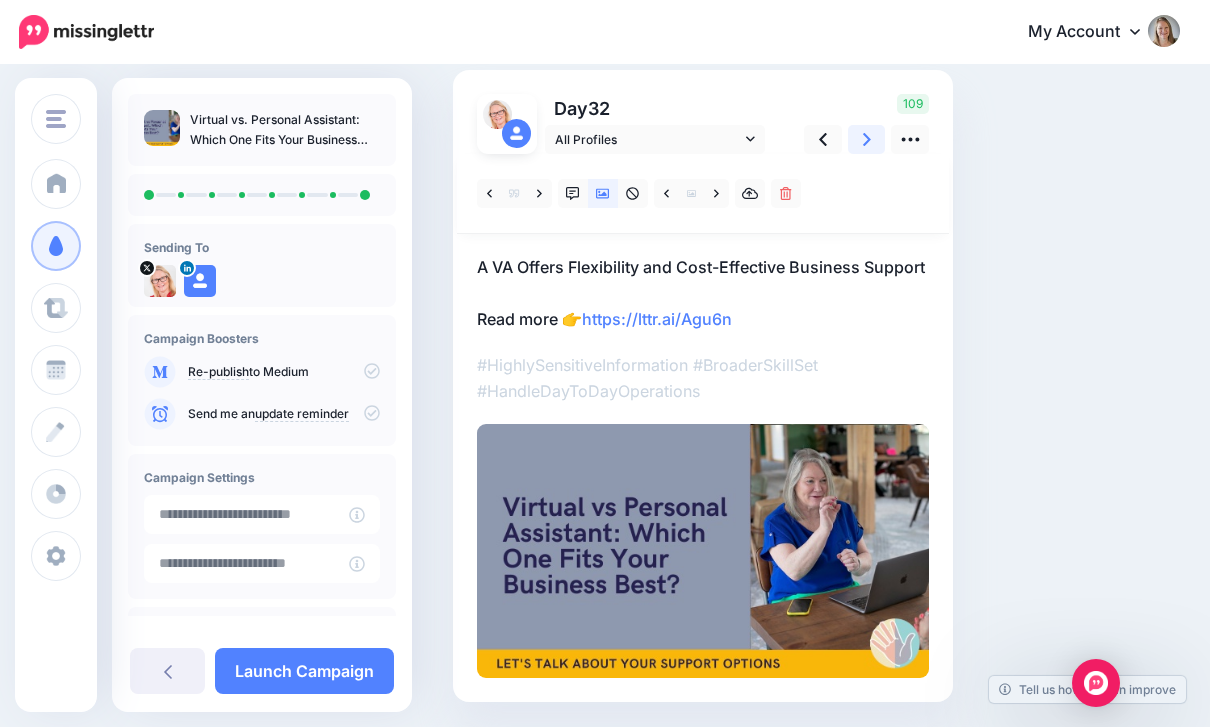 click 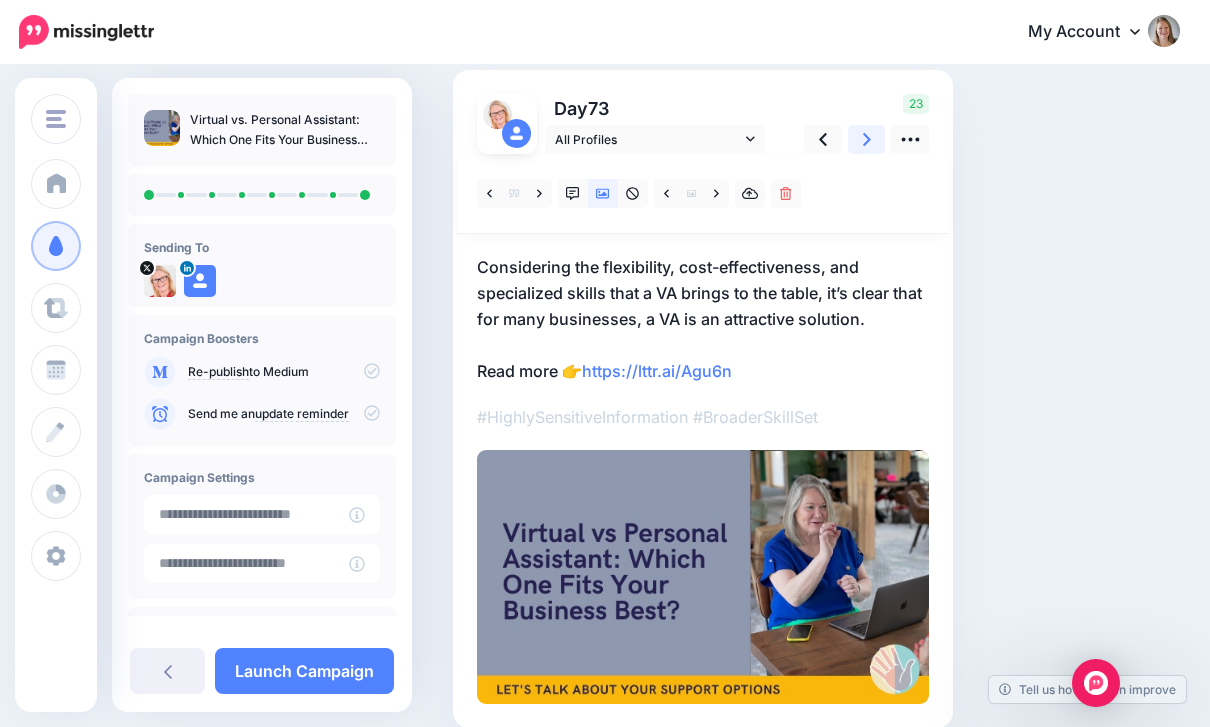 click 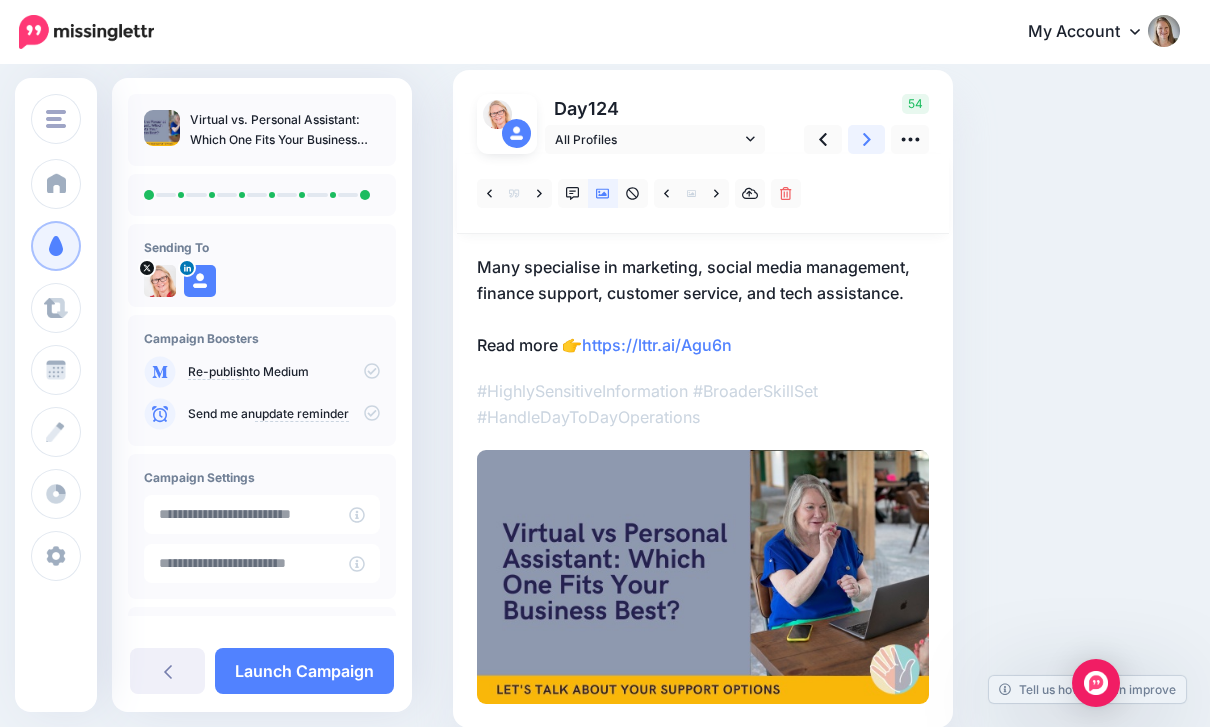 click 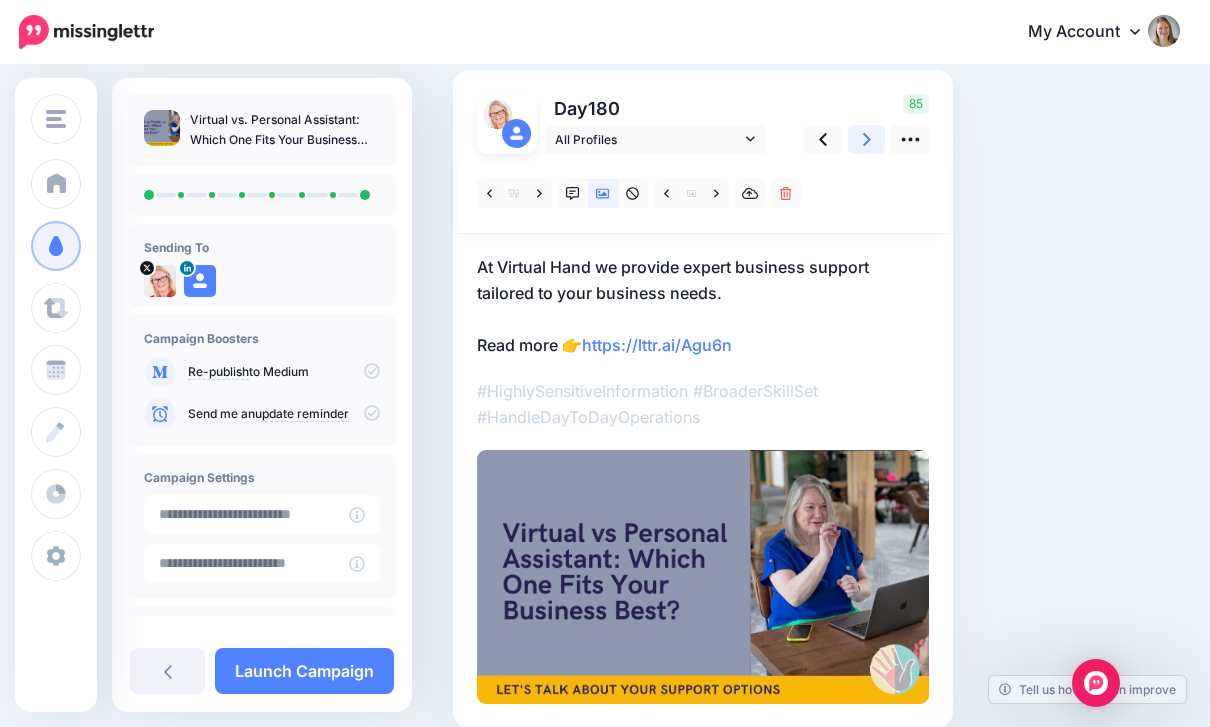 click 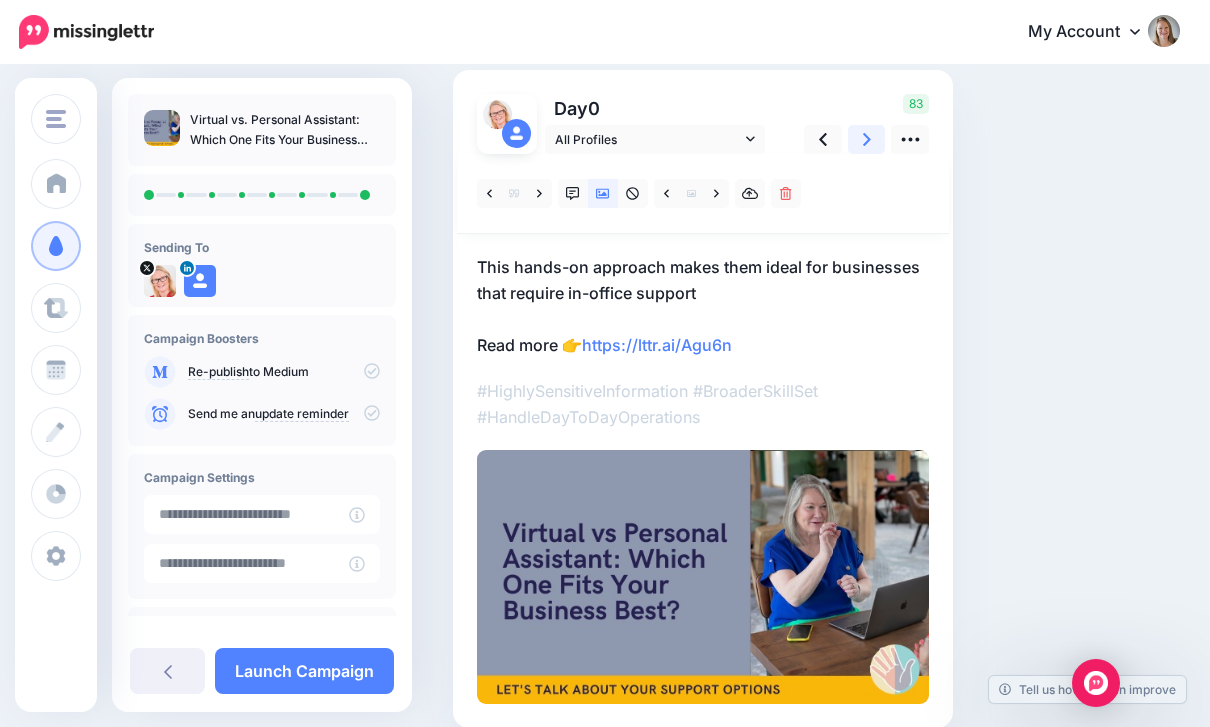click 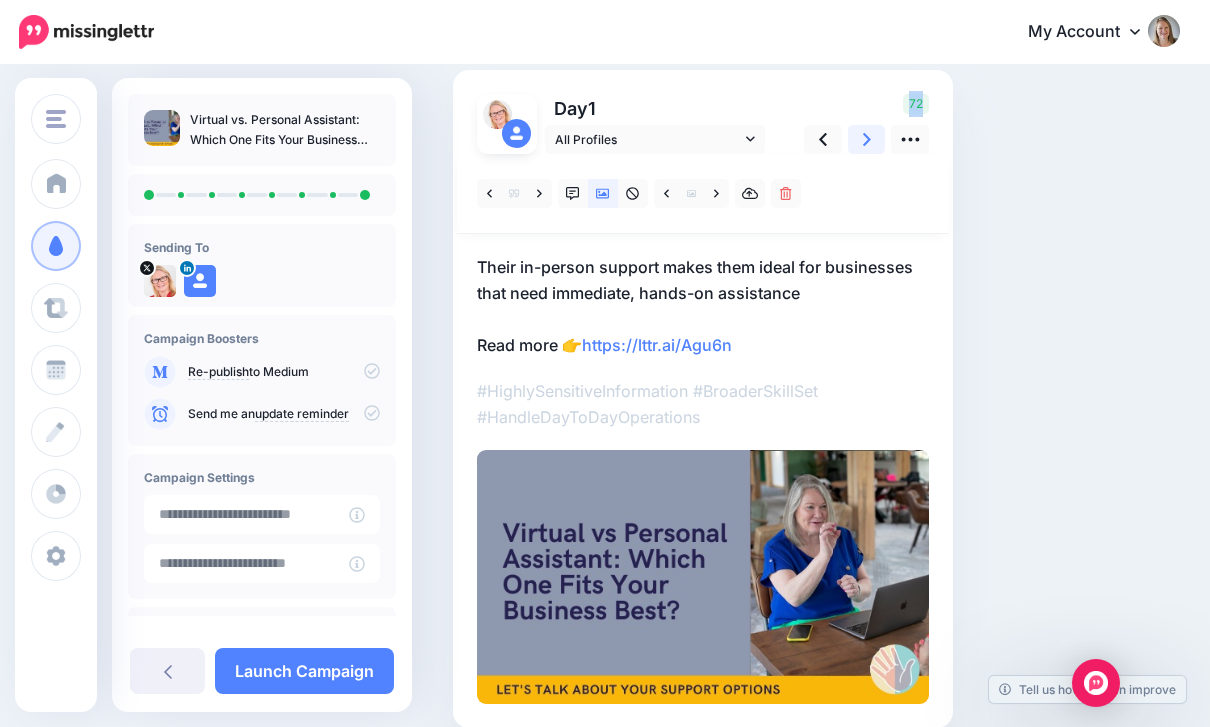 click 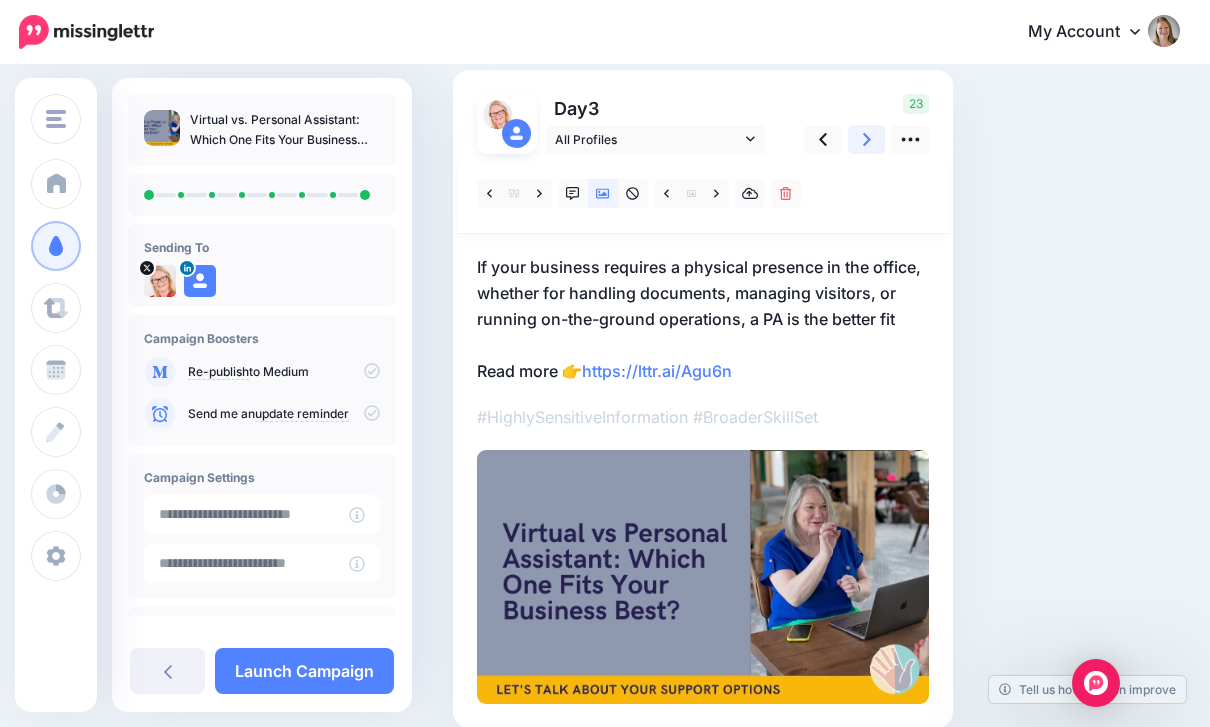click 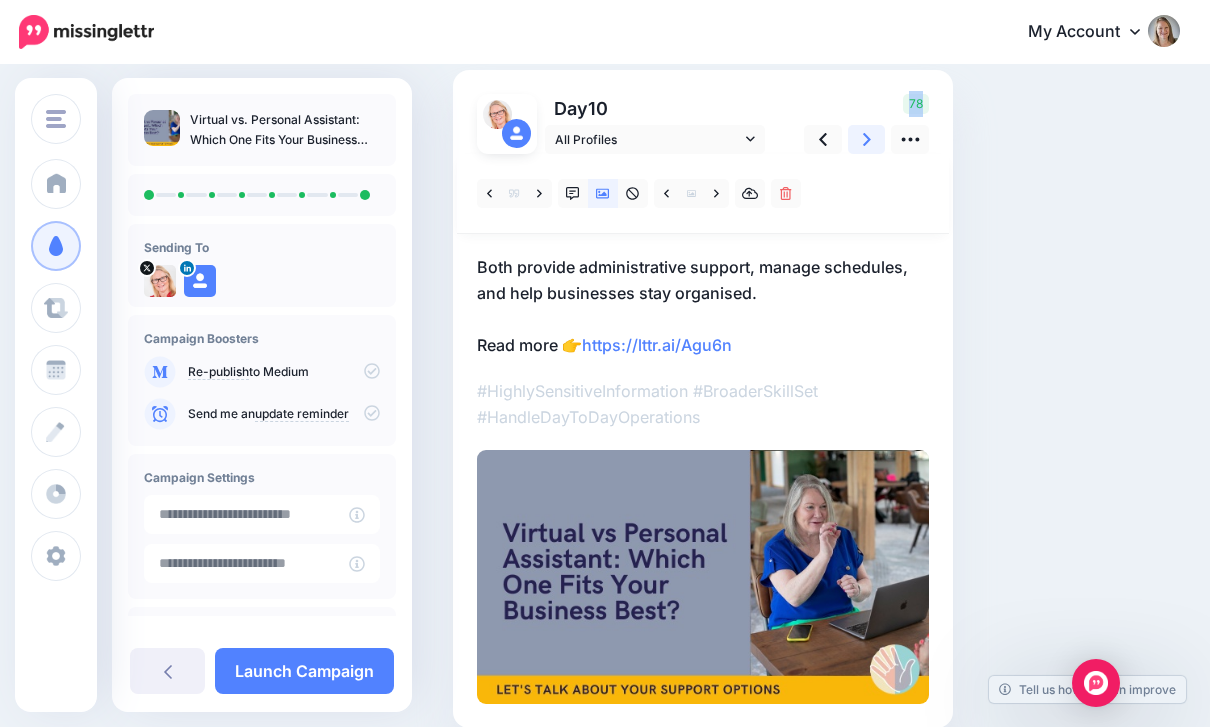 click 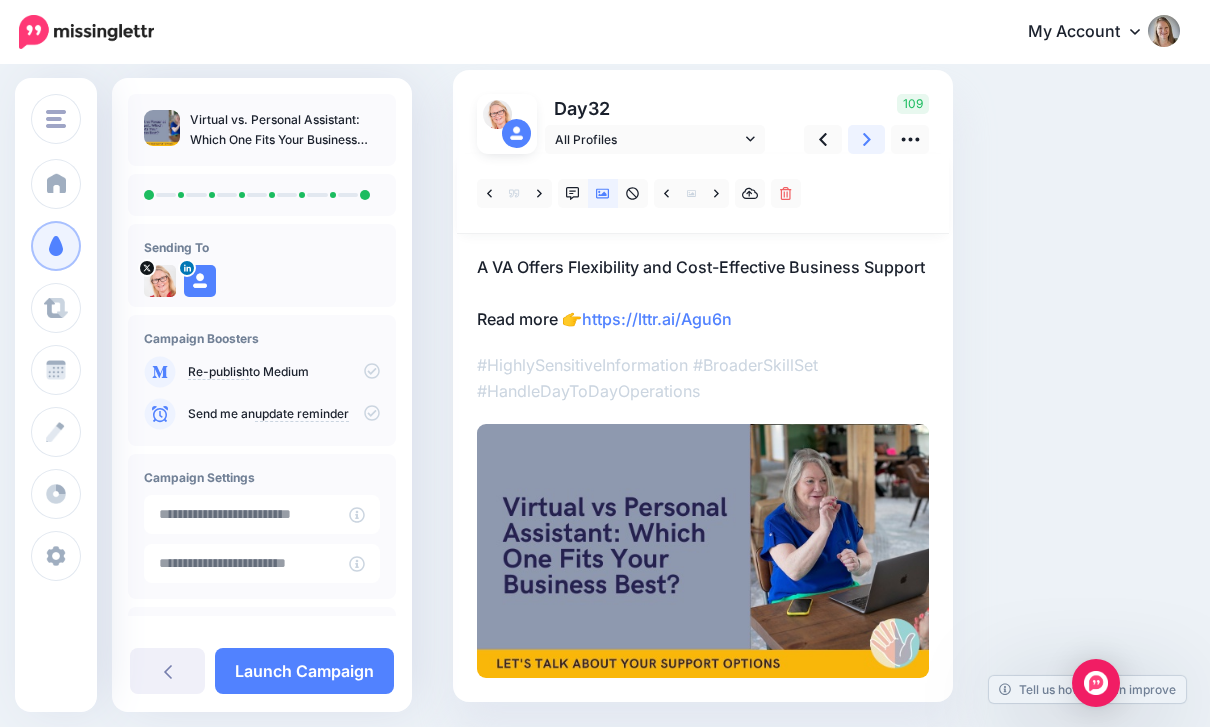 click 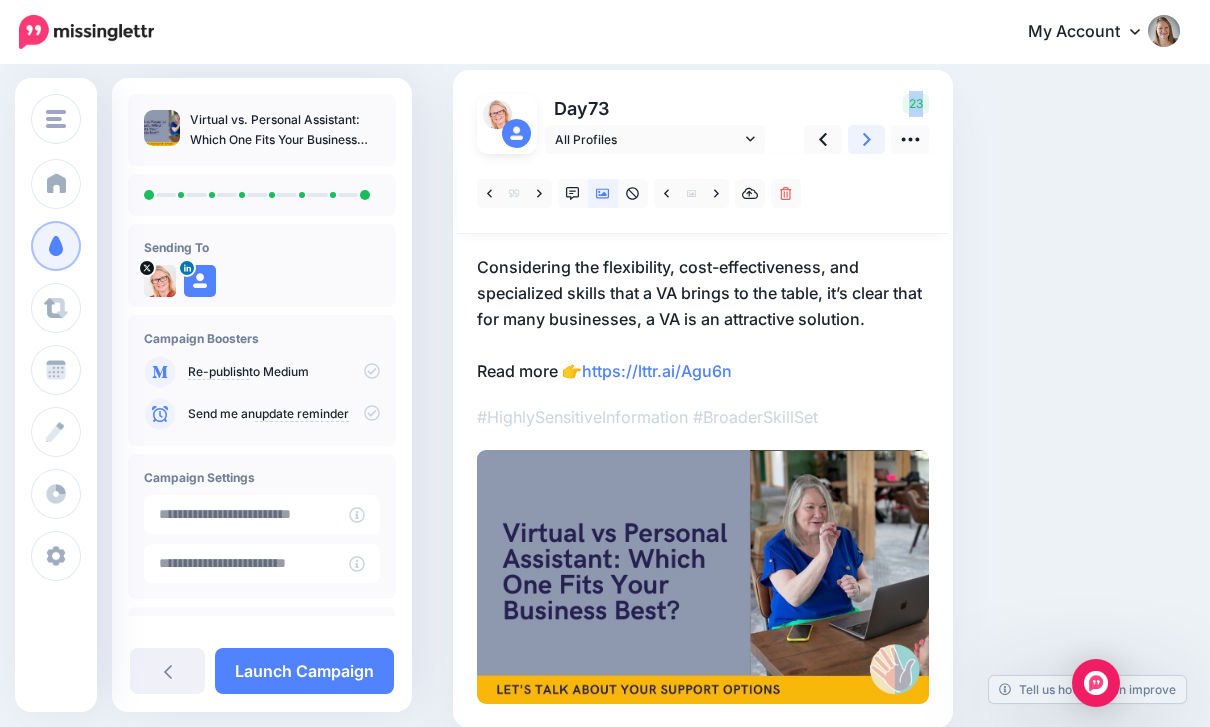 click 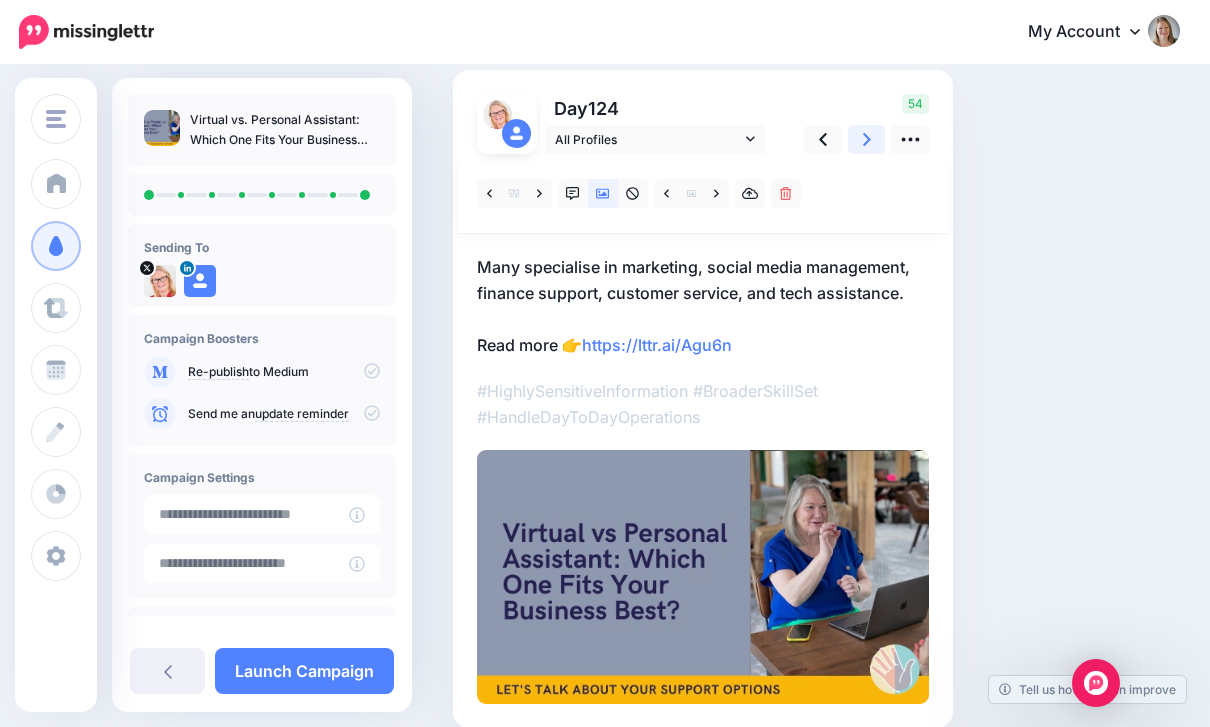 click 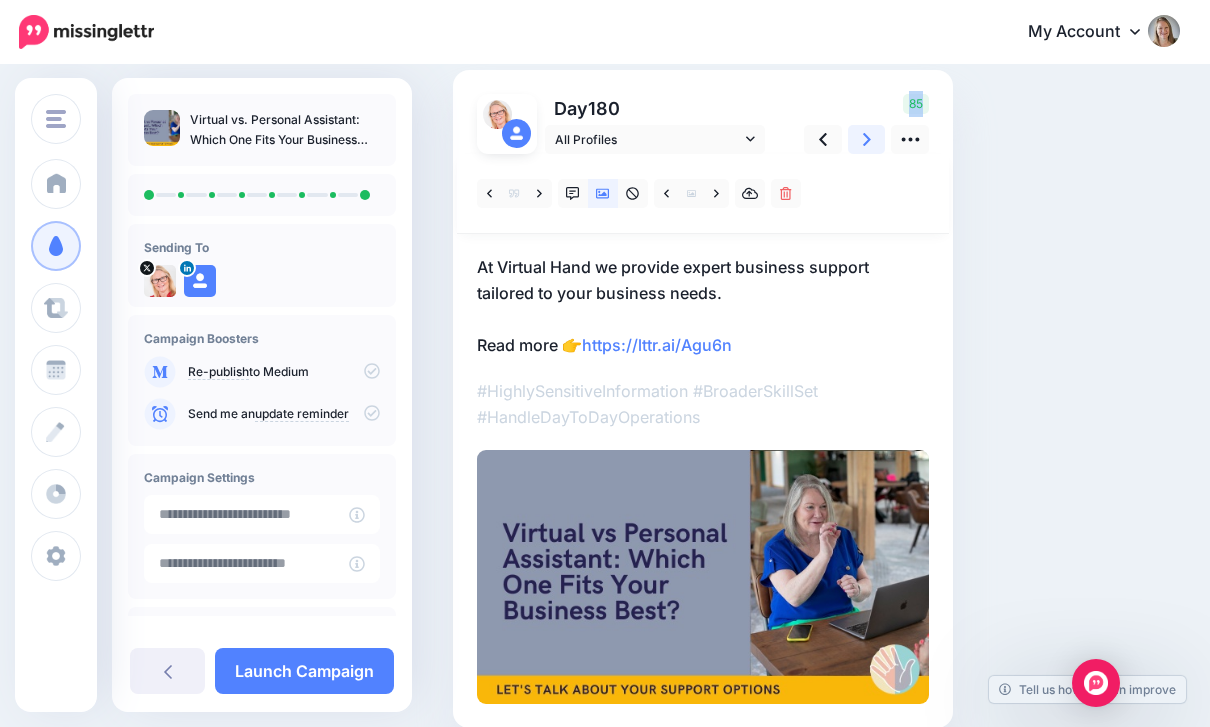 click 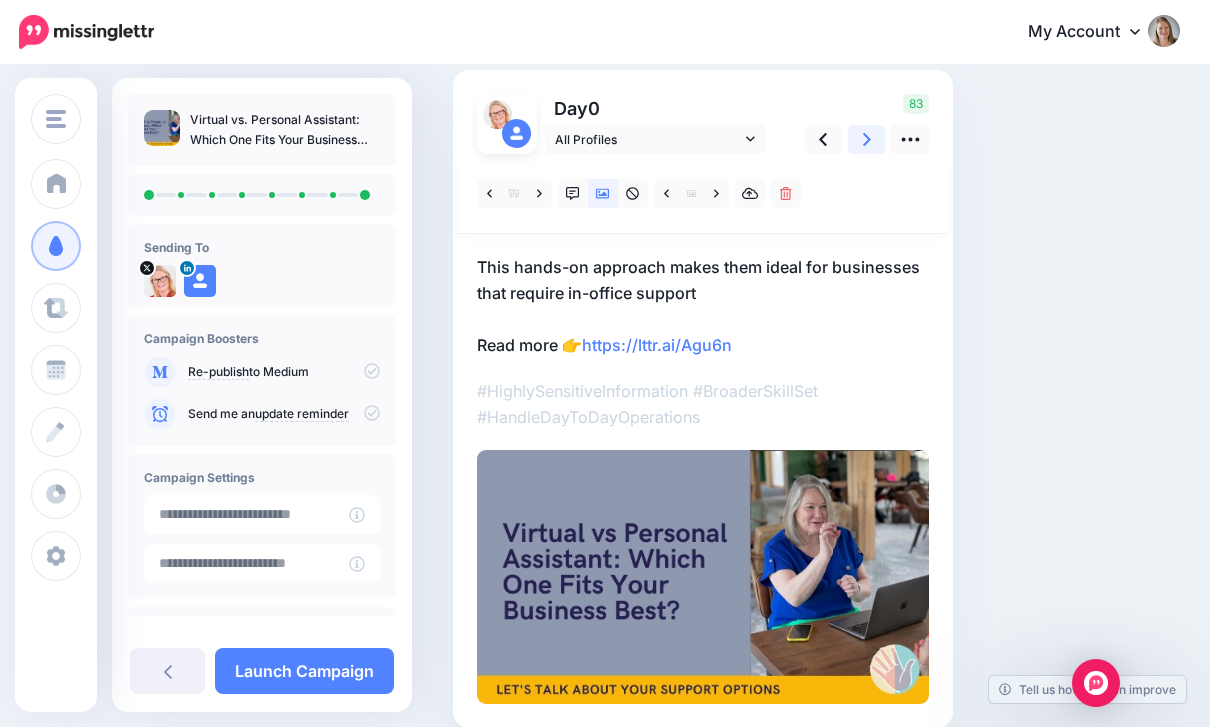 click 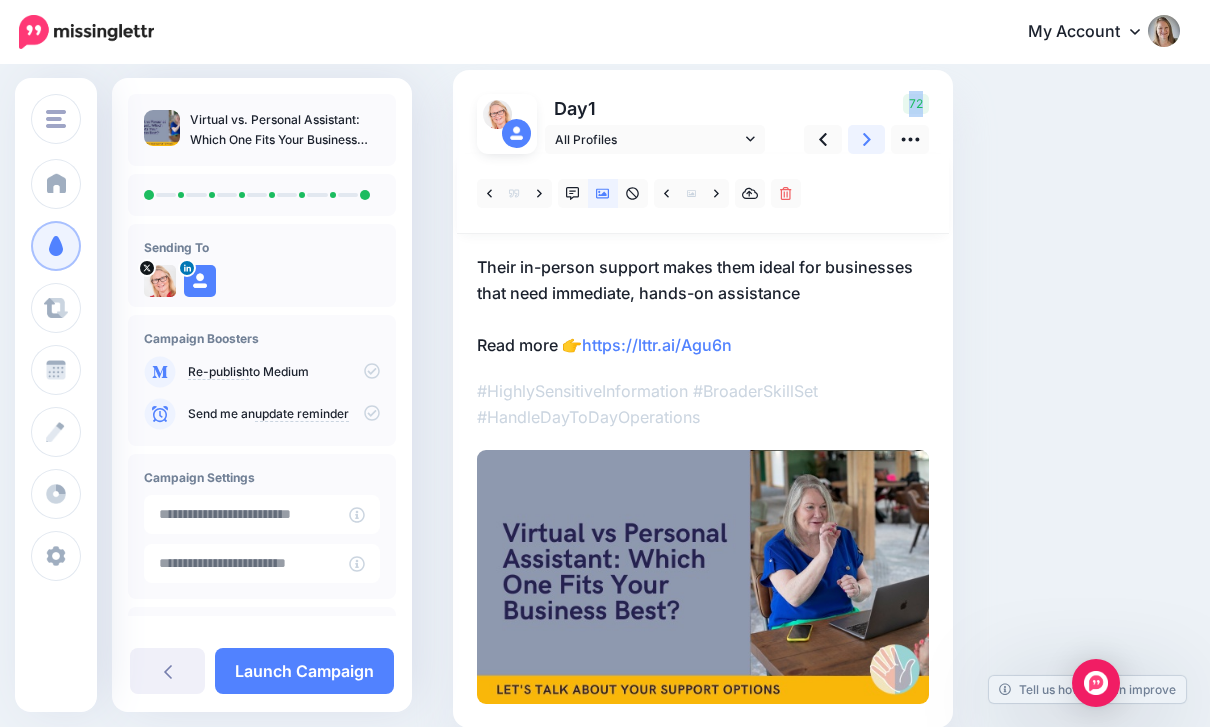 click 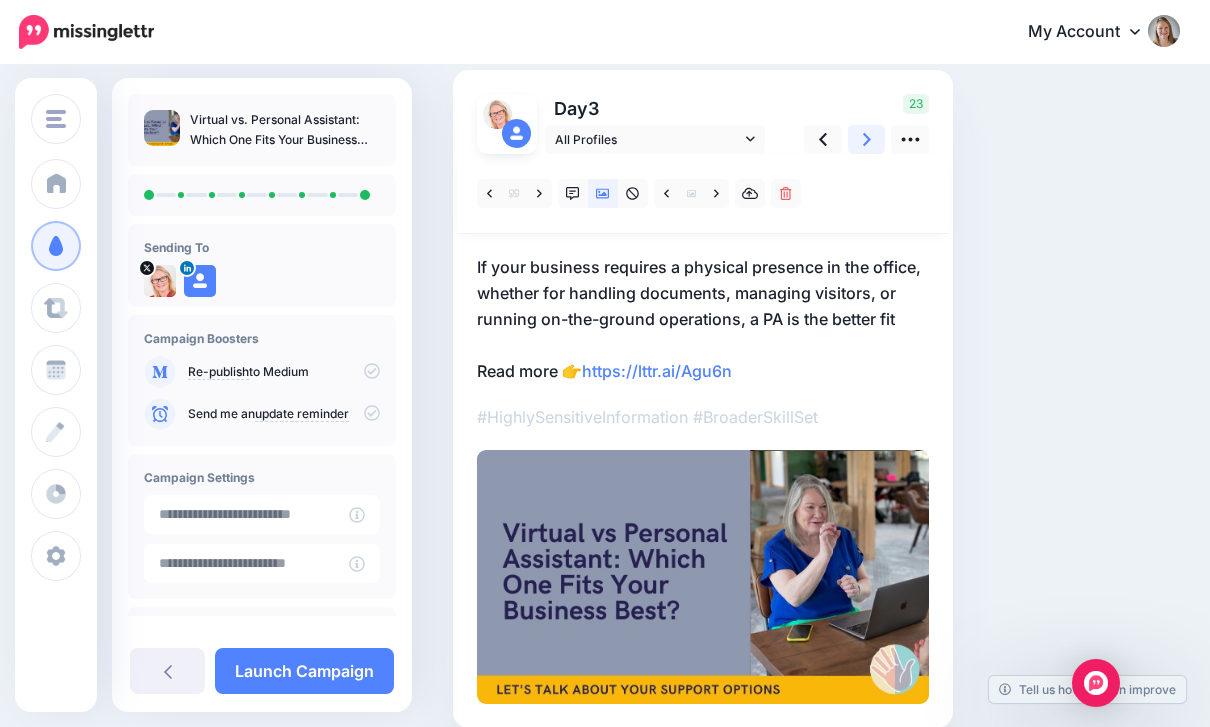 click 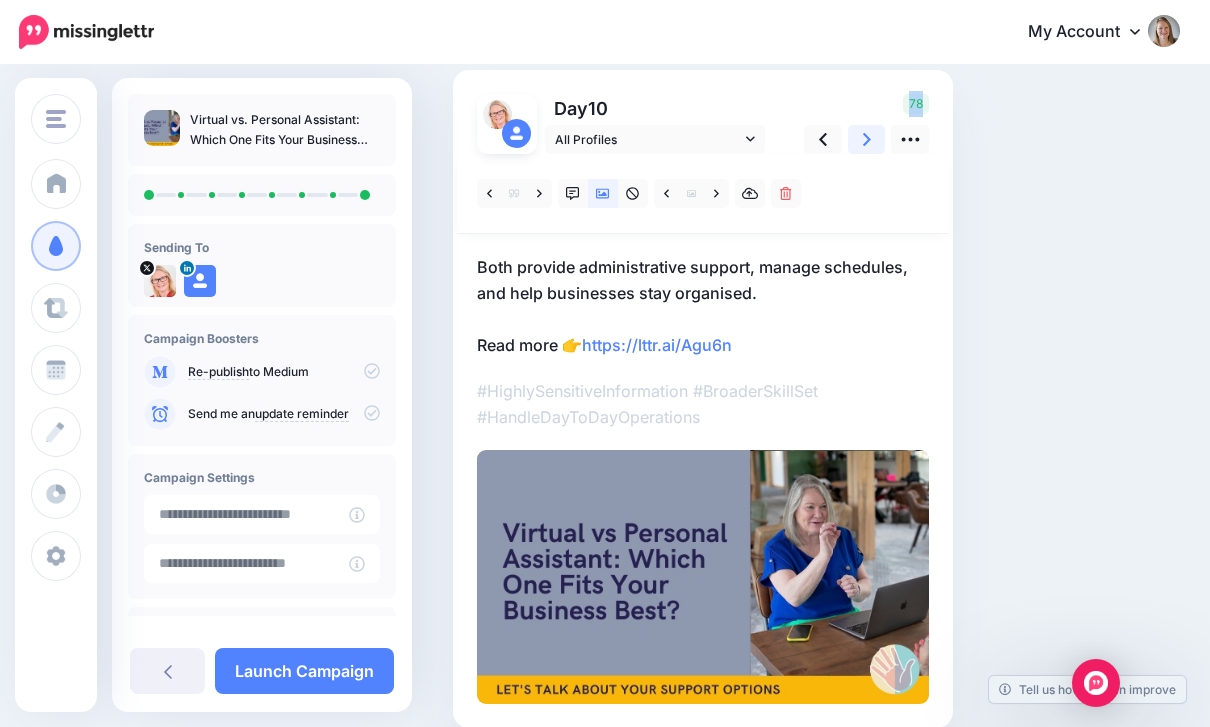click 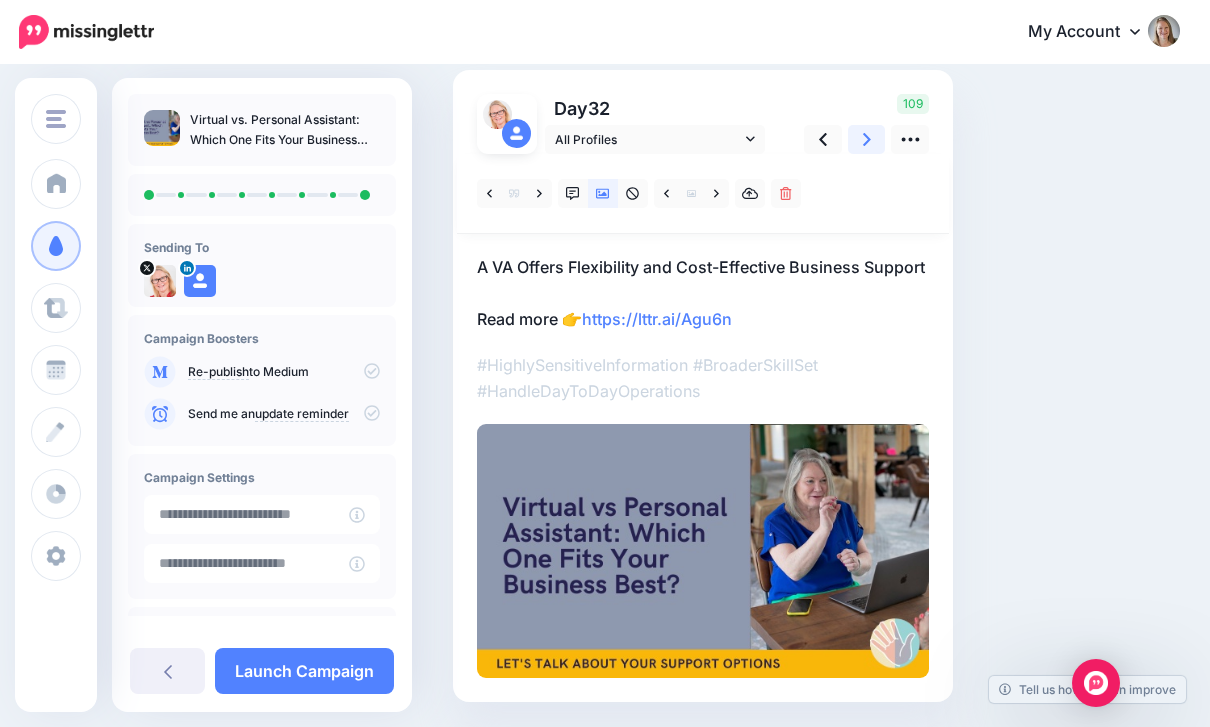 click 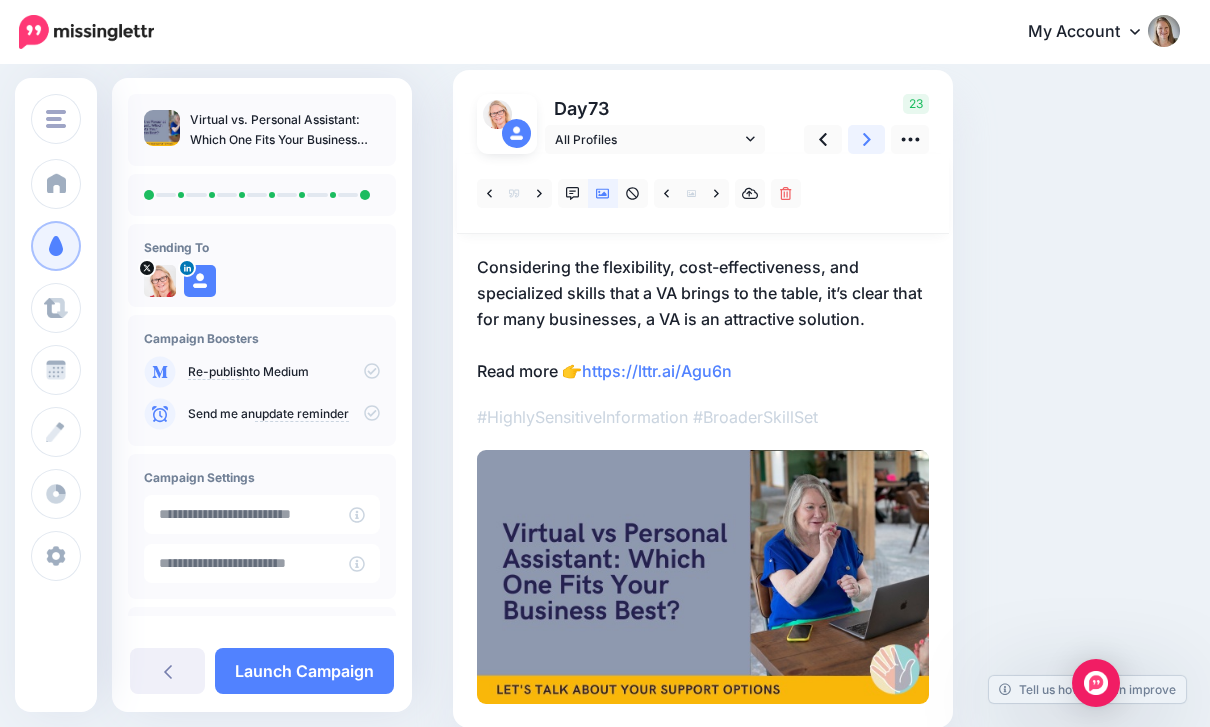 click 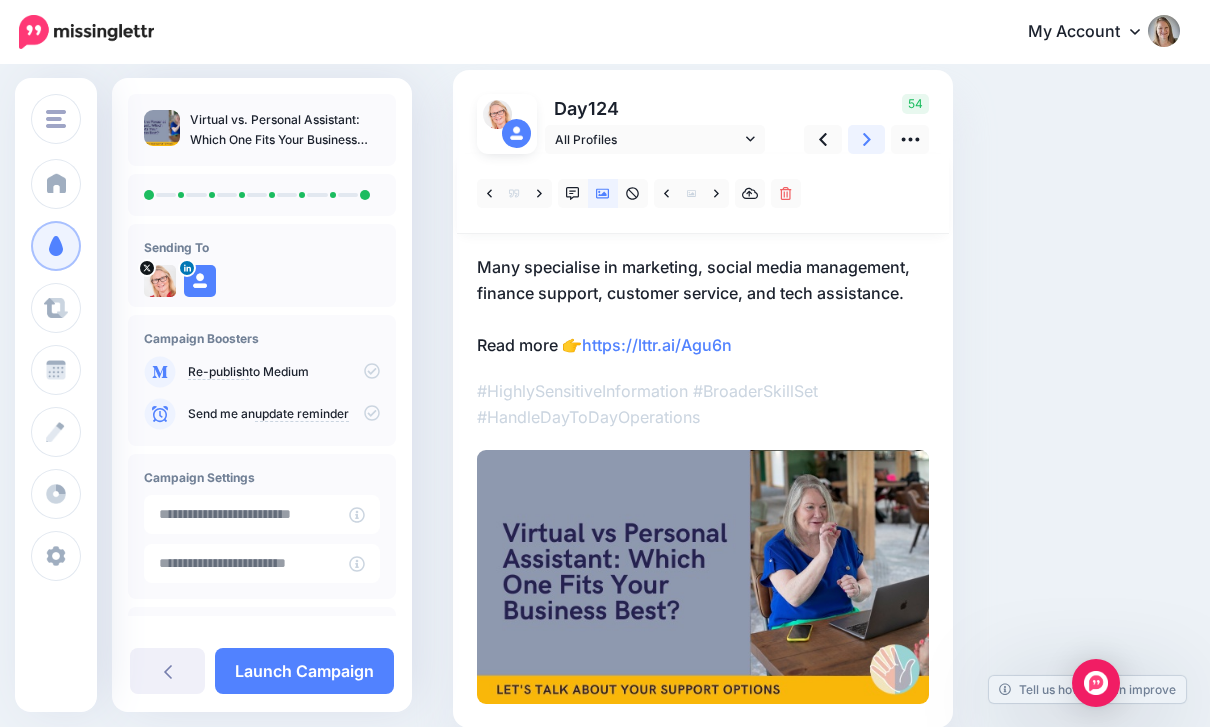 click 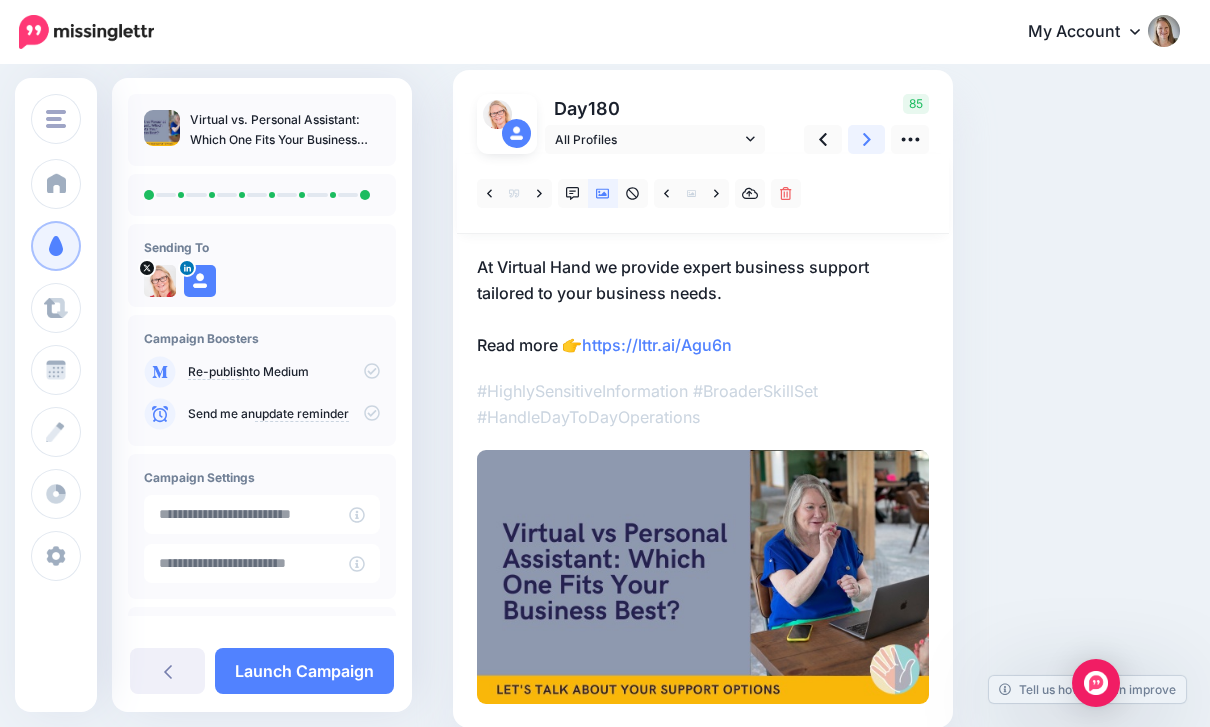 click 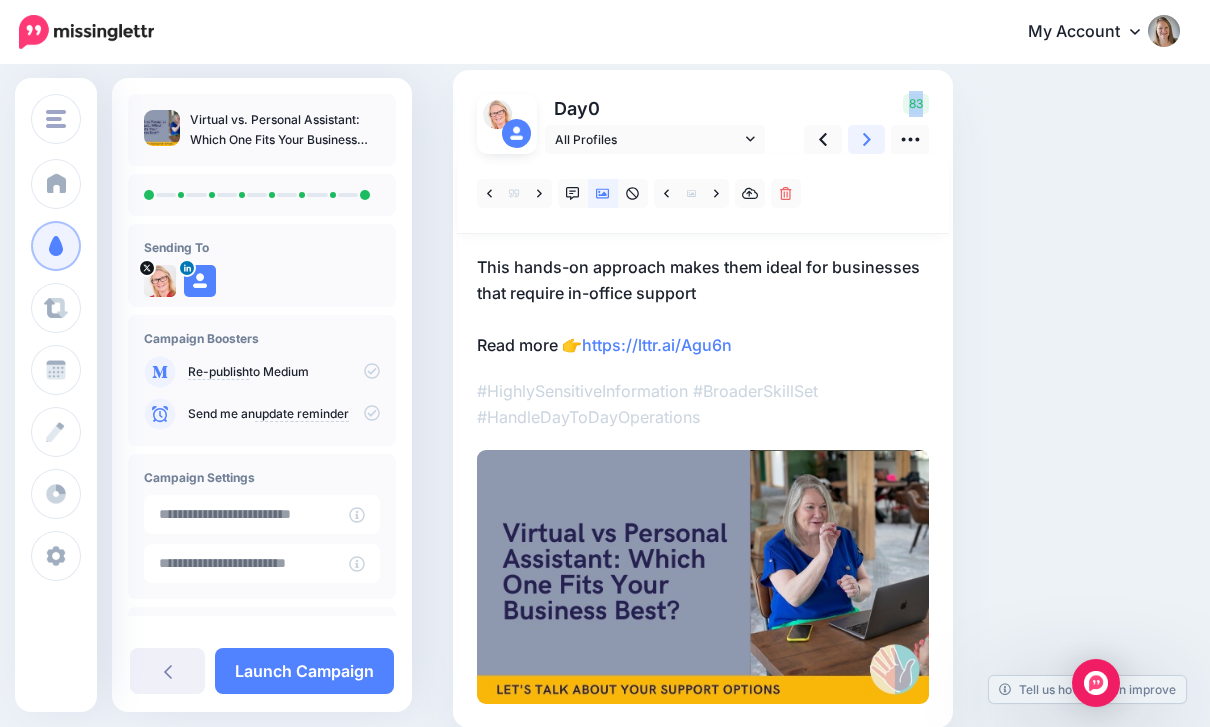 click 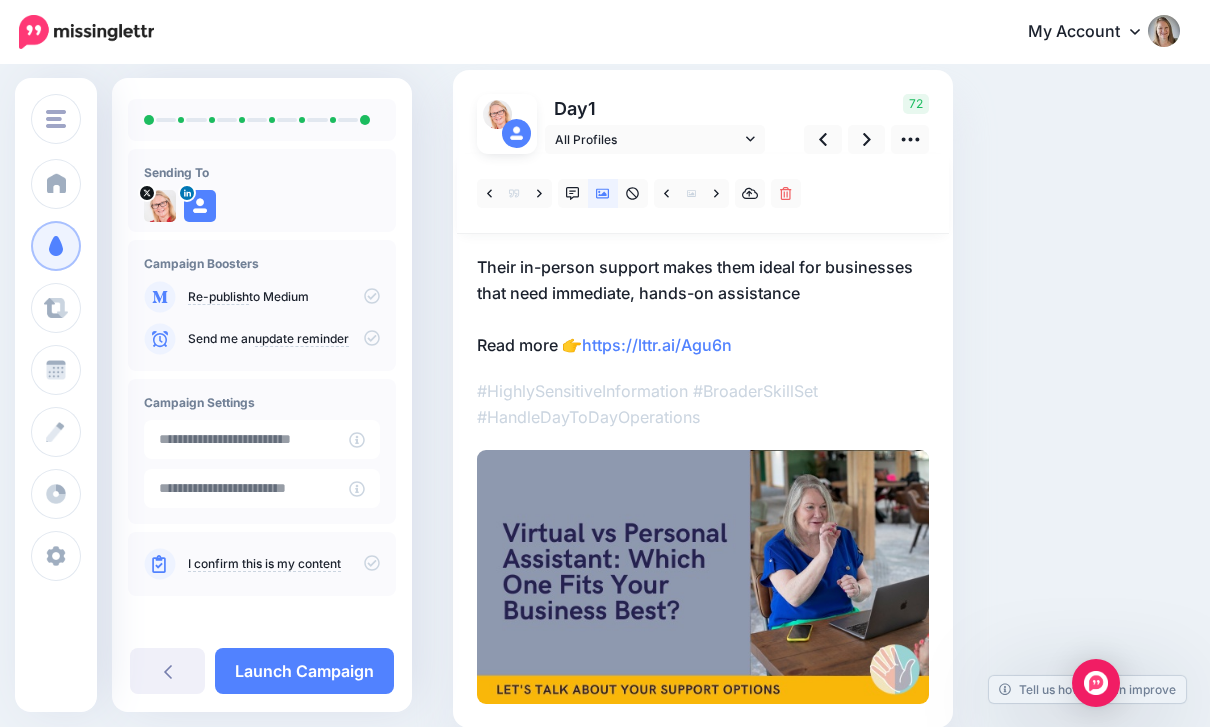 scroll, scrollTop: 75, scrollLeft: 0, axis: vertical 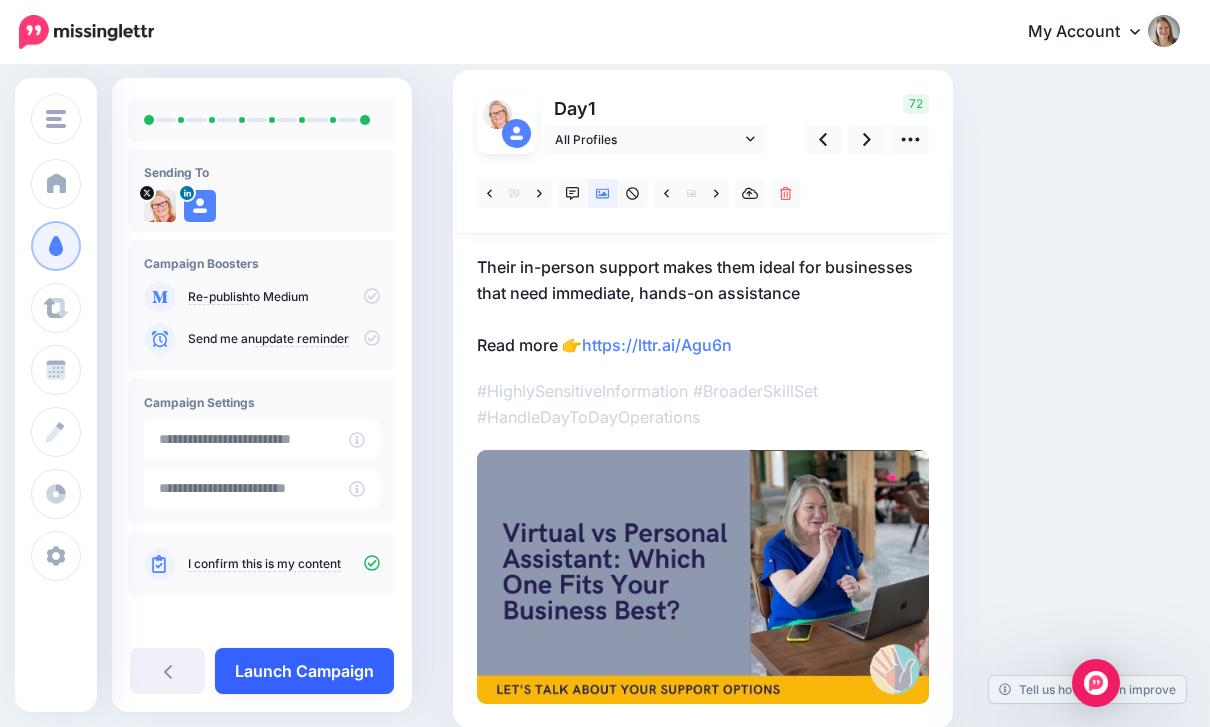 click on "Launch Campaign" at bounding box center [304, 671] 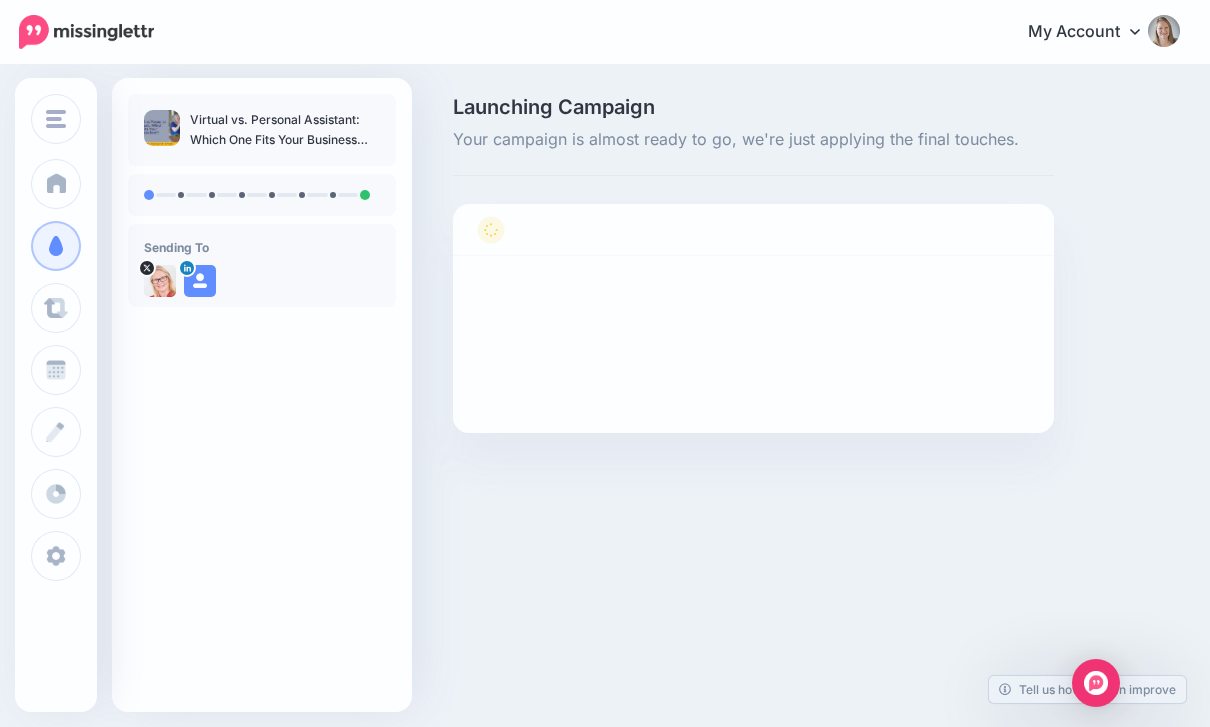 scroll, scrollTop: 0, scrollLeft: 0, axis: both 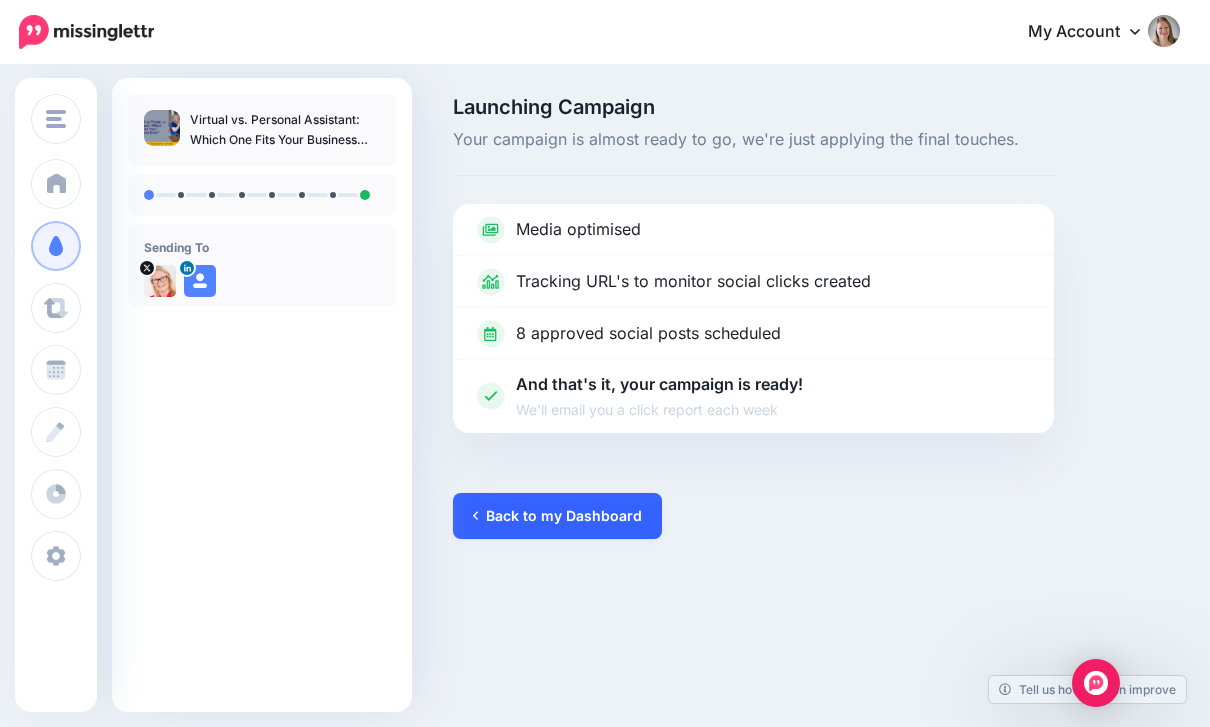 click on "Back to my Dashboard" at bounding box center [557, 516] 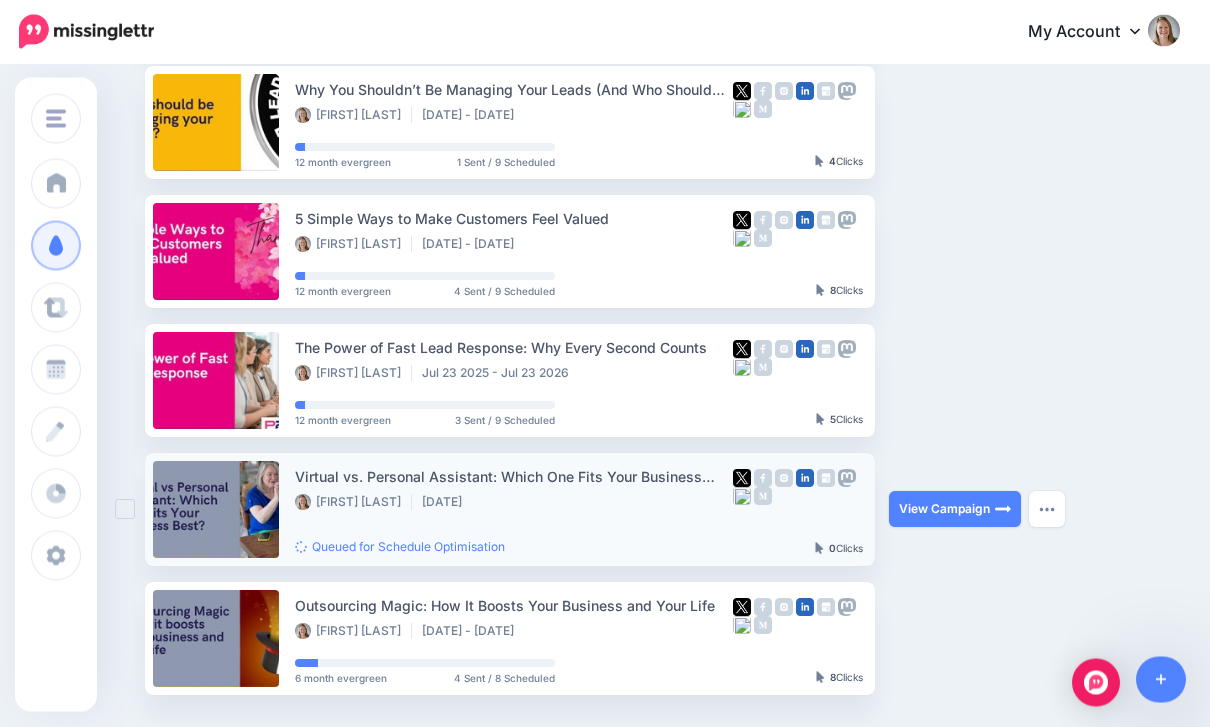 scroll, scrollTop: 715, scrollLeft: 0, axis: vertical 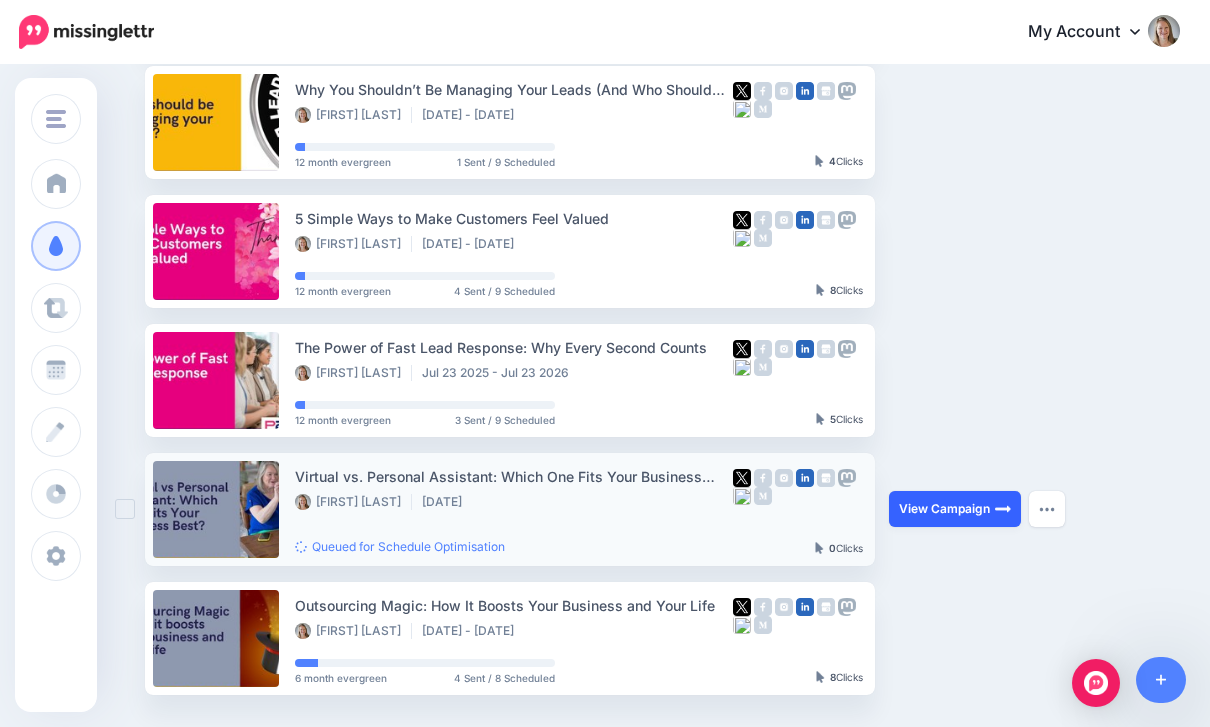 click on "View Campaign" at bounding box center [955, 509] 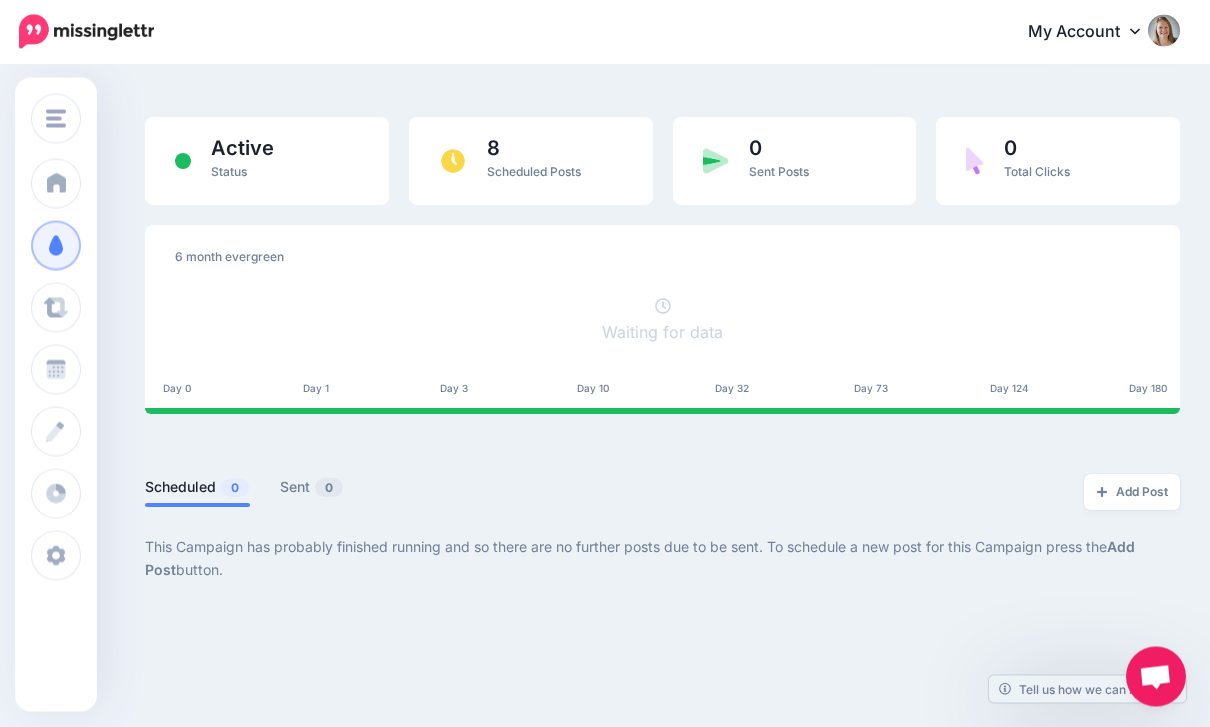 scroll, scrollTop: 103, scrollLeft: 0, axis: vertical 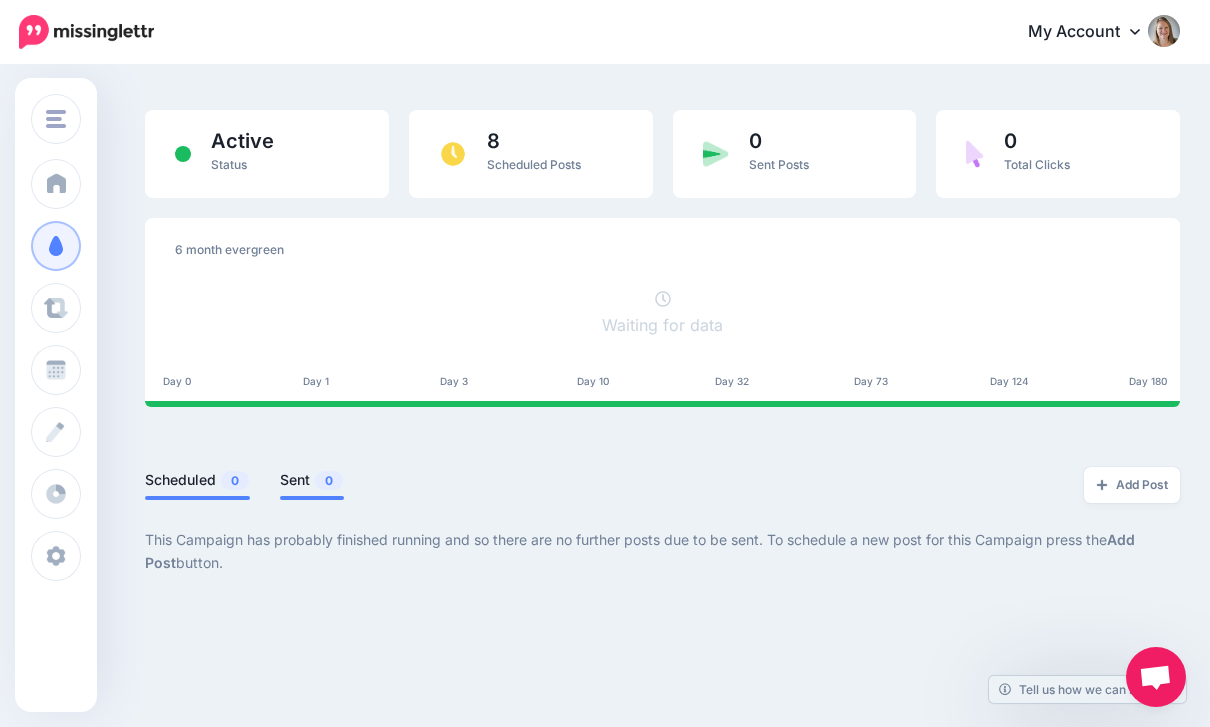 click on "Sent  0" at bounding box center [312, 480] 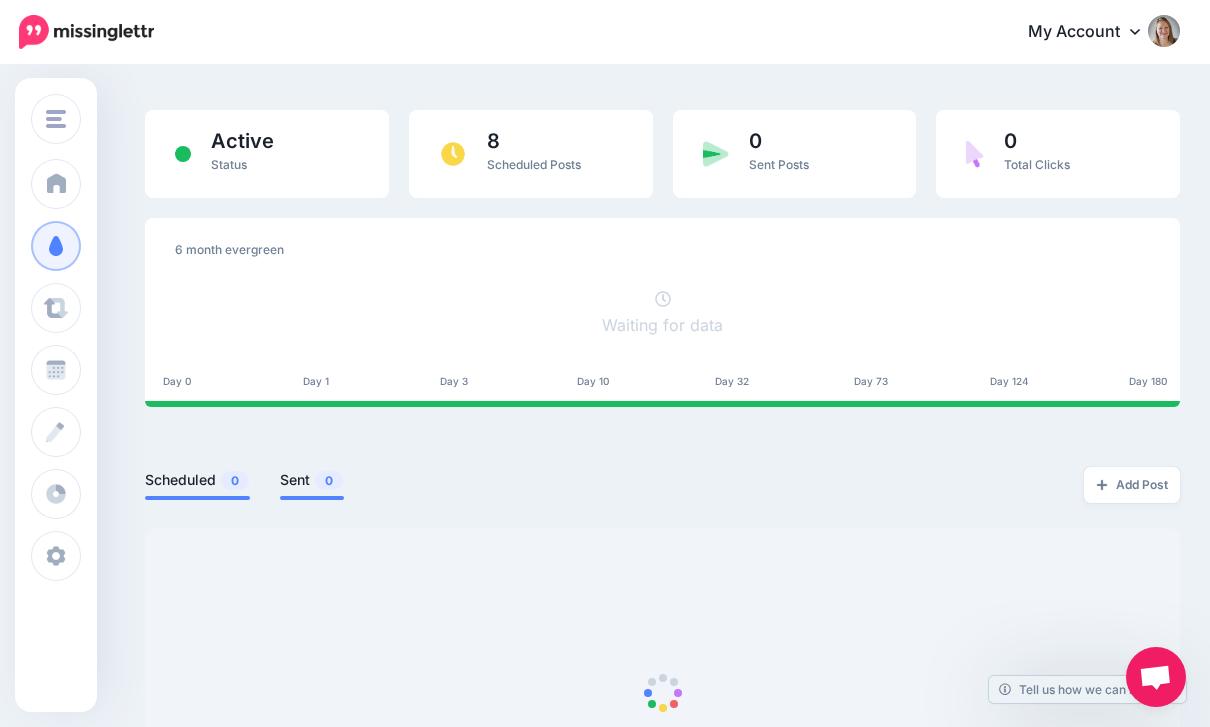 click on "Scheduled  0" at bounding box center [197, 480] 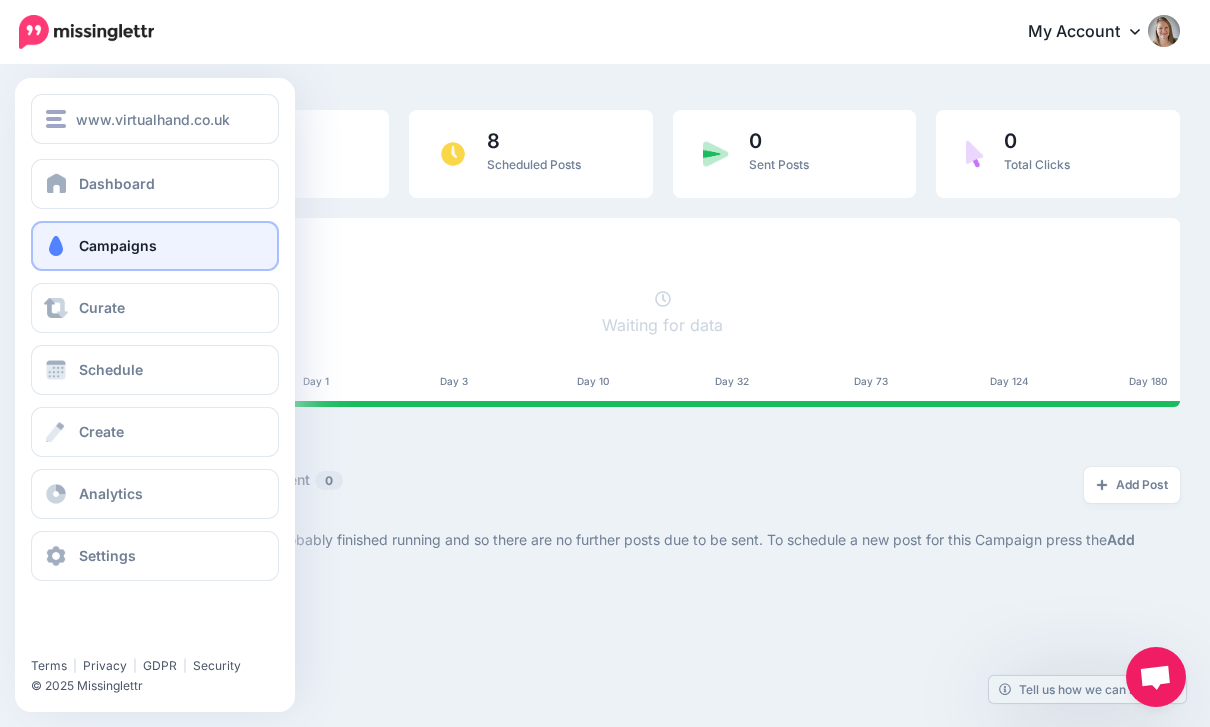 click on "Campaigns" at bounding box center (155, 246) 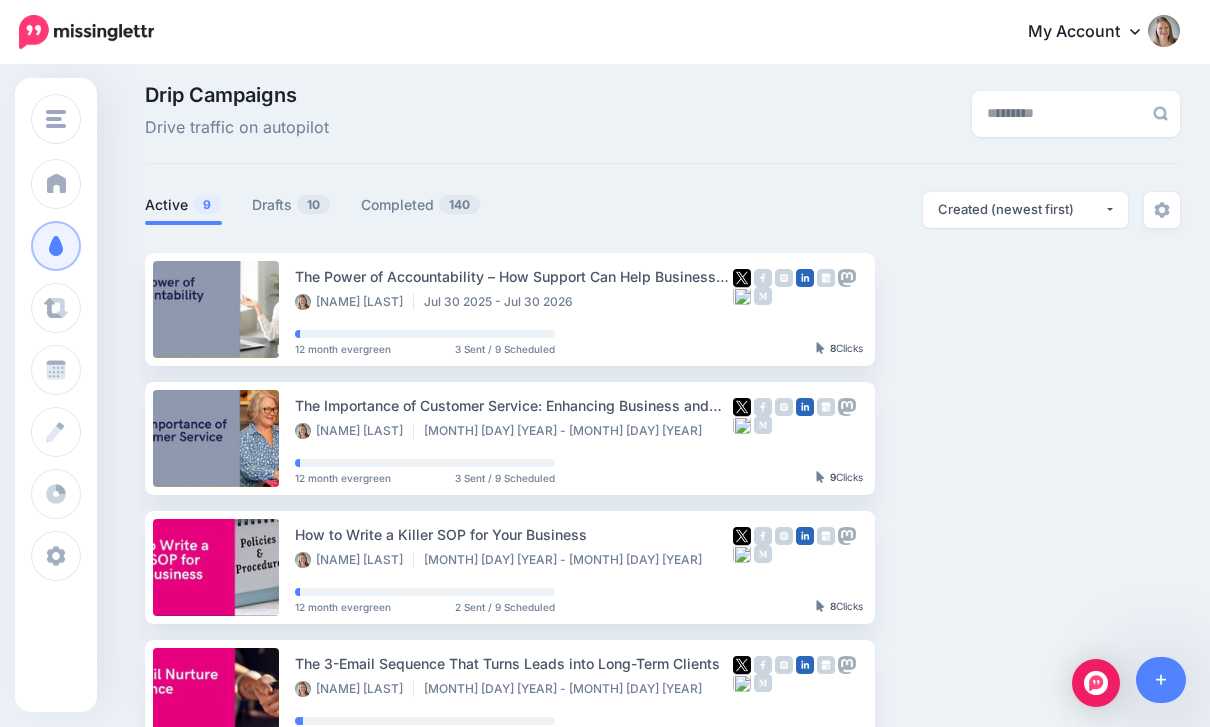 scroll, scrollTop: 0, scrollLeft: 0, axis: both 